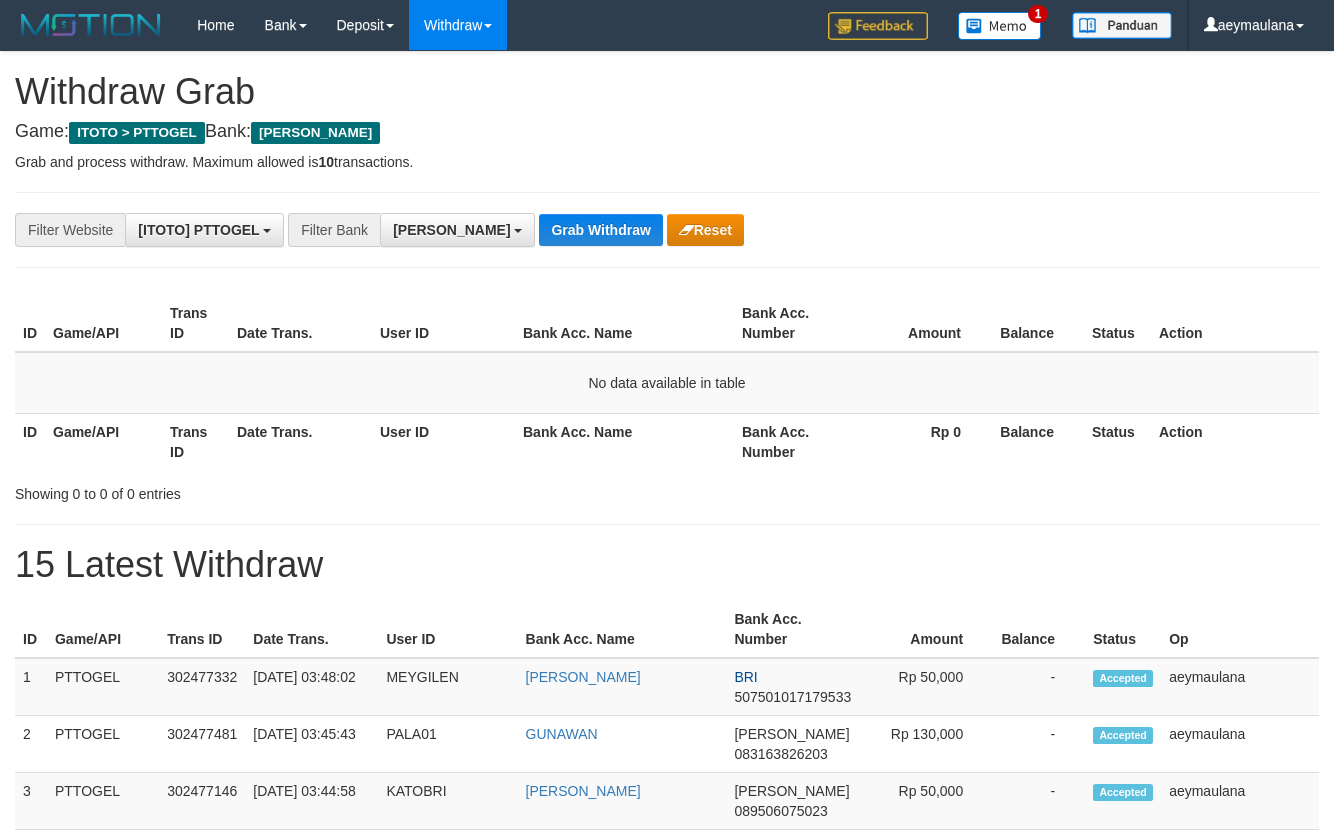 scroll, scrollTop: 0, scrollLeft: 0, axis: both 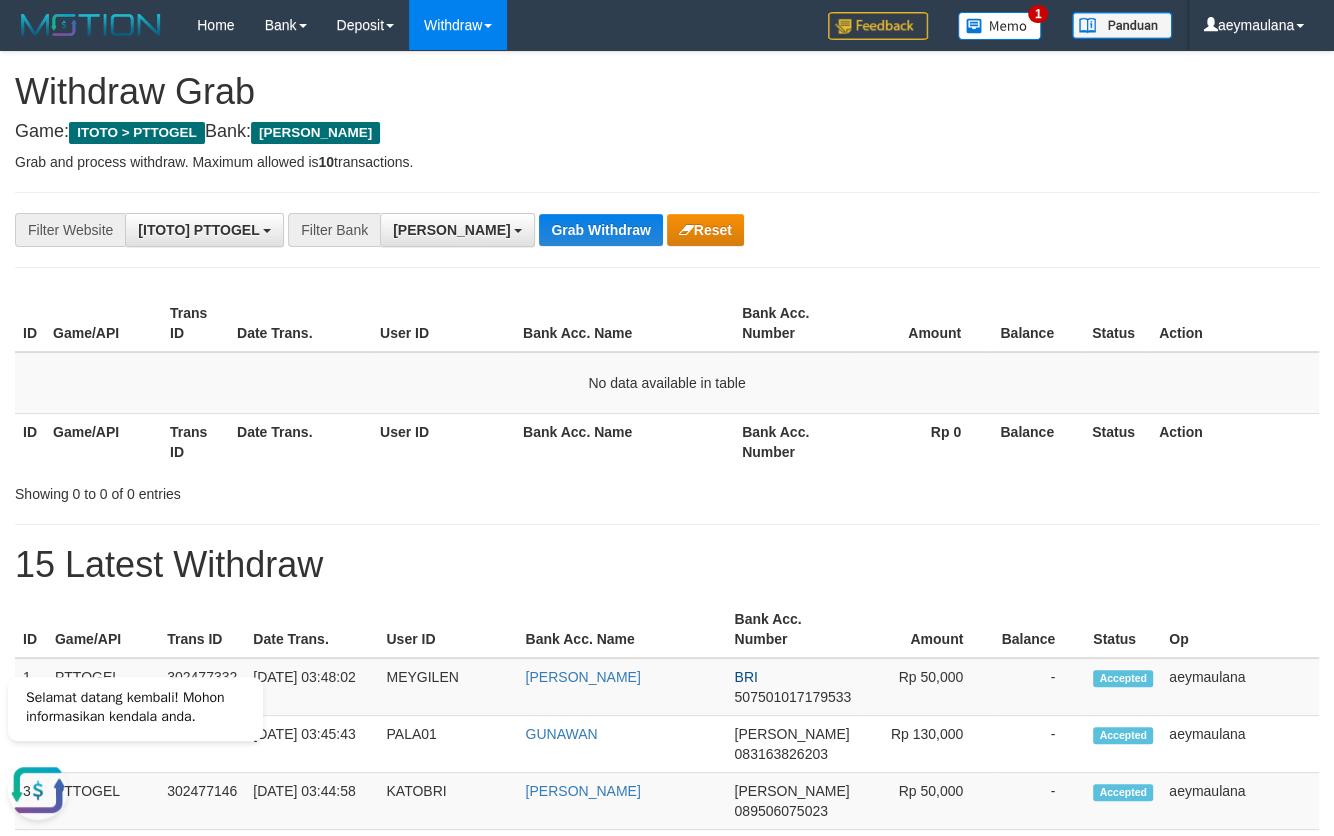 click on "Showing 0 to 0 of 0 entries" at bounding box center (667, 490) 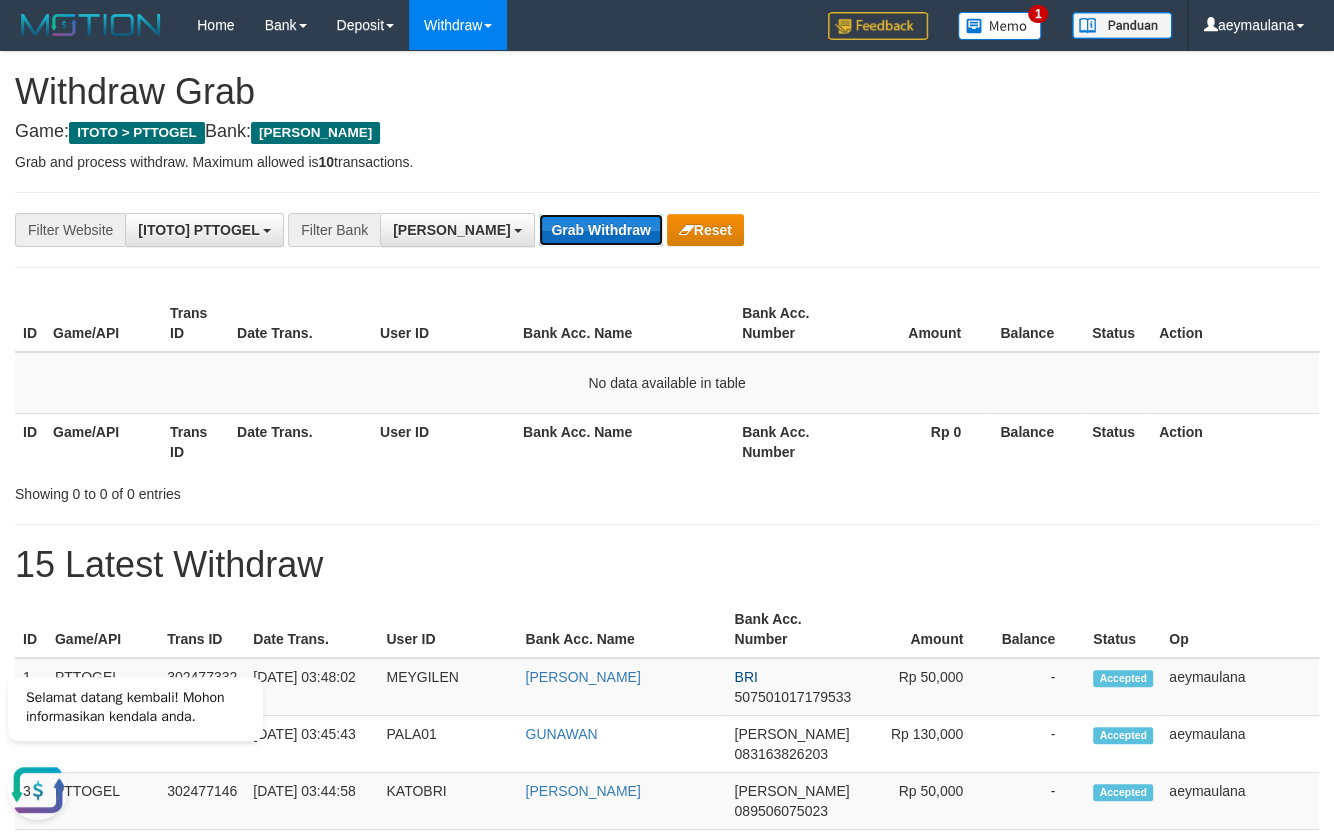 click on "Grab Withdraw" at bounding box center (600, 230) 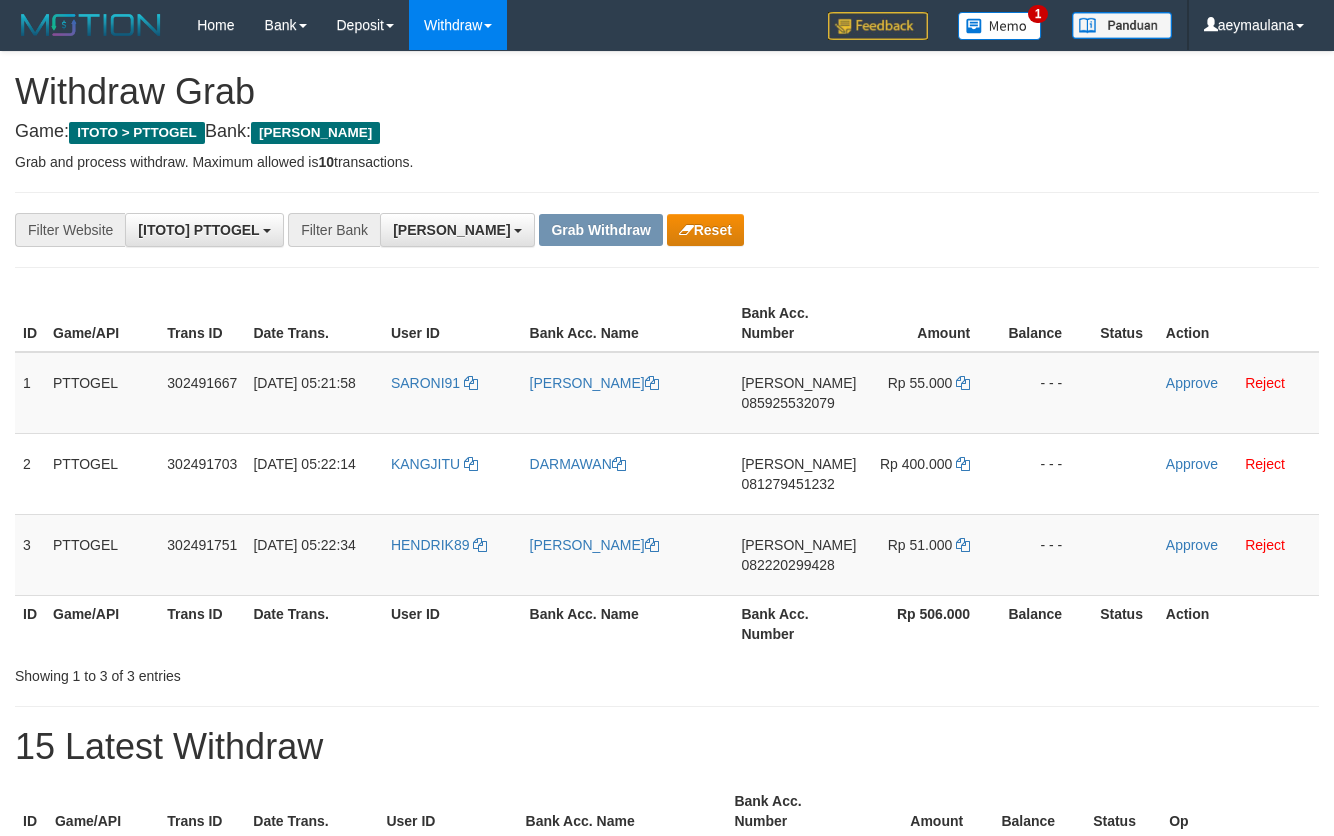 scroll, scrollTop: 0, scrollLeft: 0, axis: both 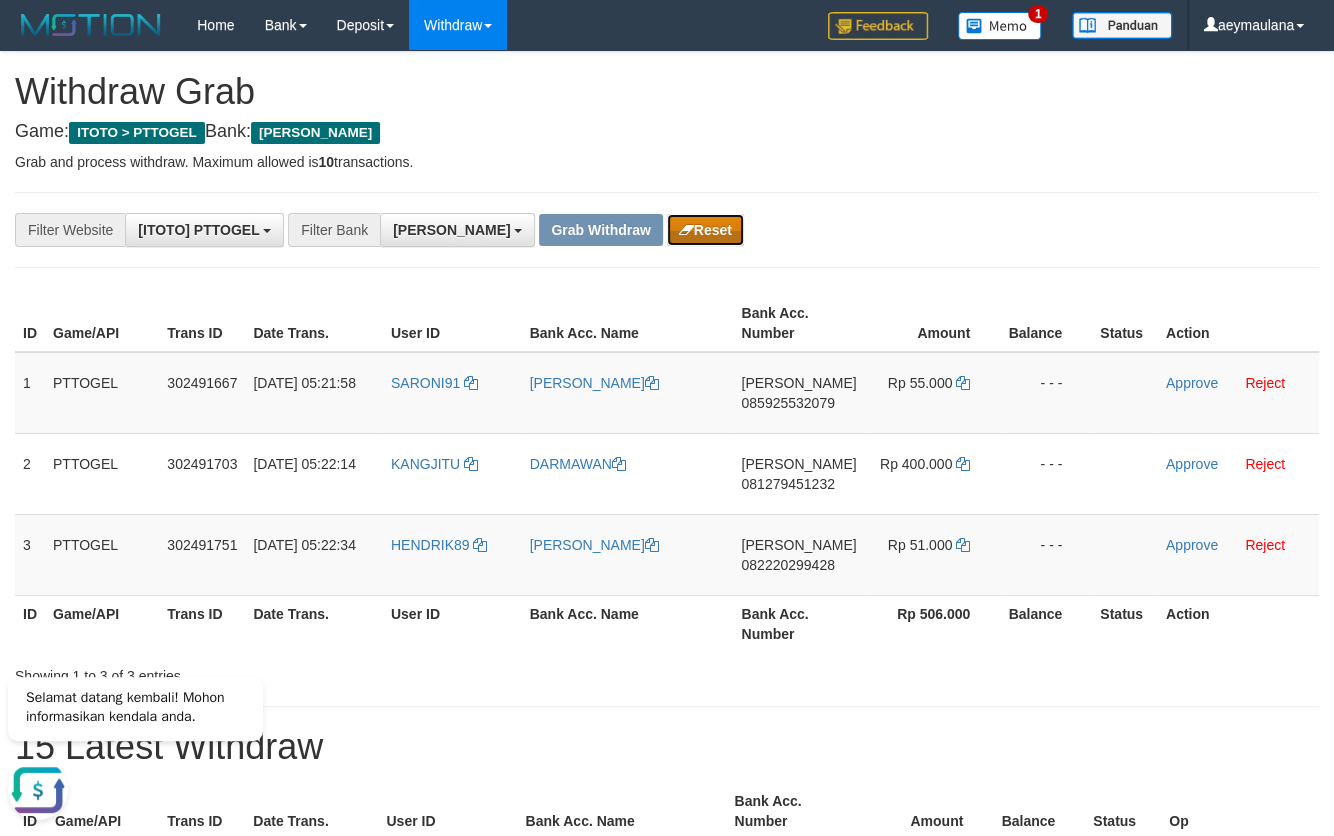 click on "Reset" at bounding box center [705, 230] 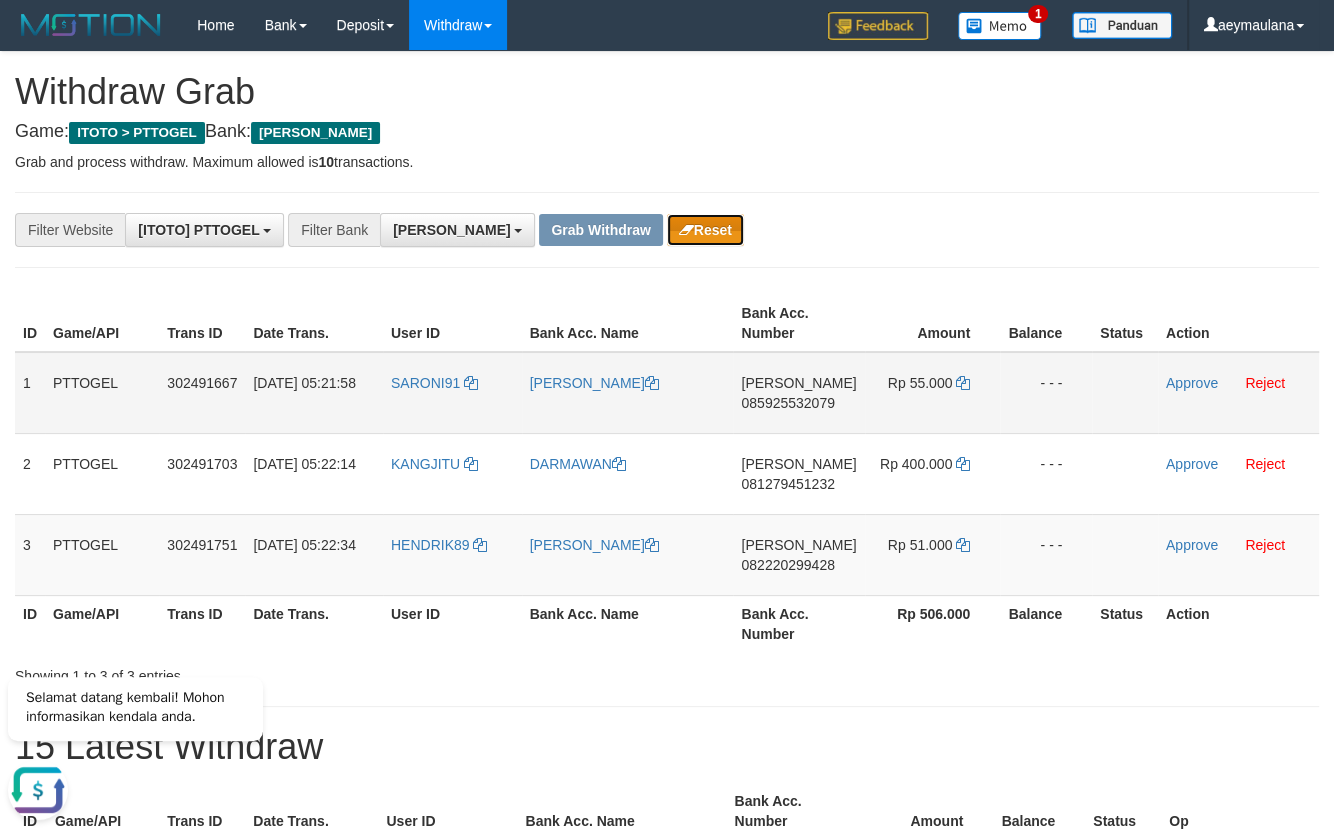 type 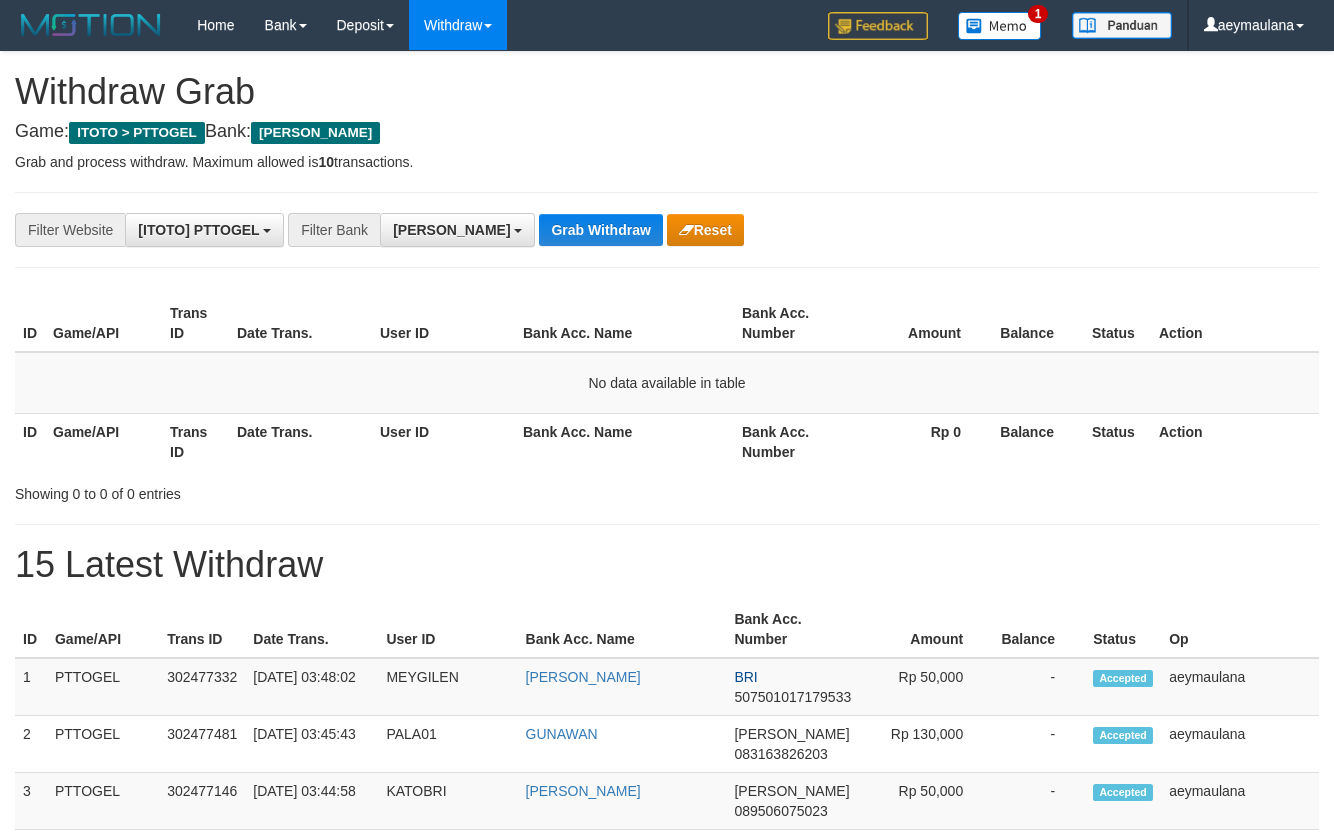 scroll, scrollTop: 0, scrollLeft: 0, axis: both 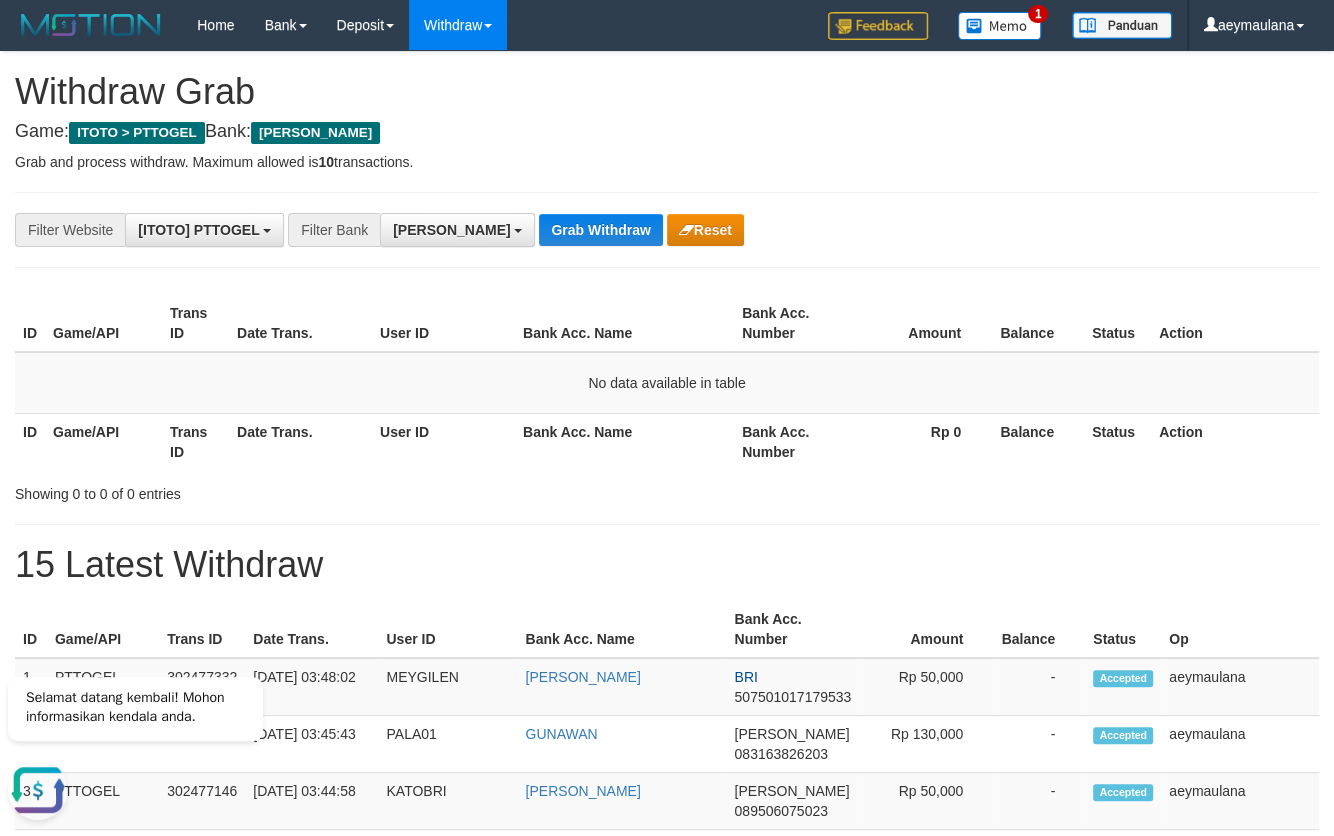 click on "Game:   ITOTO > PTTOGEL    		Bank:   DANA" at bounding box center (667, 132) 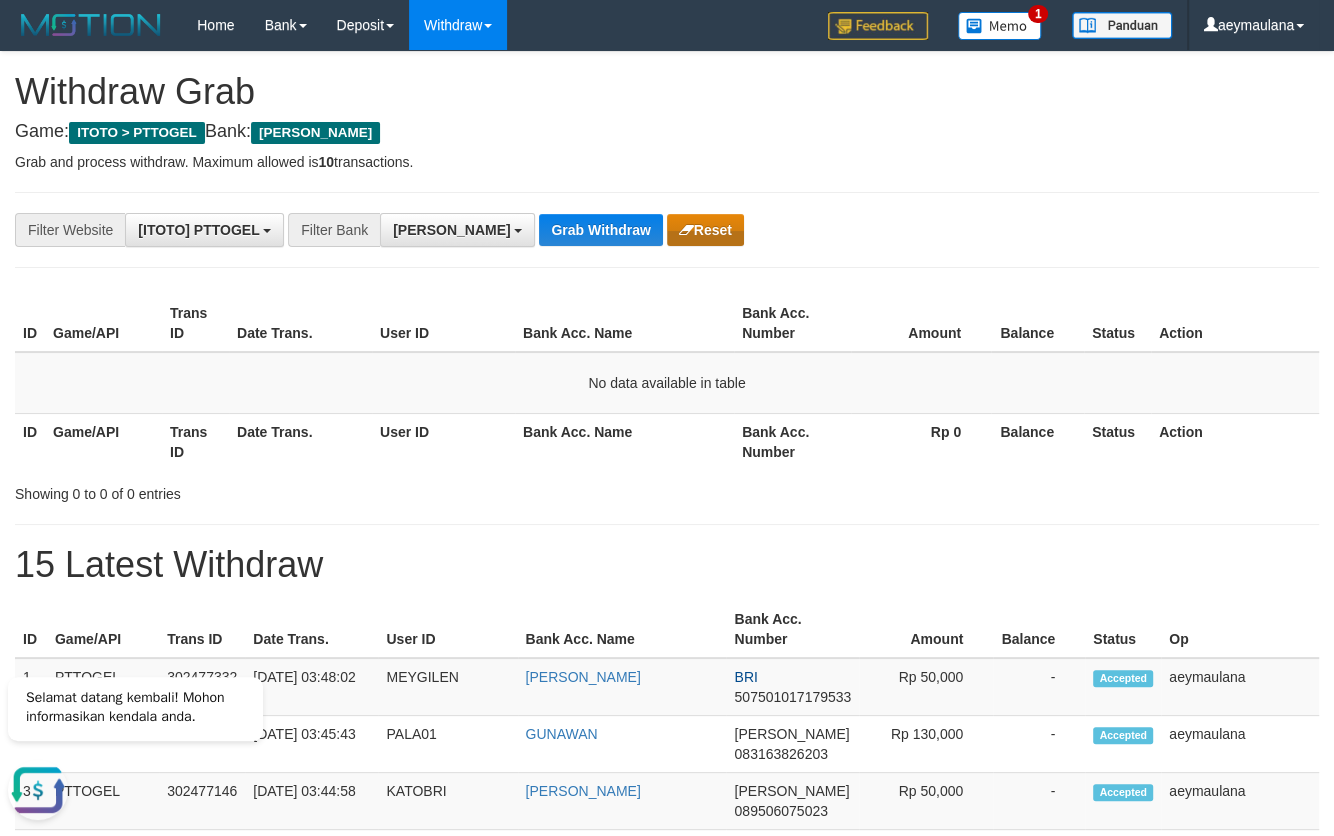 drag, startPoint x: 631, startPoint y: 142, endPoint x: 631, endPoint y: 237, distance: 95 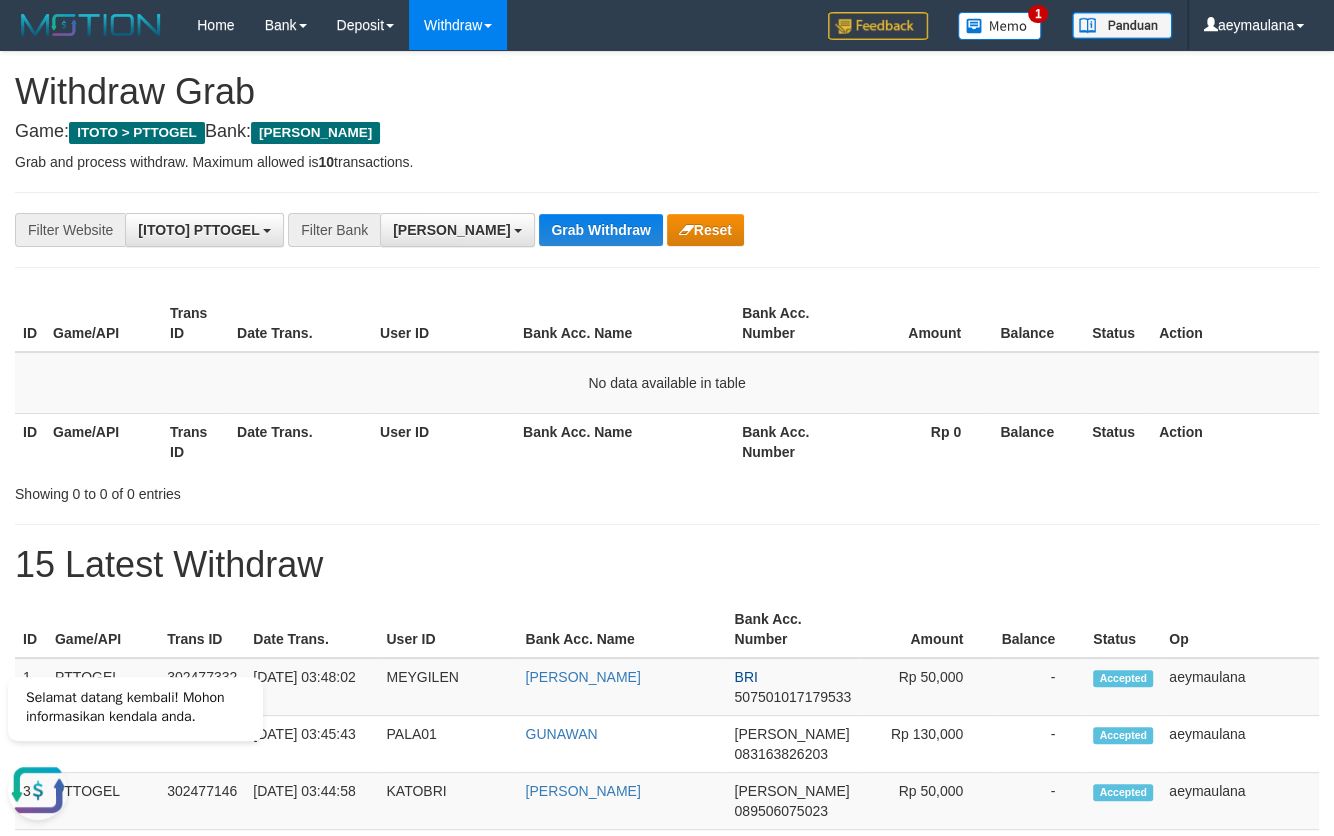click on "**********" at bounding box center (667, 1113) 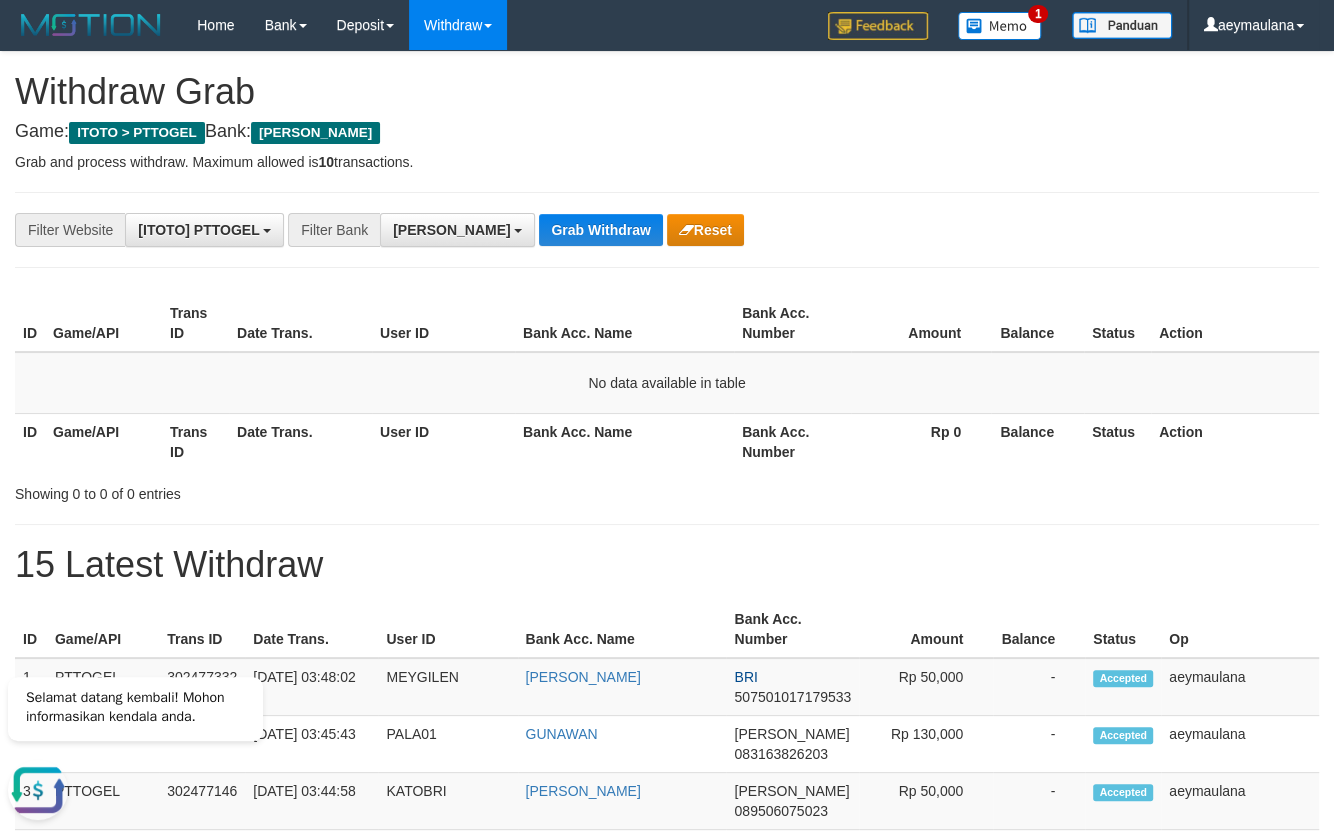 drag, startPoint x: 787, startPoint y: 123, endPoint x: 734, endPoint y: 169, distance: 70.178345 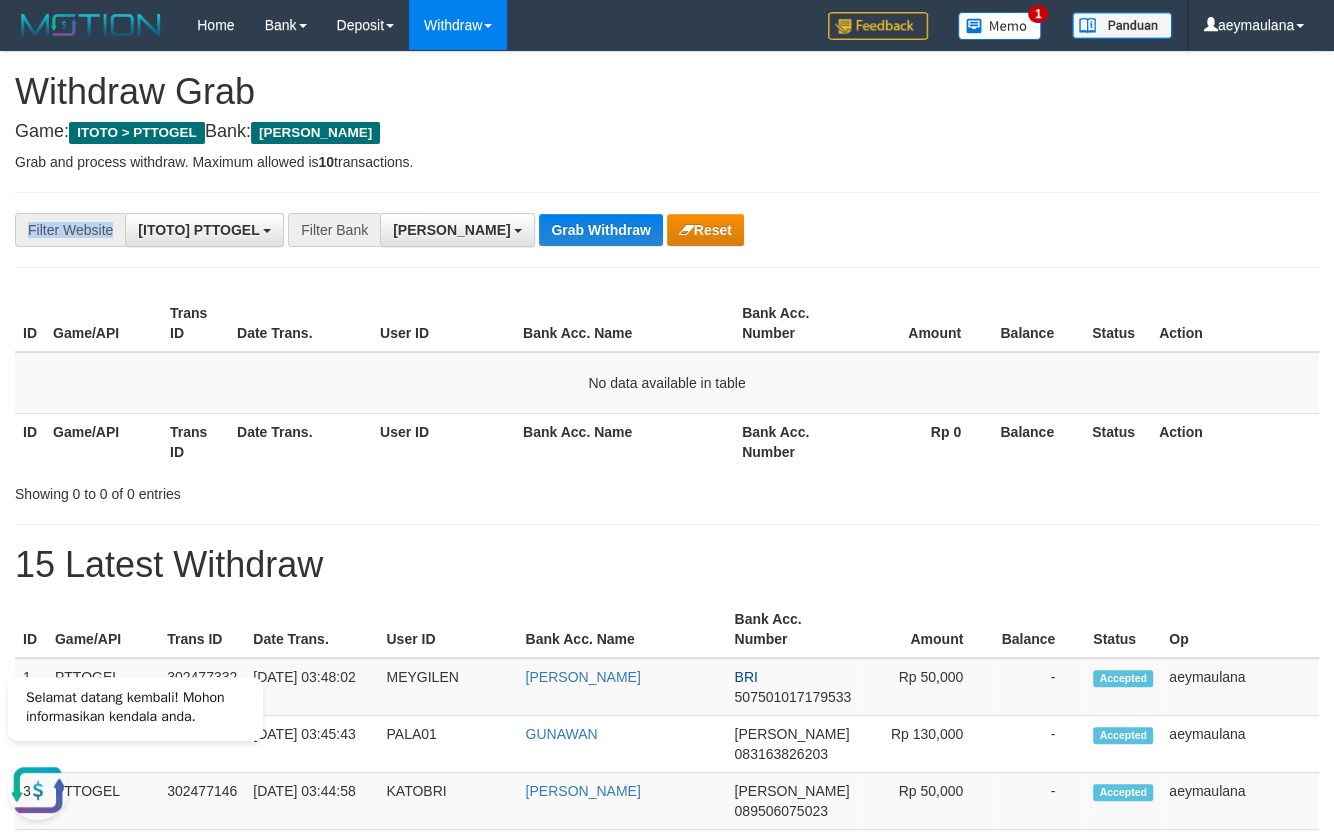 drag, startPoint x: 24, startPoint y: 259, endPoint x: 5, endPoint y: 221, distance: 42.48529 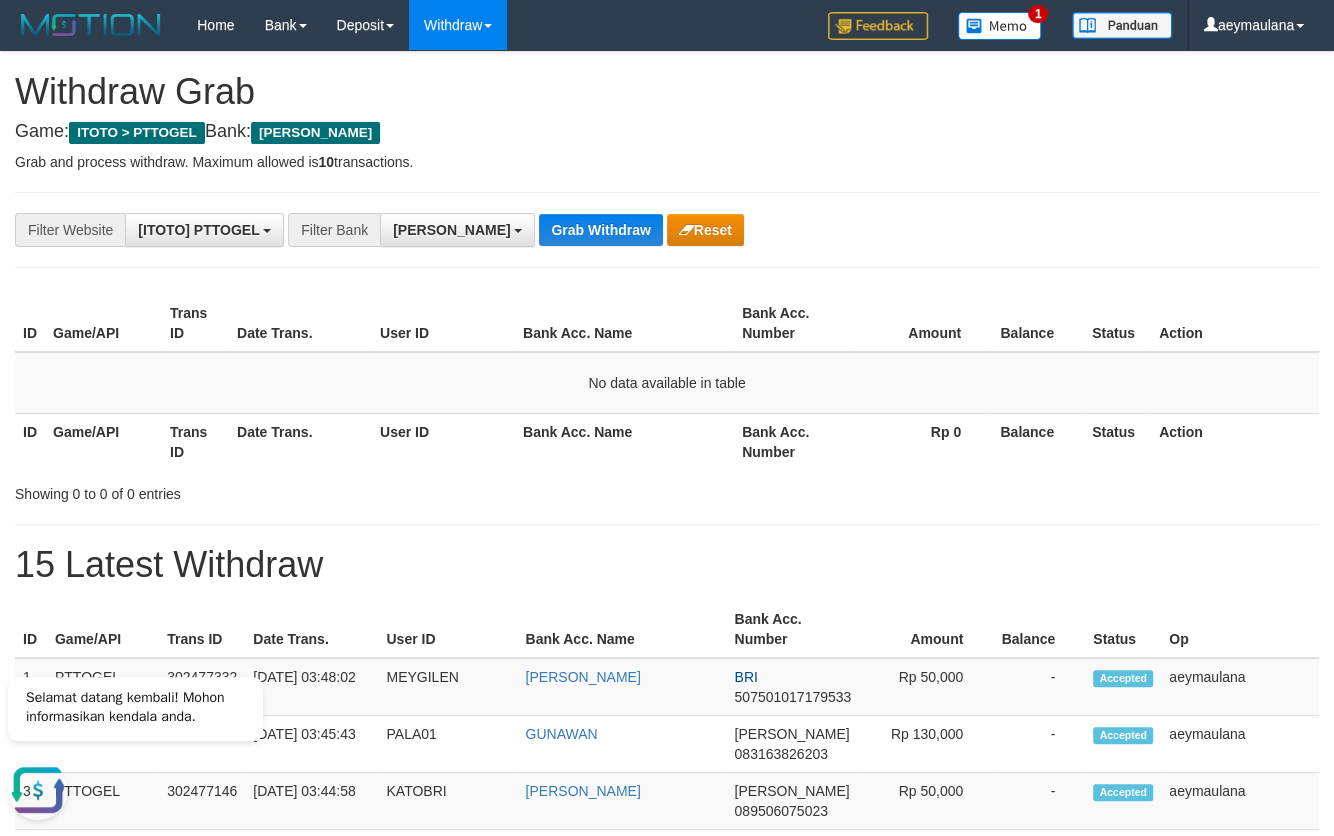 click on "**********" at bounding box center [667, 1113] 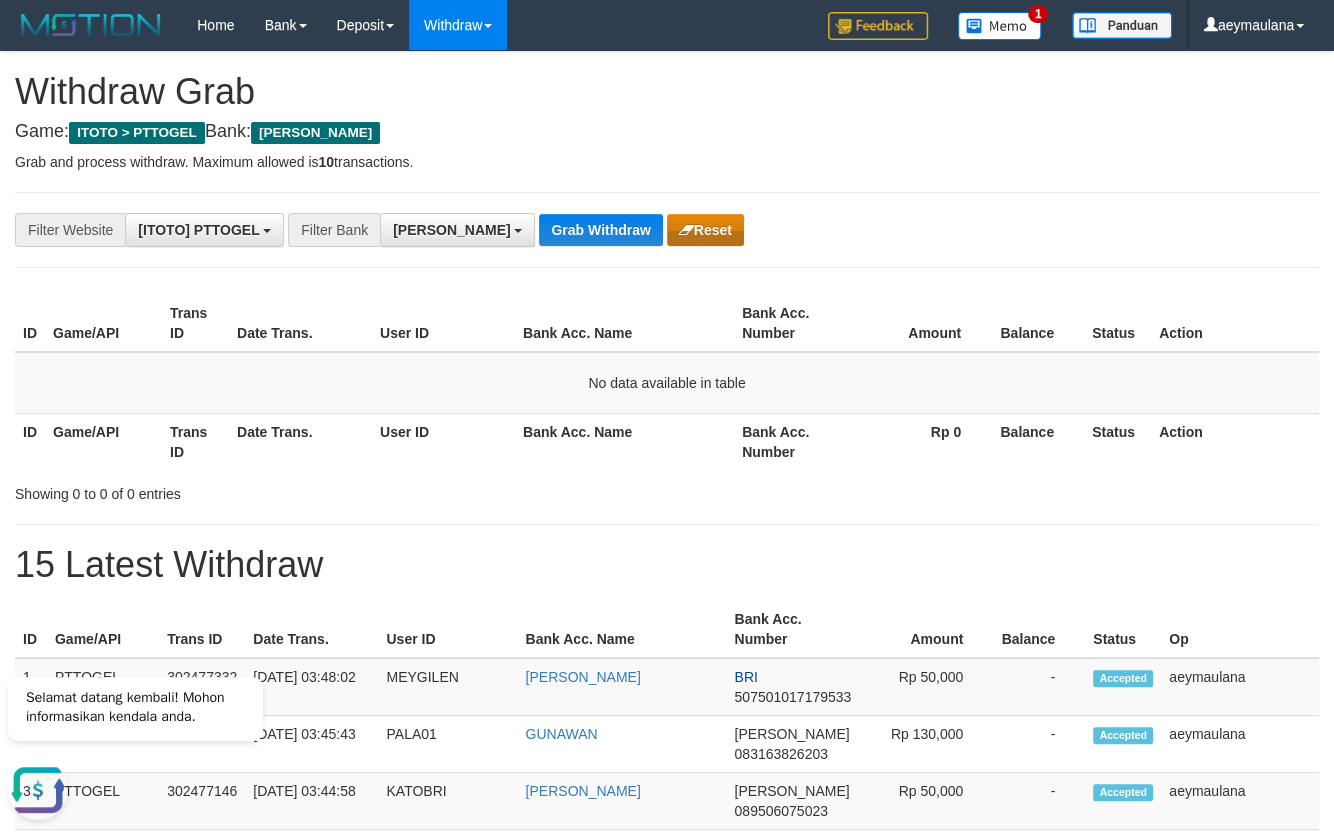 drag, startPoint x: 617, startPoint y: 165, endPoint x: 591, endPoint y: 222, distance: 62.649822 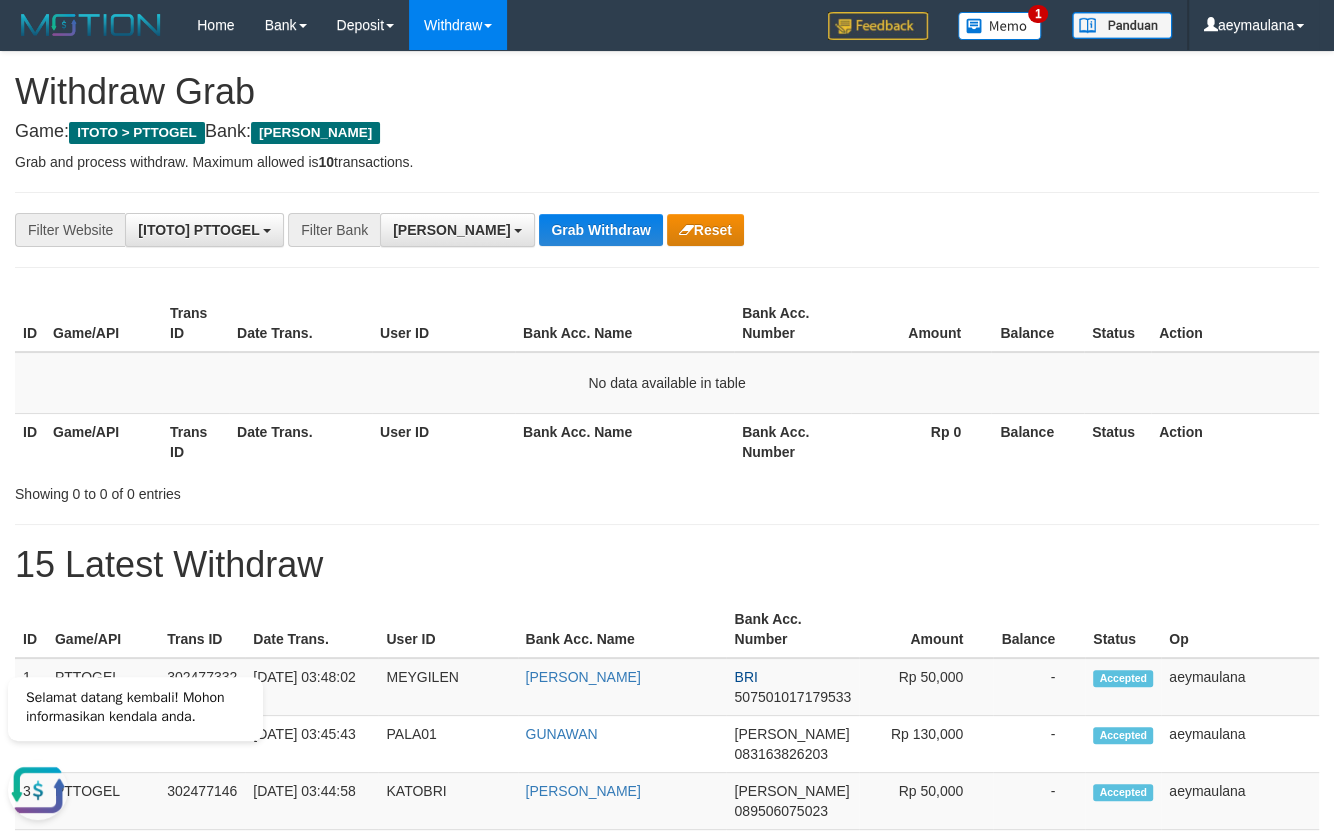 click on "**********" at bounding box center (667, 1113) 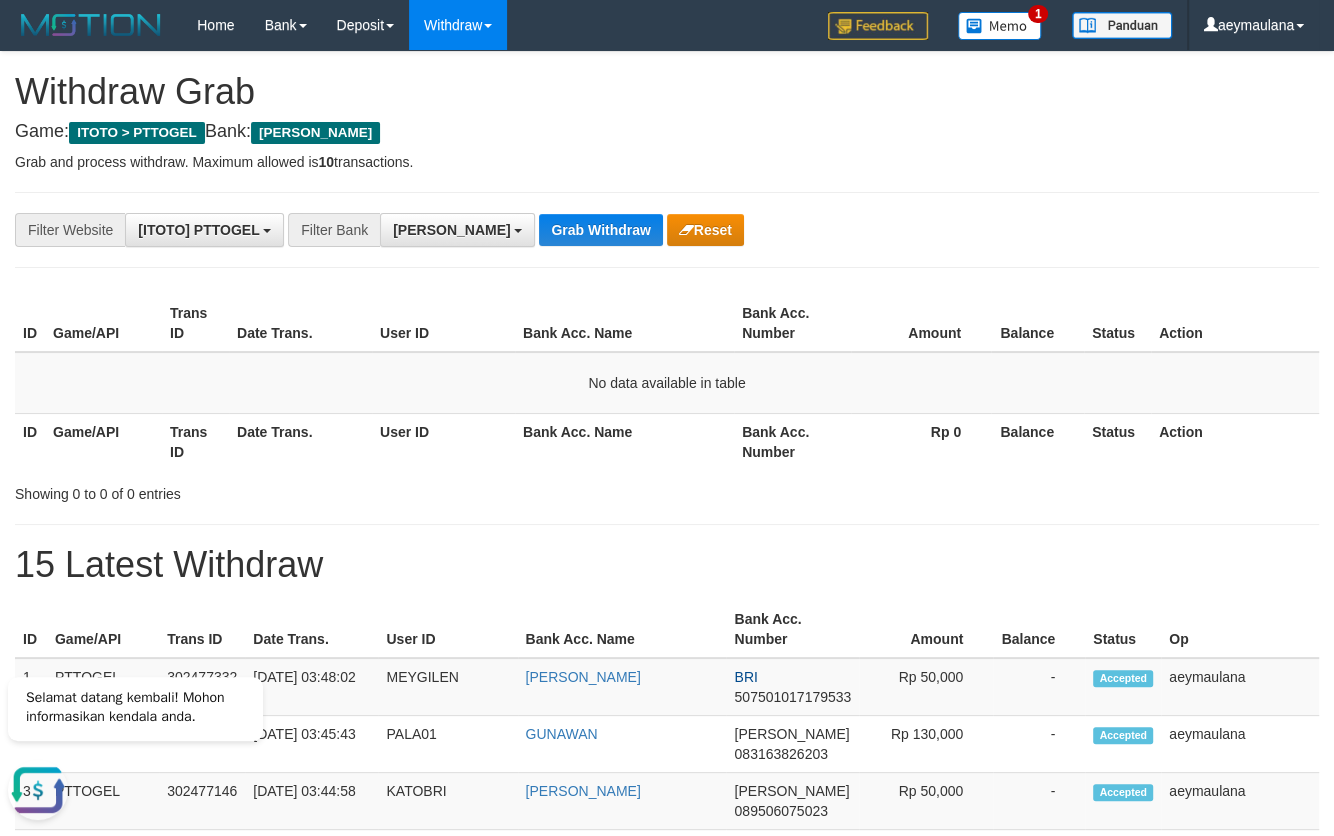 drag, startPoint x: 676, startPoint y: 126, endPoint x: 686, endPoint y: 127, distance: 10.049875 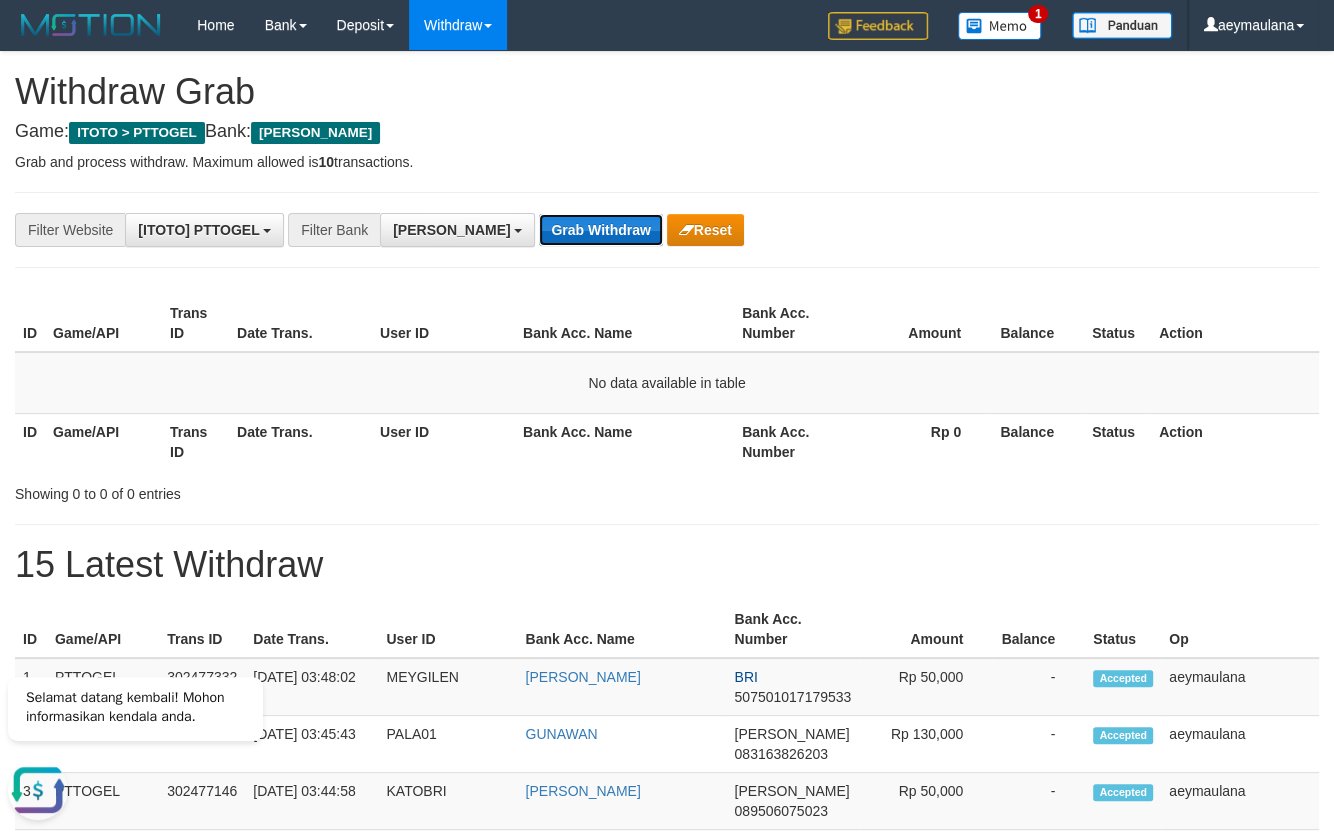 click on "Grab Withdraw" at bounding box center (600, 230) 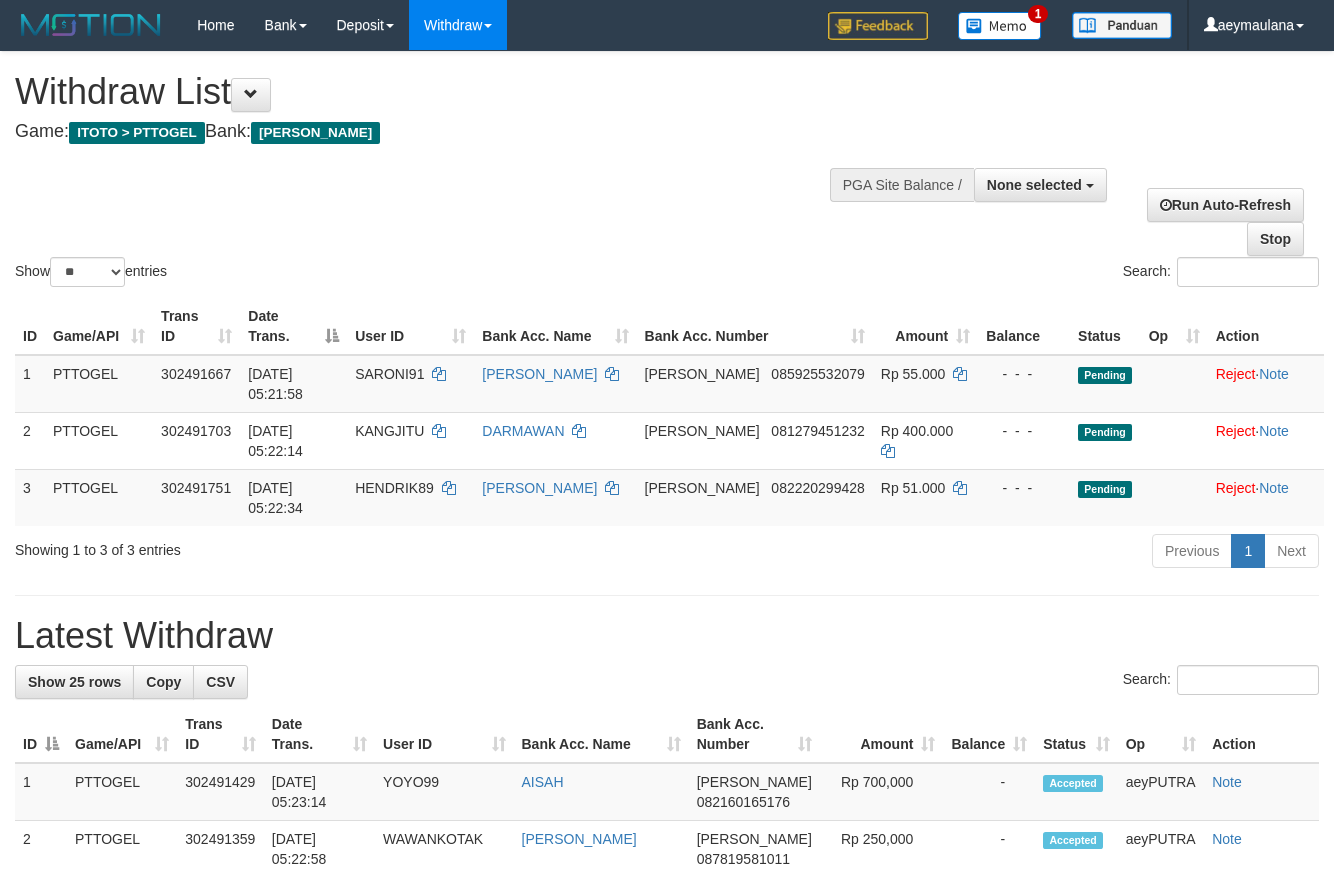 select 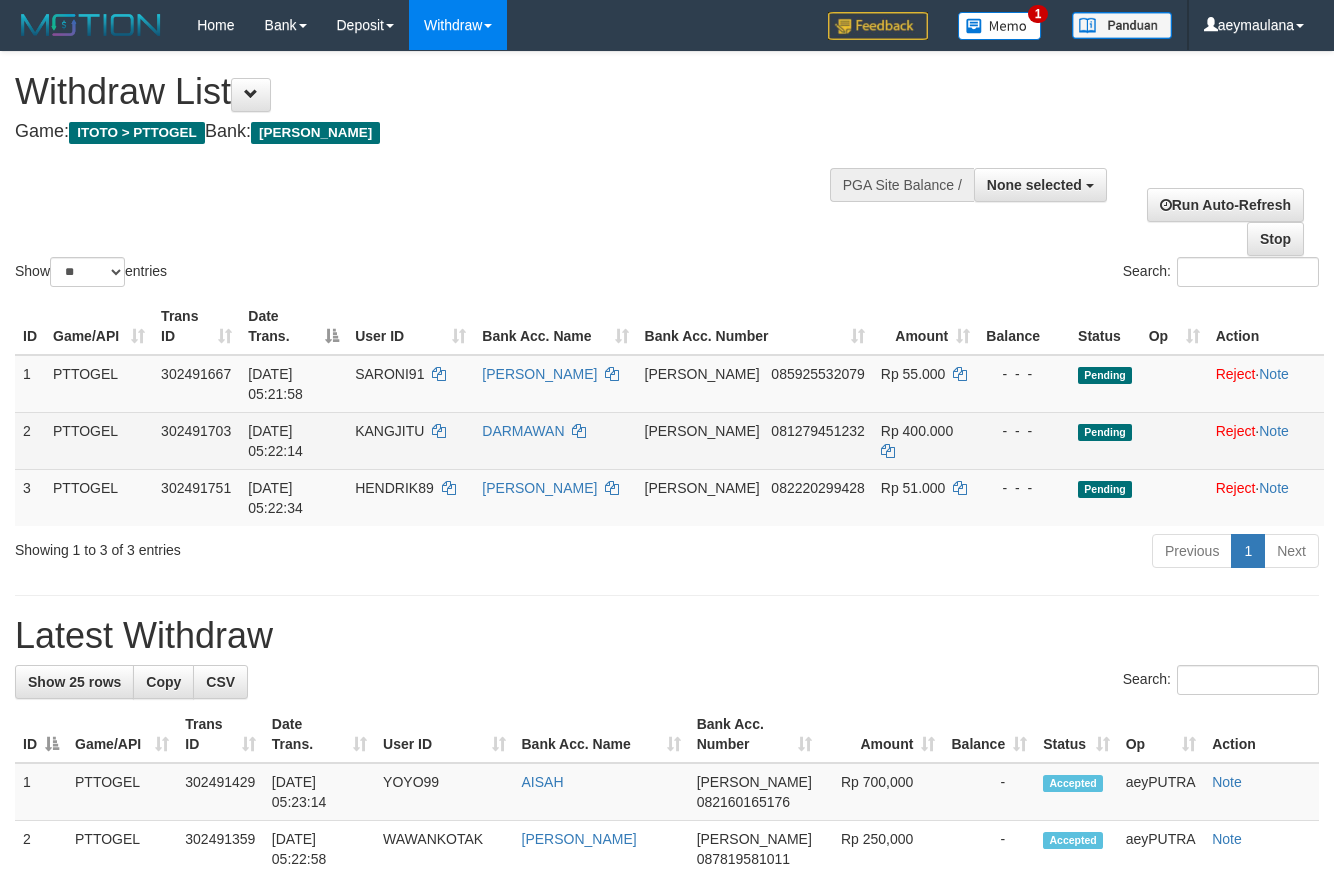 scroll, scrollTop: 0, scrollLeft: 0, axis: both 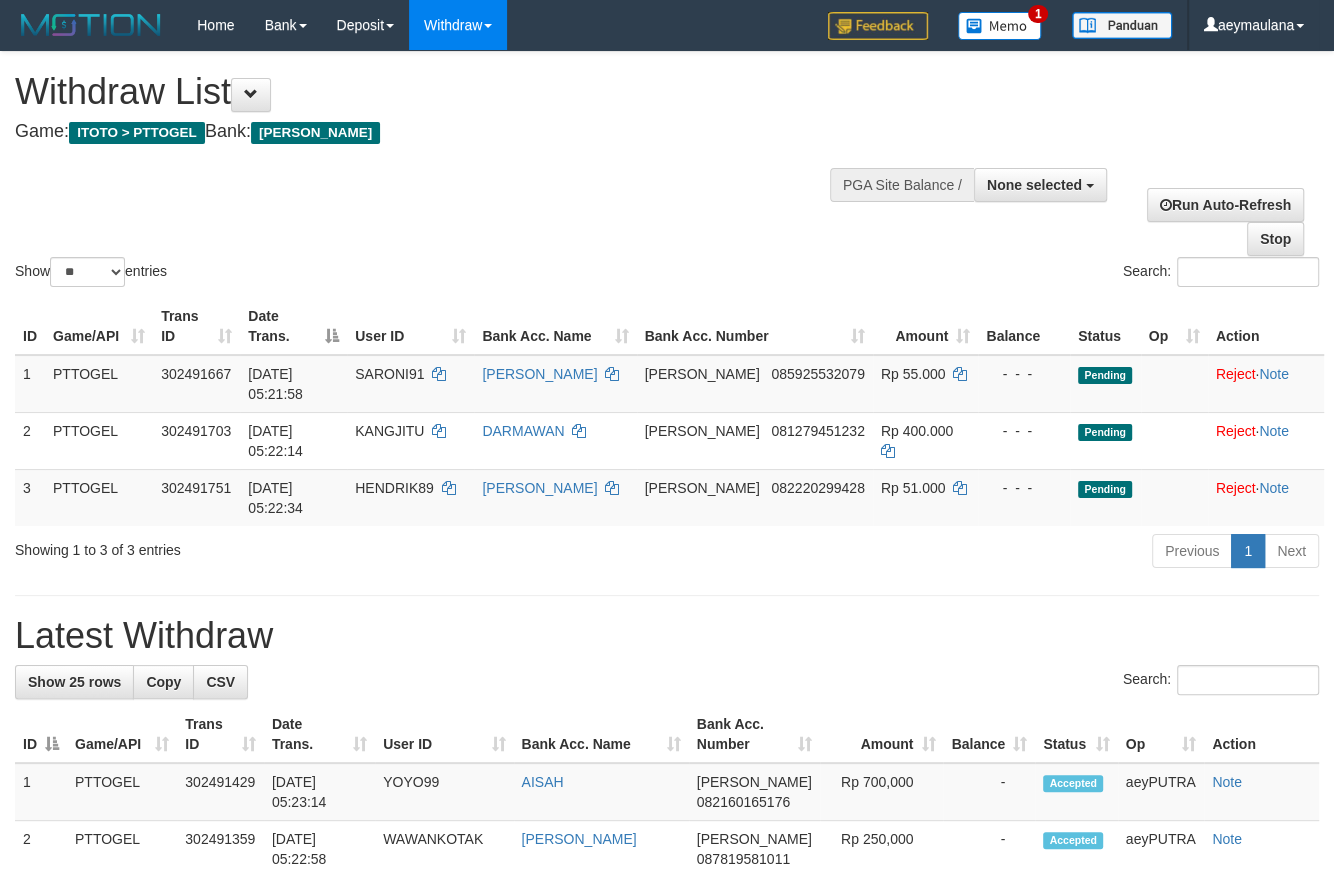 click on "**********" at bounding box center [449, 101] 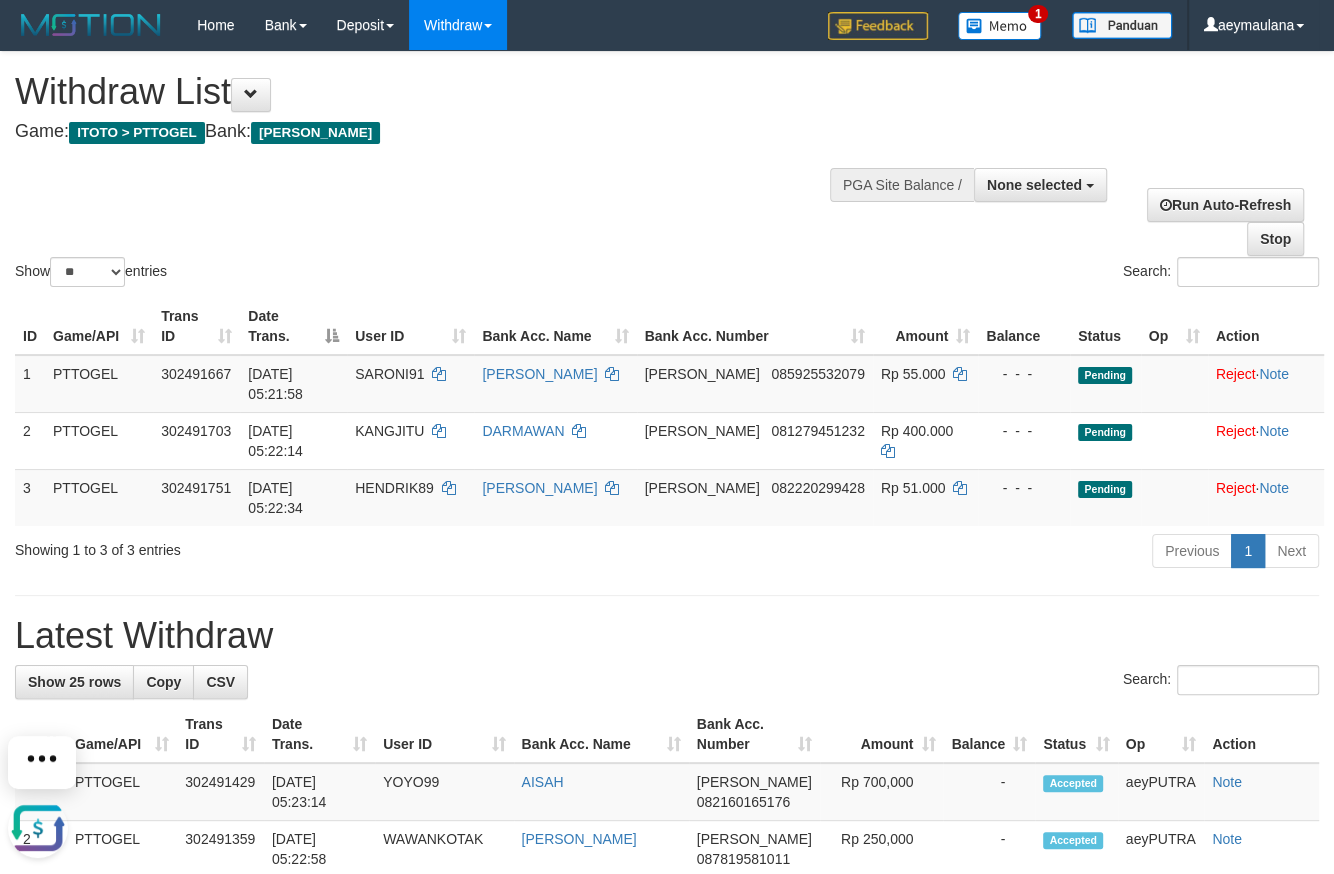 scroll, scrollTop: 0, scrollLeft: 0, axis: both 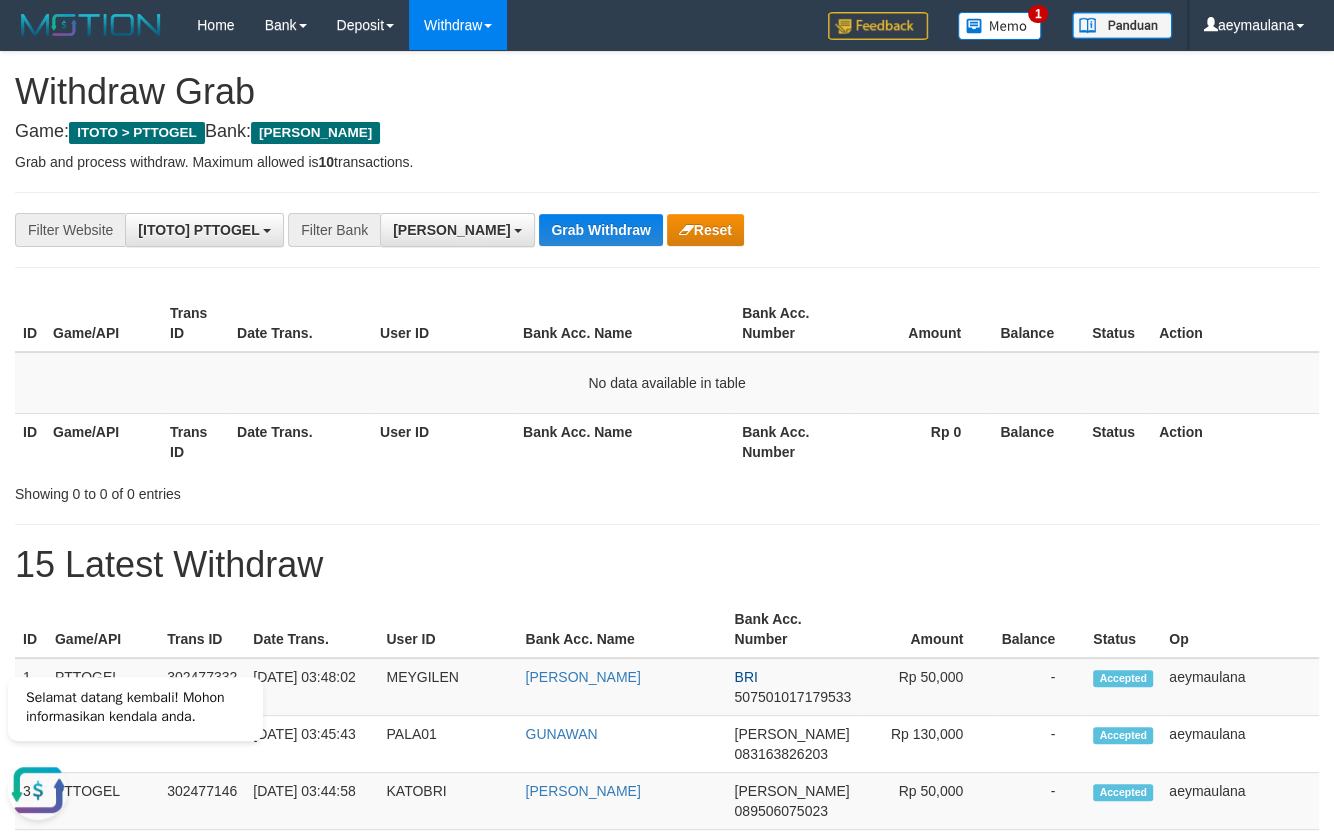 click on "Grab and process withdraw.
Maximum allowed is  10  transactions." at bounding box center [667, 162] 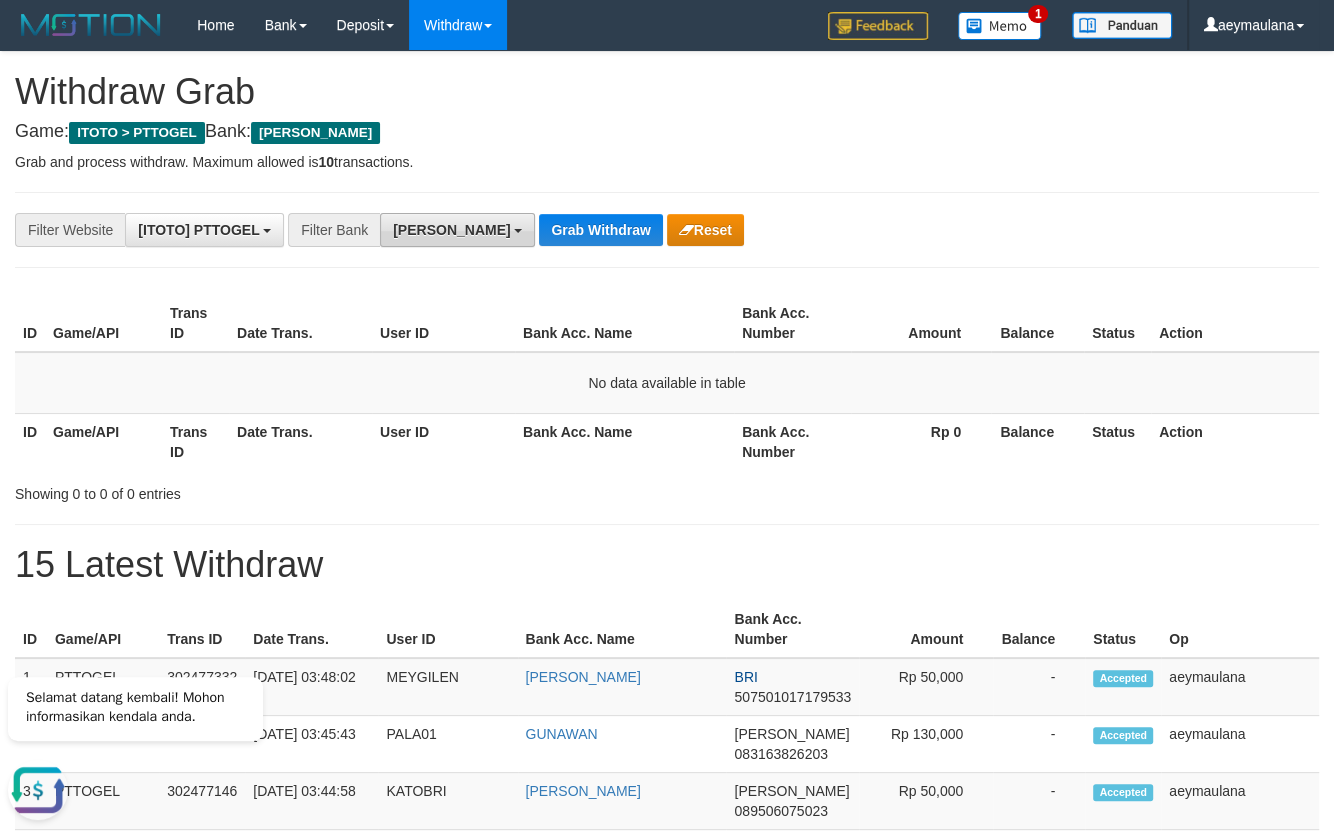 click on "[PERSON_NAME]" at bounding box center [451, 230] 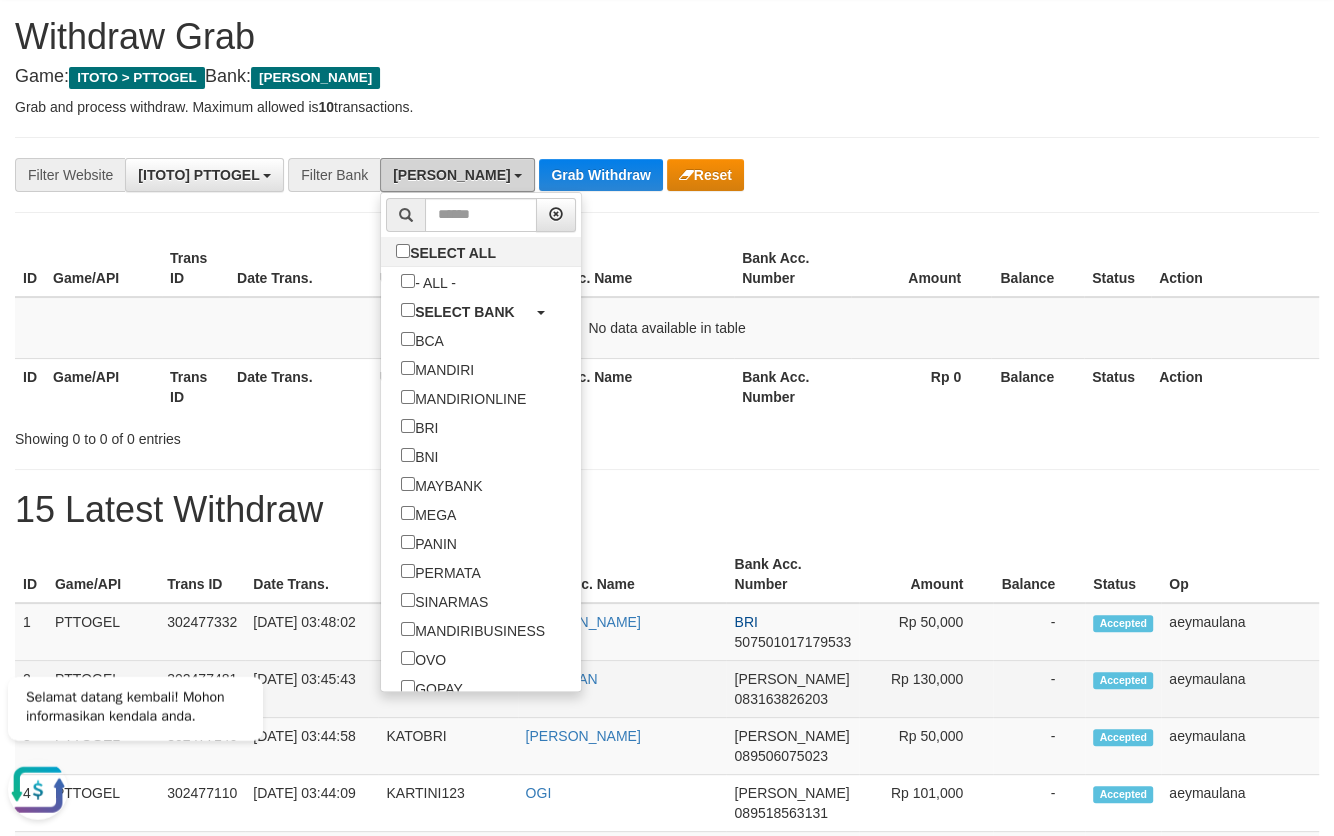 scroll, scrollTop: 293, scrollLeft: 0, axis: vertical 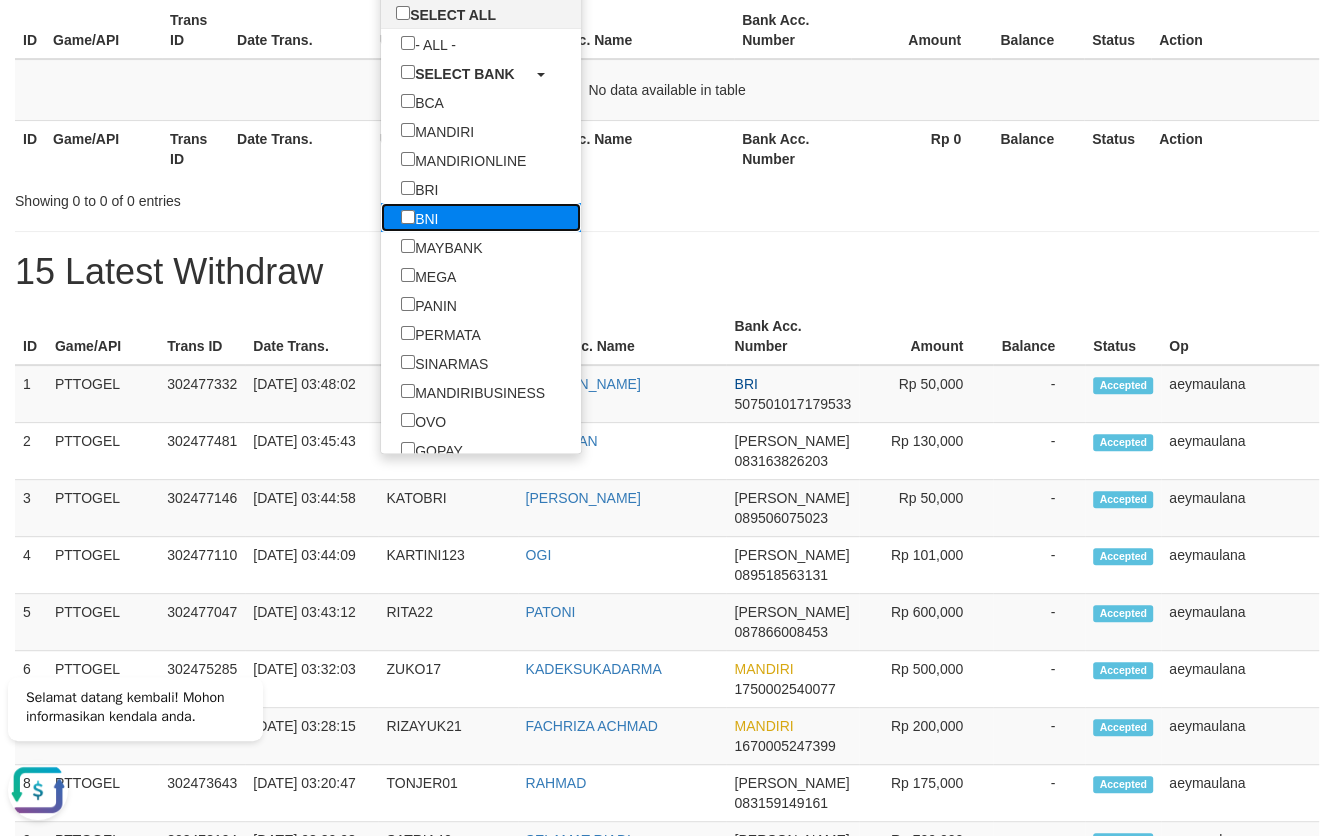click on "BNI" at bounding box center [481, 217] 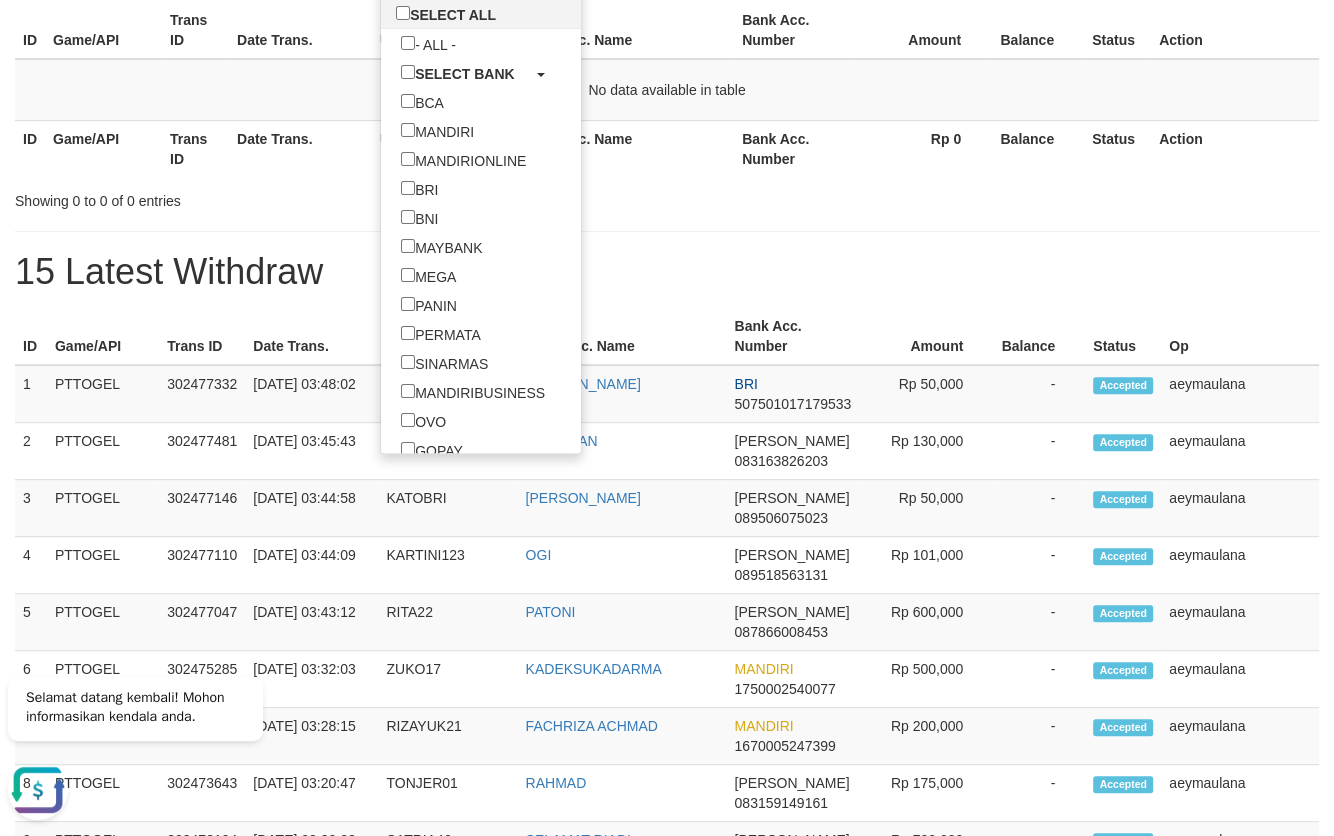 click on "15 Latest Withdraw" at bounding box center [667, 272] 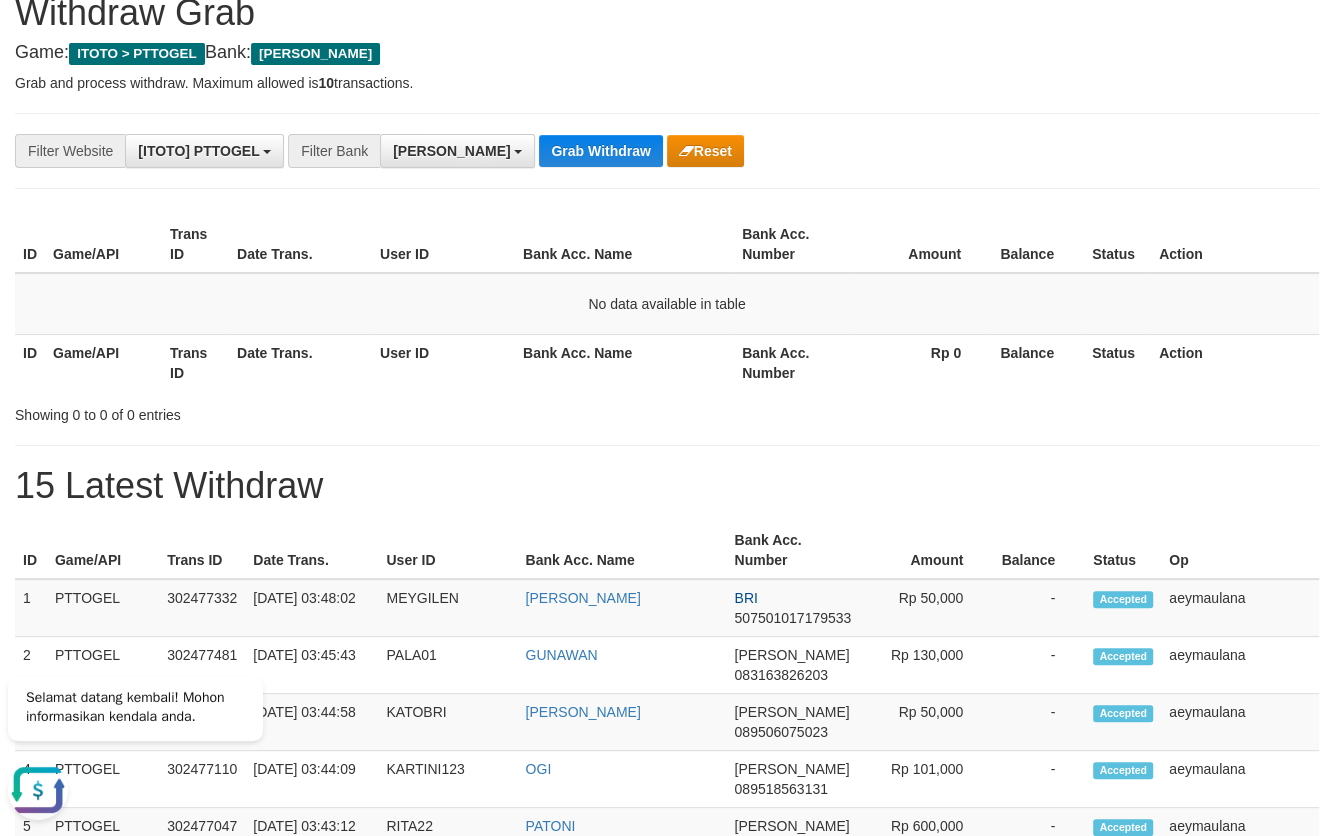 scroll, scrollTop: 0, scrollLeft: 0, axis: both 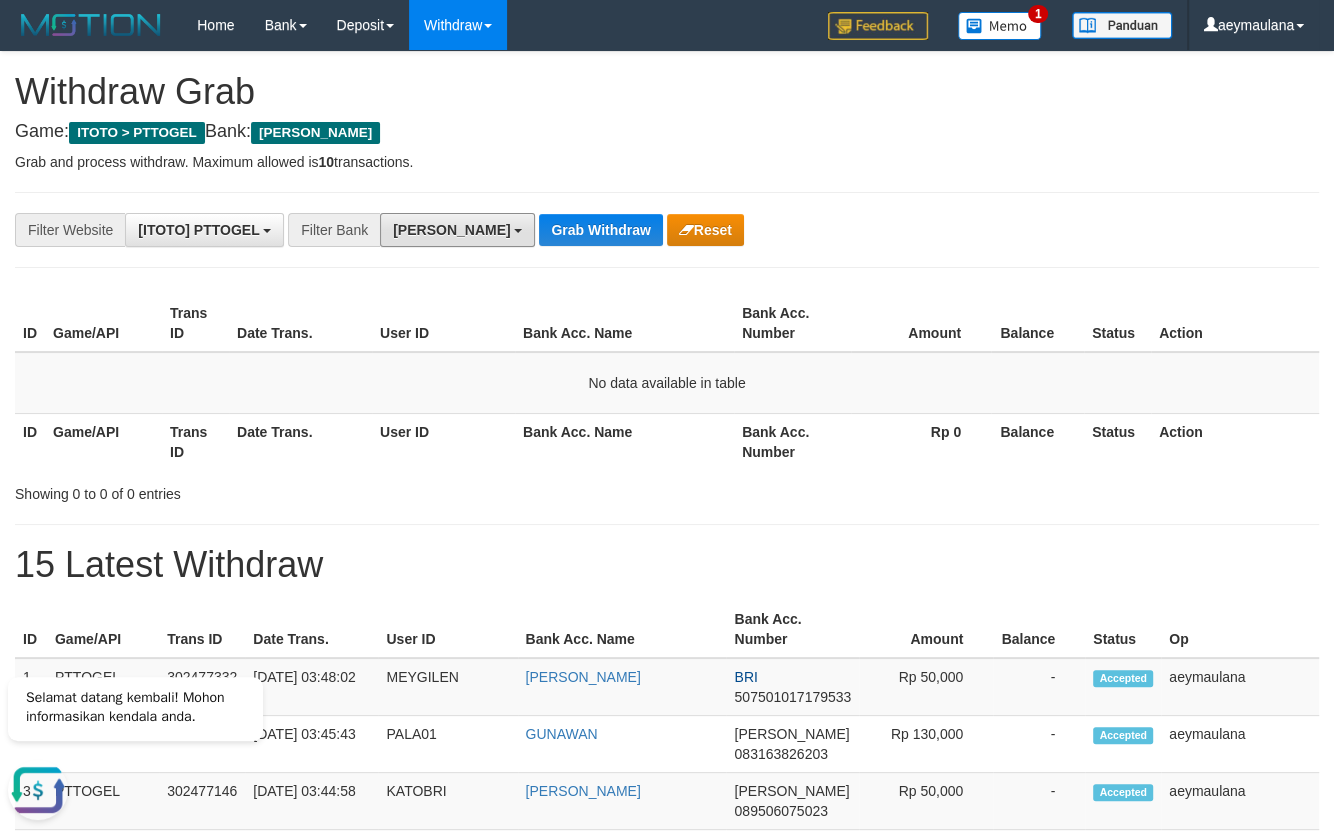 drag, startPoint x: 424, startPoint y: 226, endPoint x: 435, endPoint y: 423, distance: 197.30687 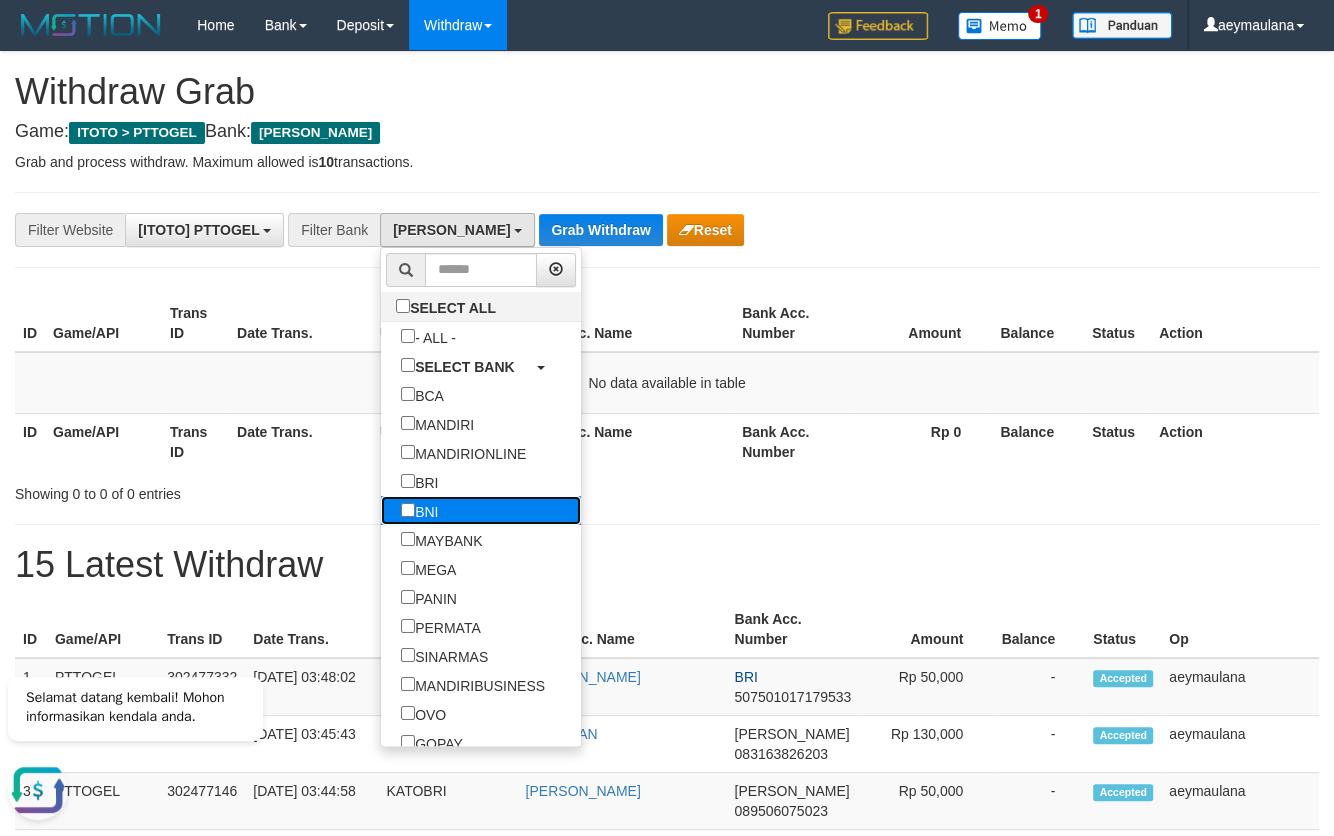 click on "BNI" at bounding box center (419, 510) 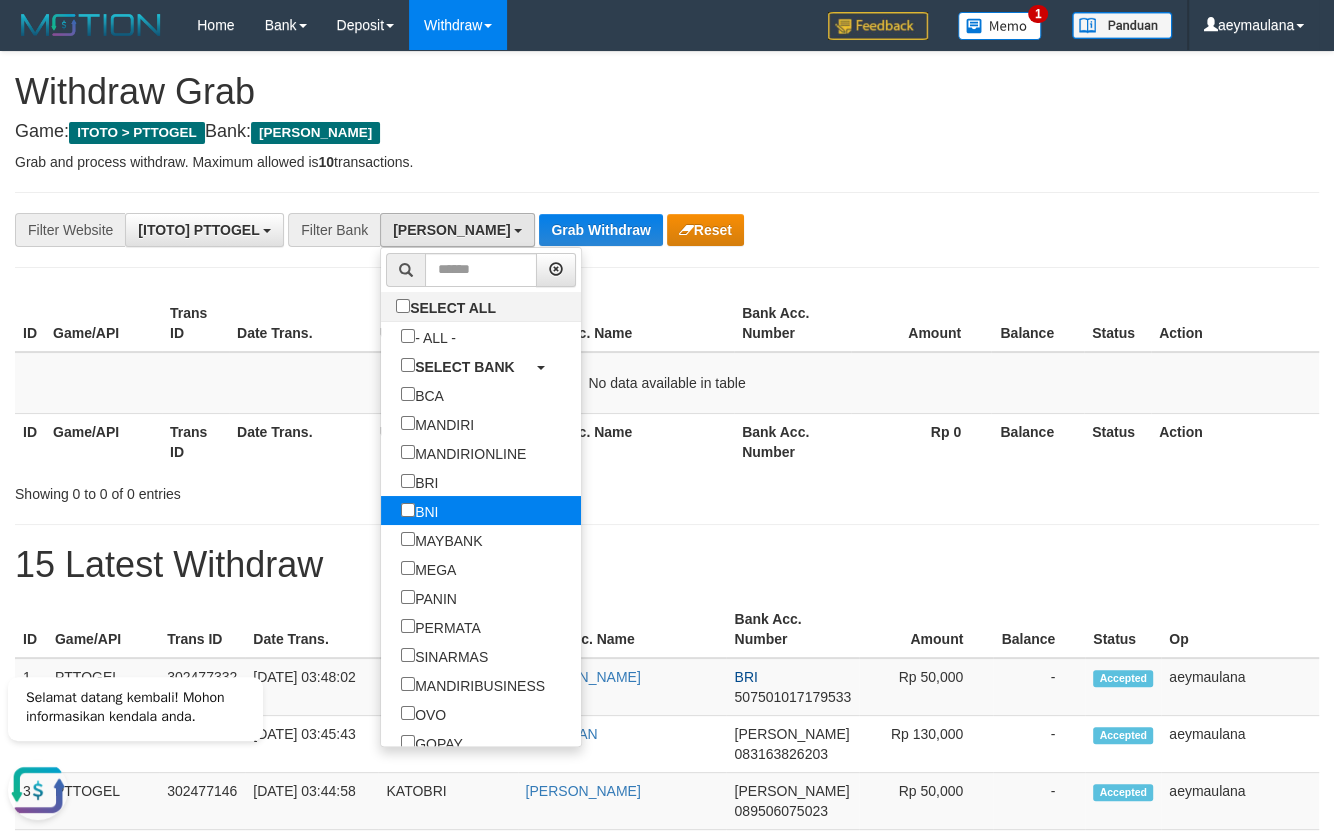 select on "***" 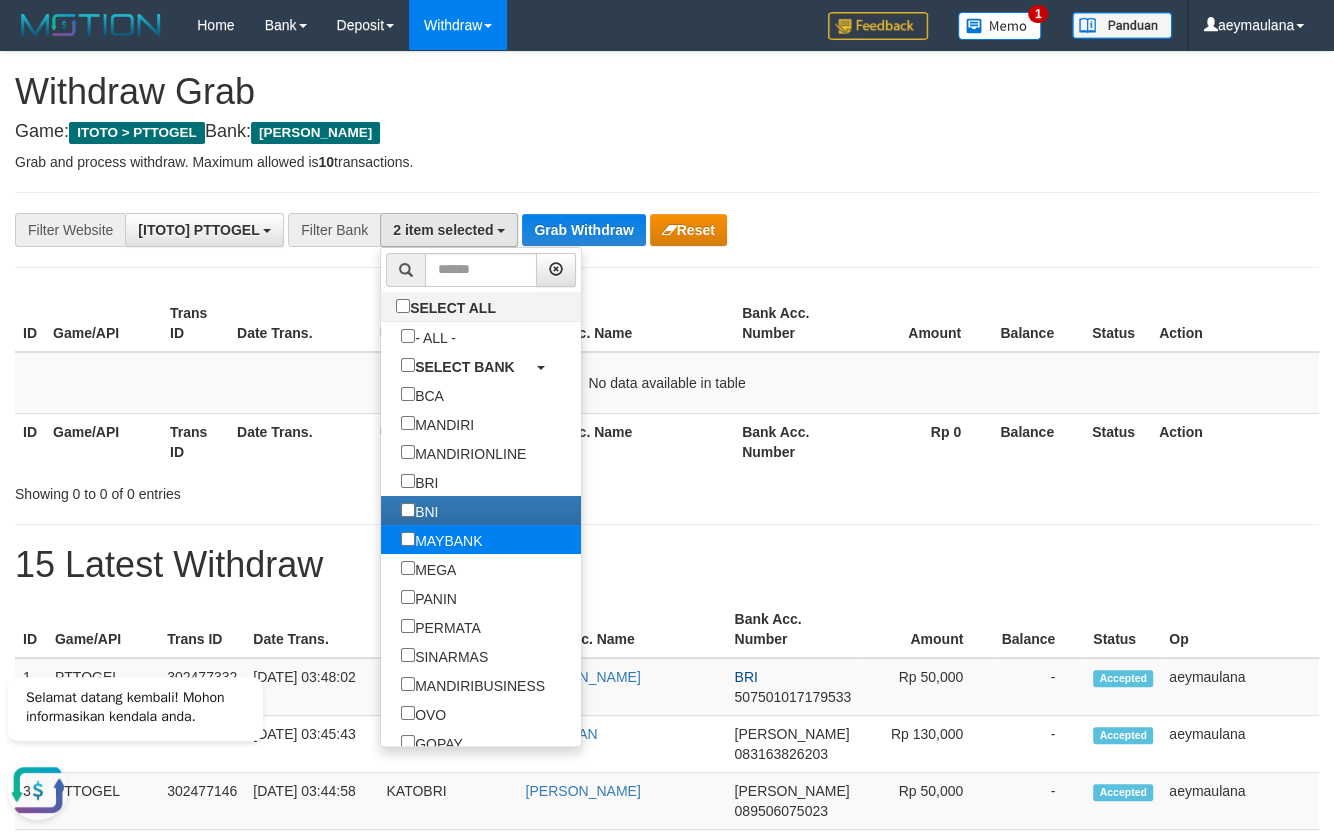 scroll, scrollTop: 249, scrollLeft: 0, axis: vertical 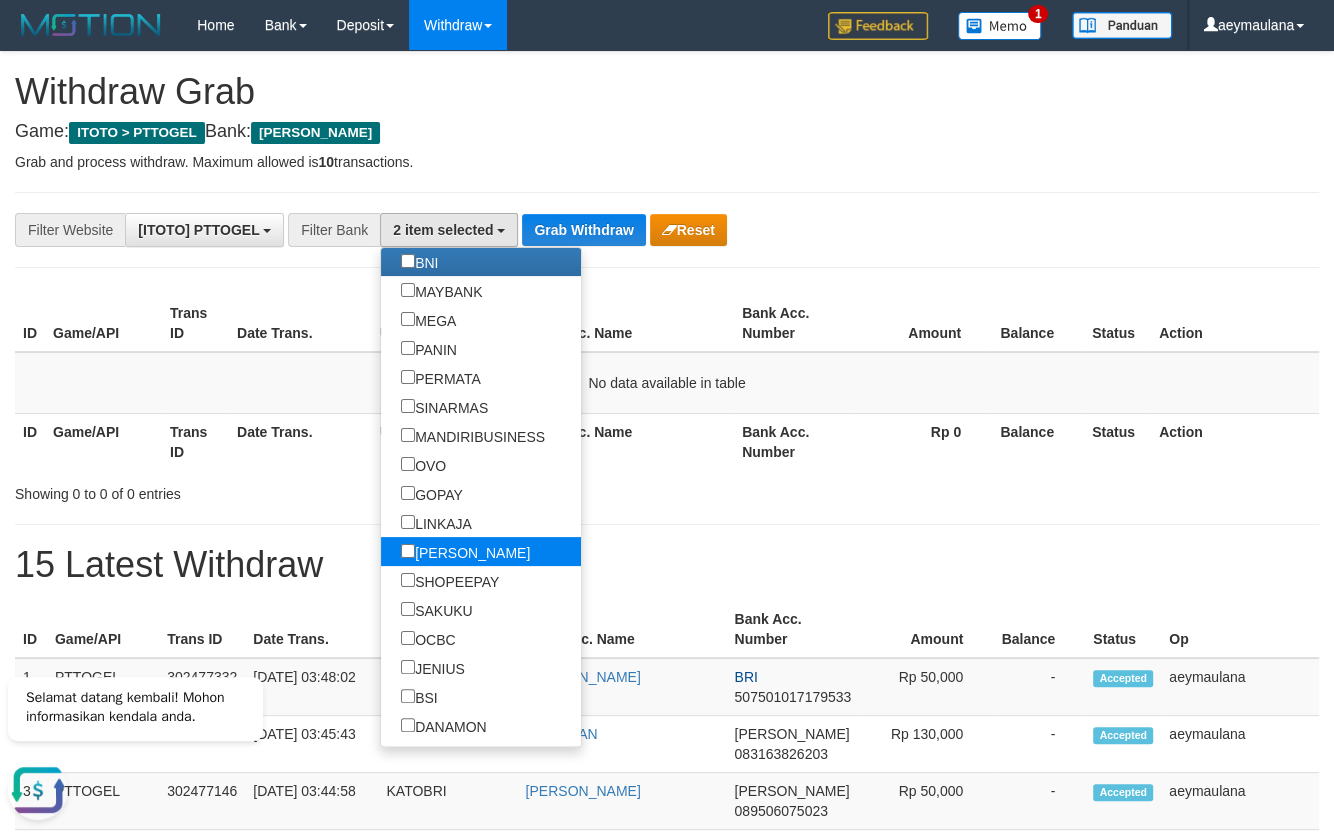 click on "[PERSON_NAME]" at bounding box center [465, 551] 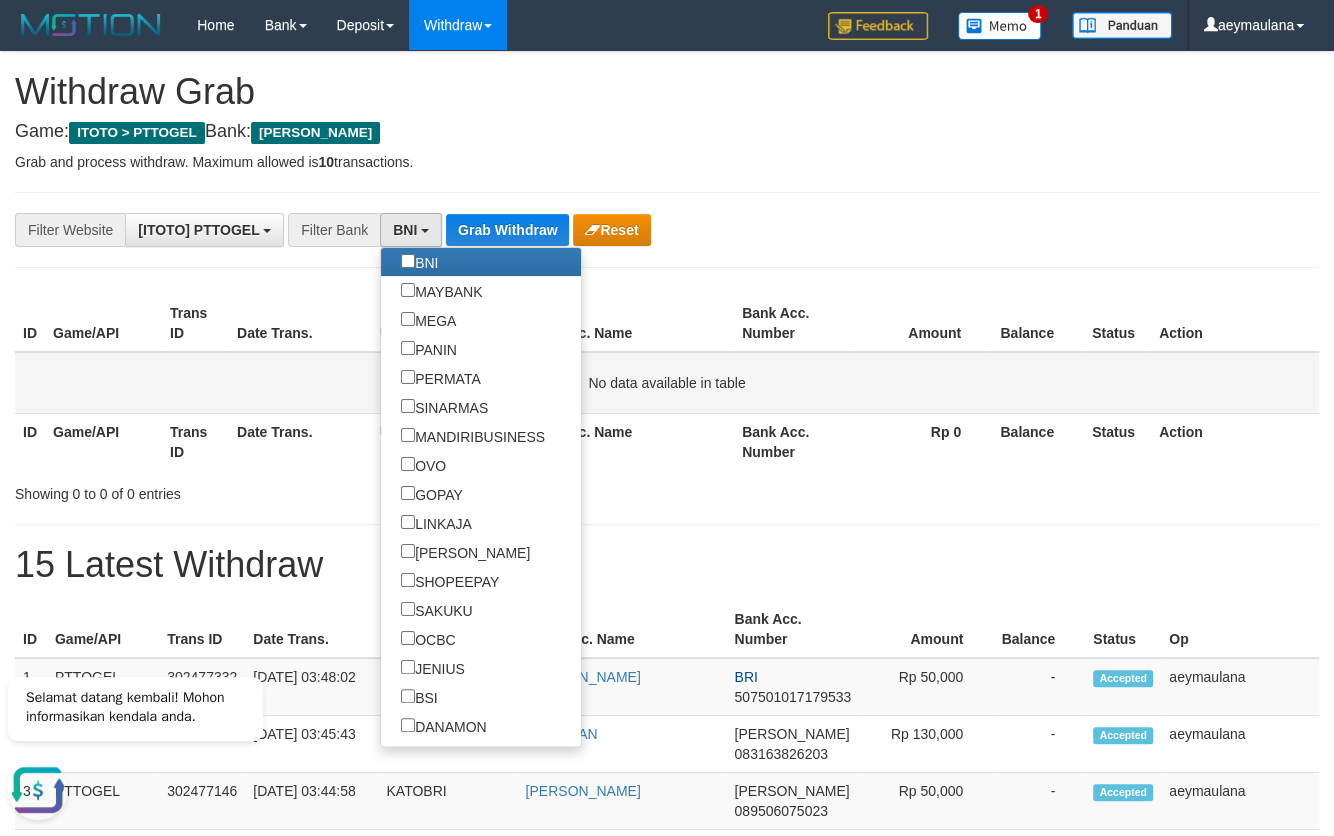 click on "Rp 0" at bounding box center (921, 441) 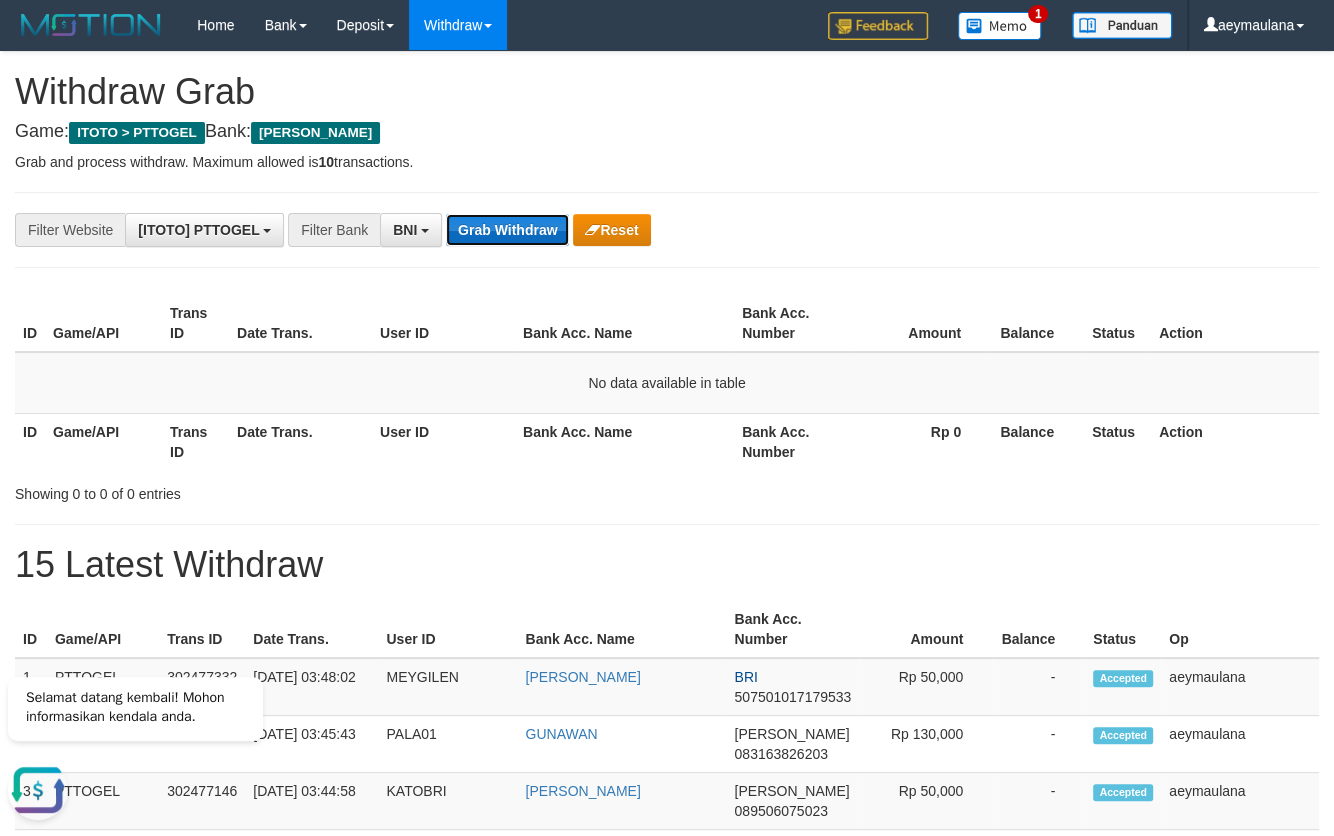 click on "Grab Withdraw" at bounding box center [507, 230] 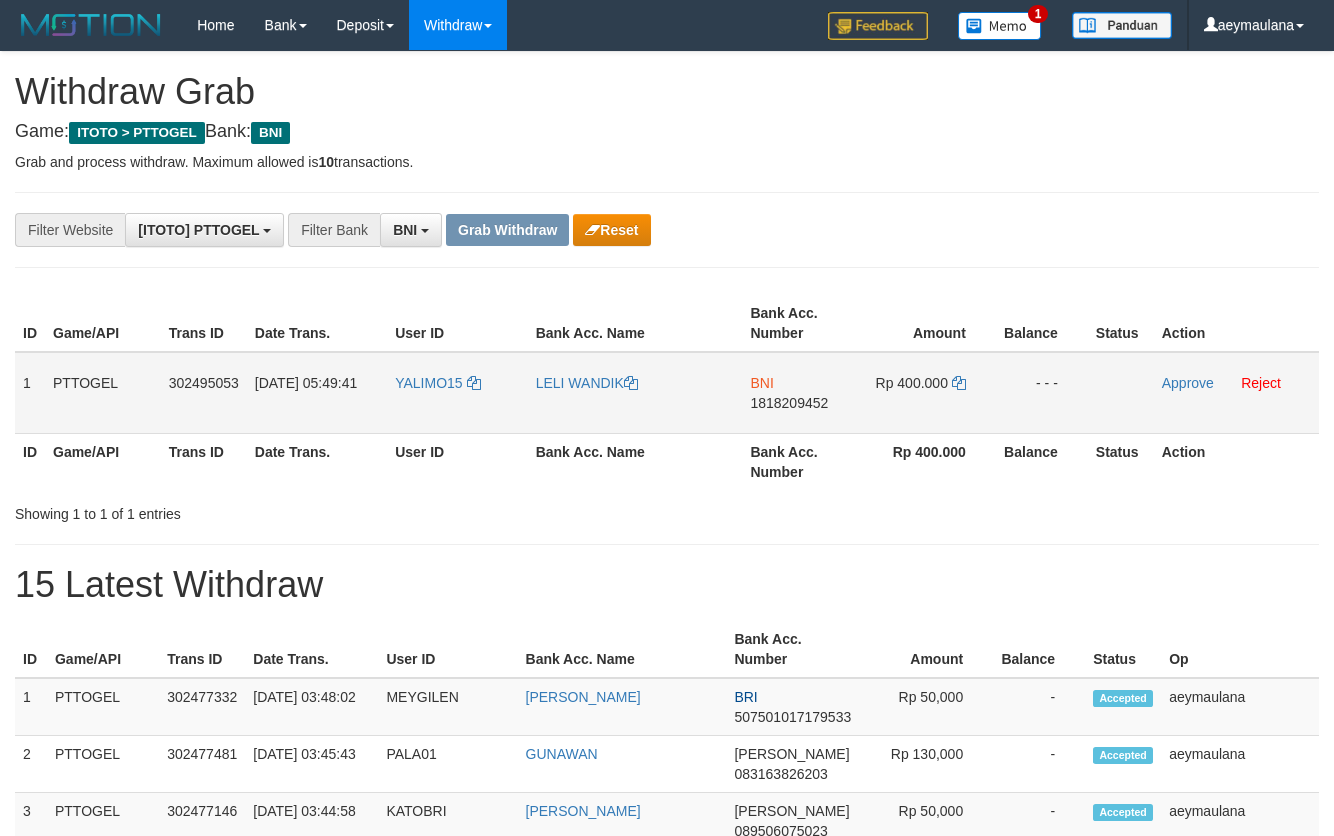 scroll, scrollTop: 0, scrollLeft: 0, axis: both 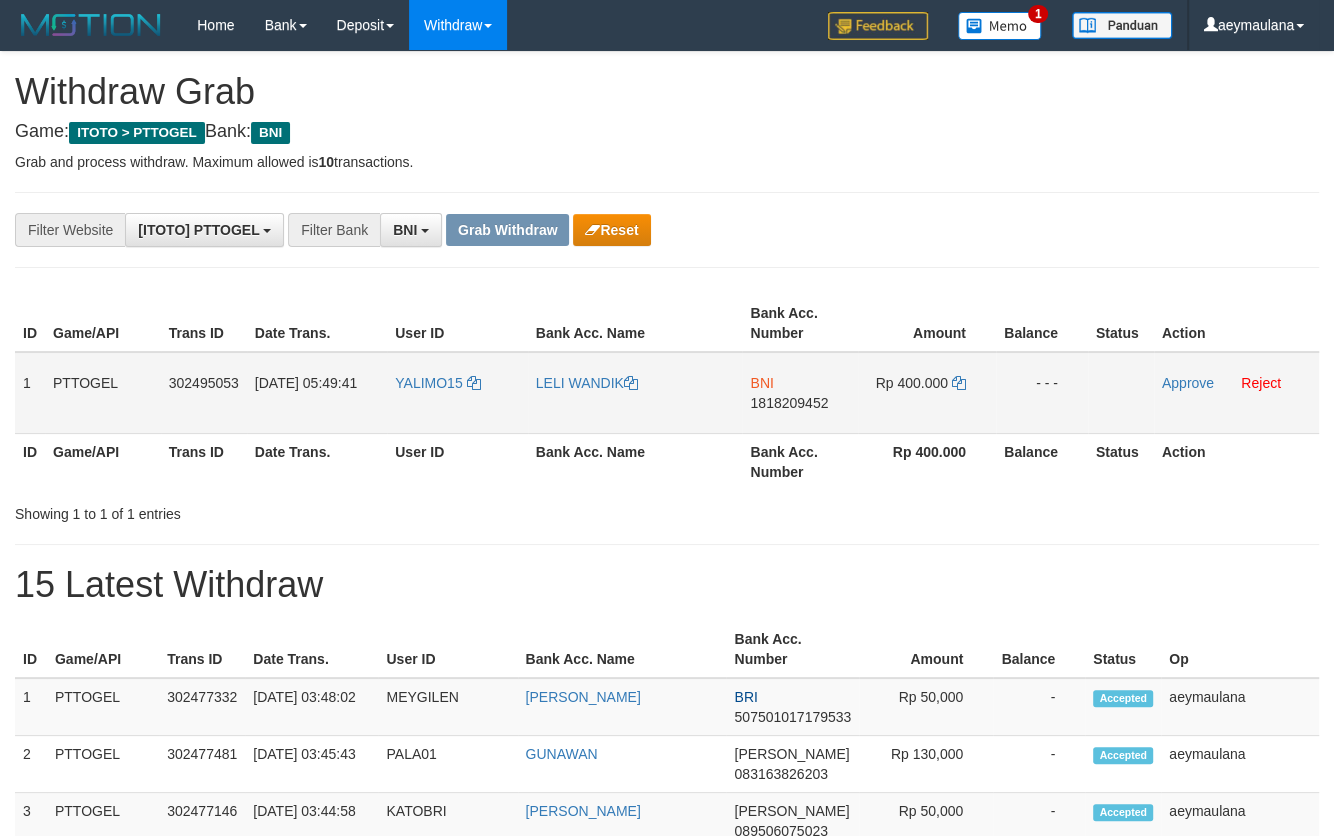 copy 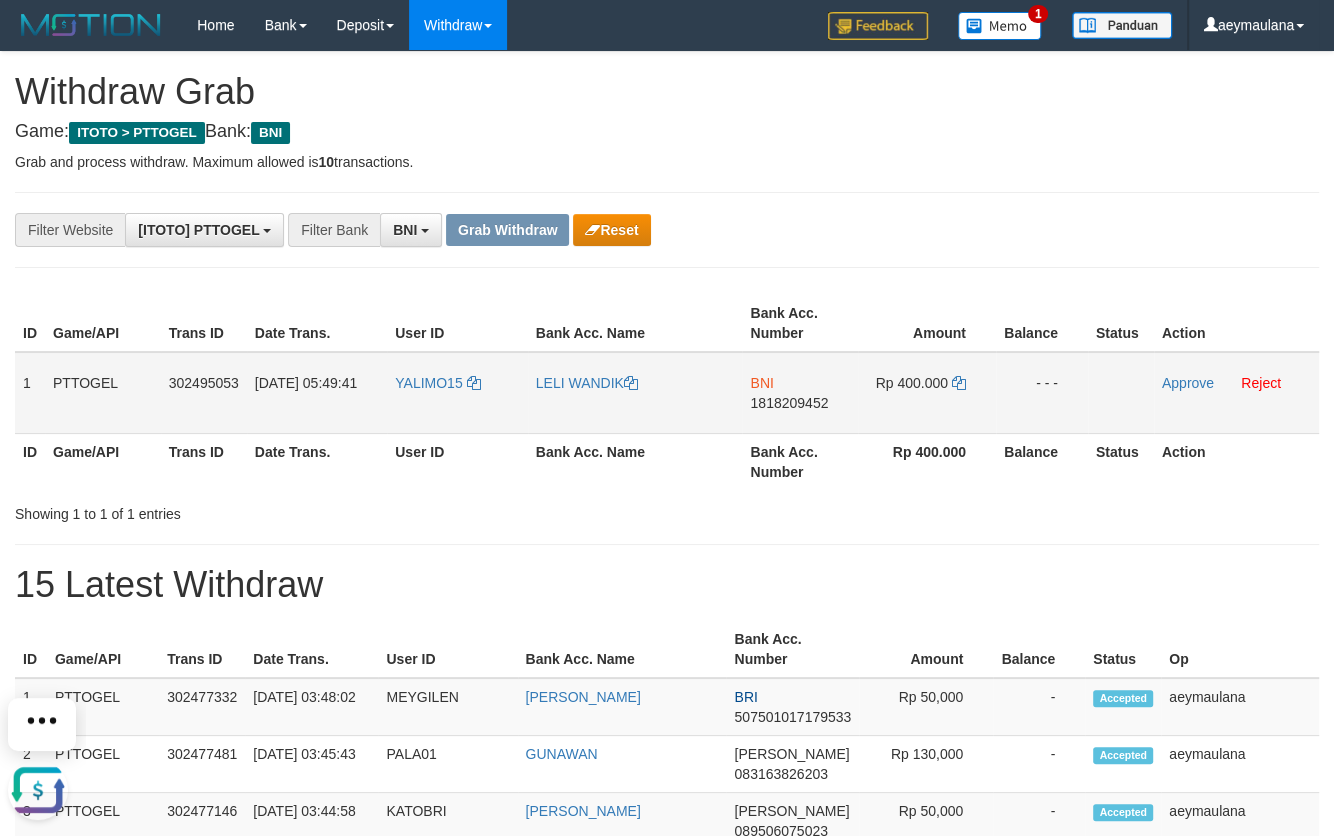 scroll, scrollTop: 0, scrollLeft: 0, axis: both 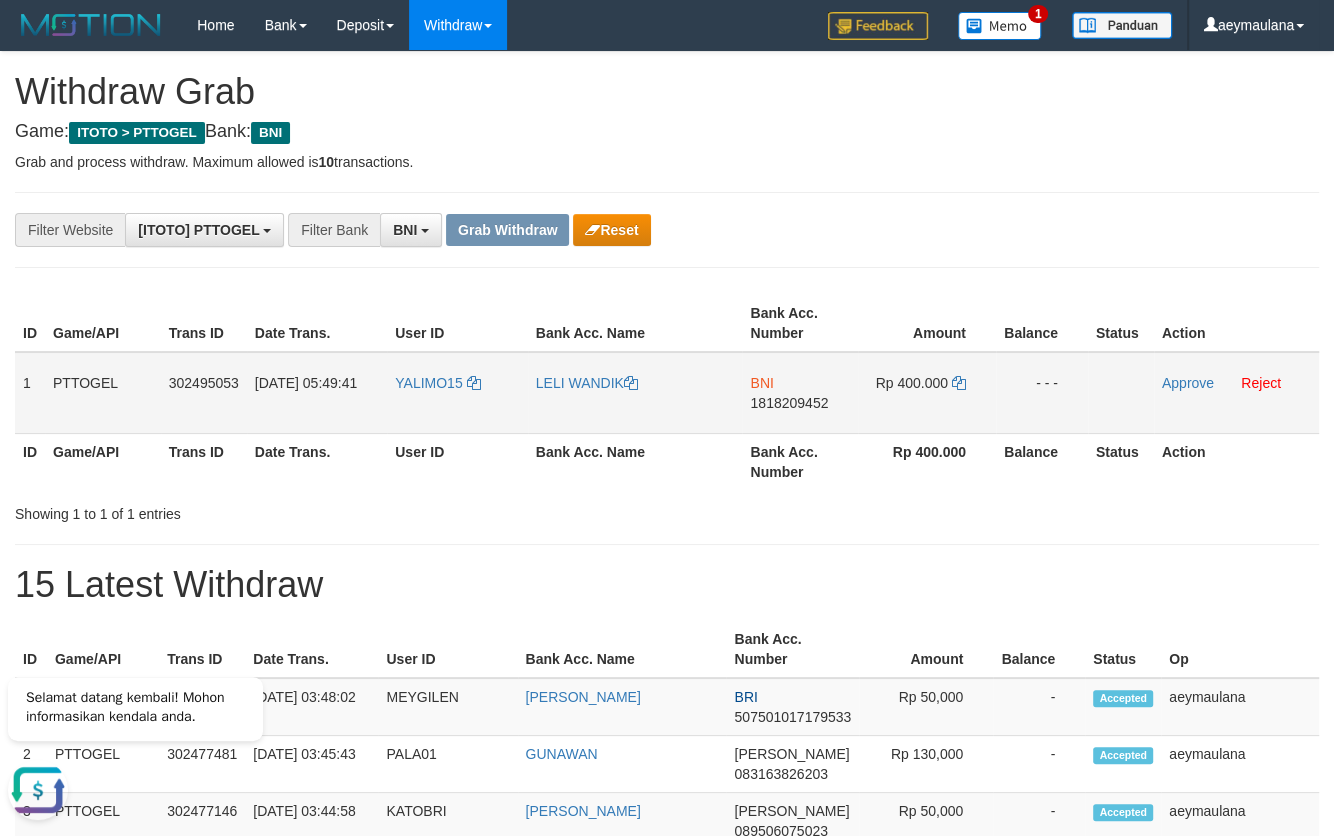 click on "1818209452" at bounding box center (789, 403) 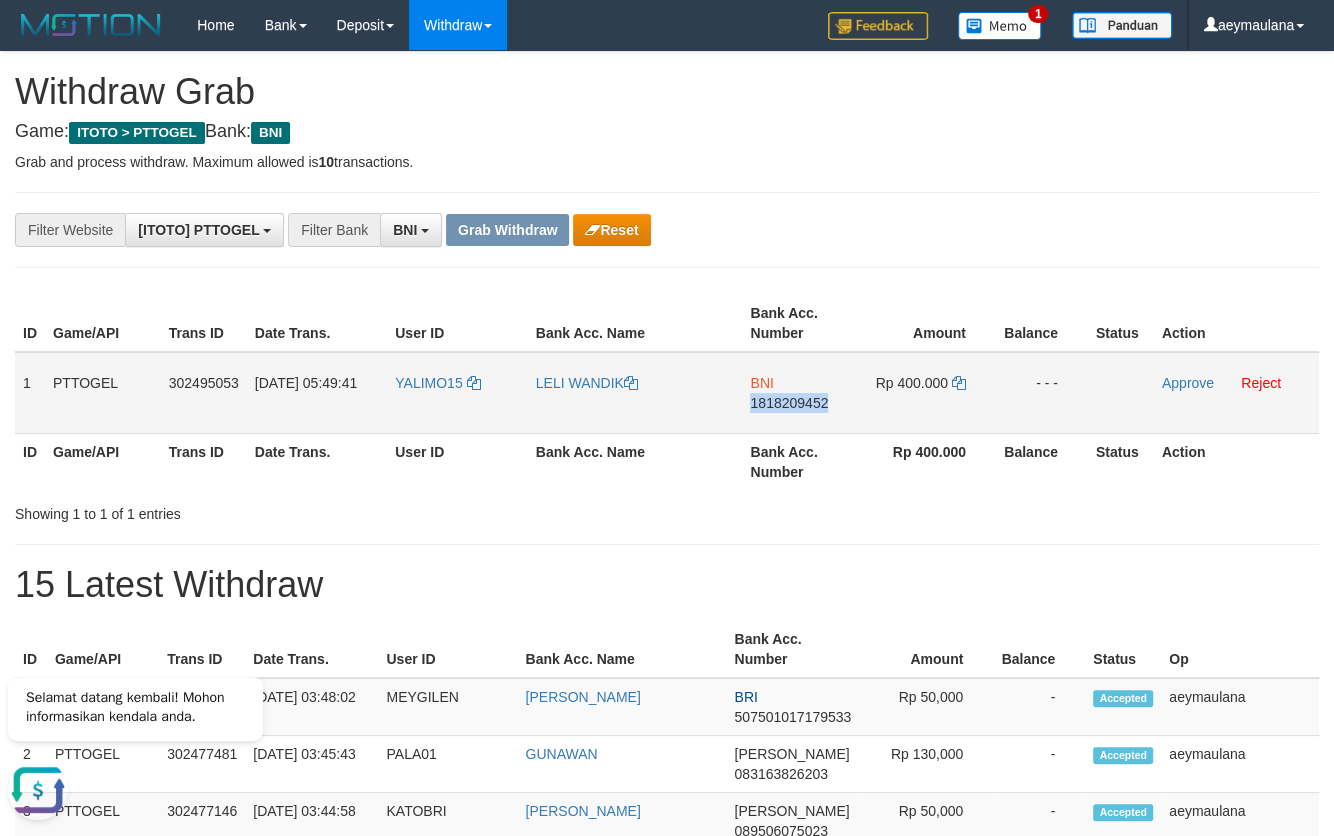 click on "1818209452" at bounding box center (789, 403) 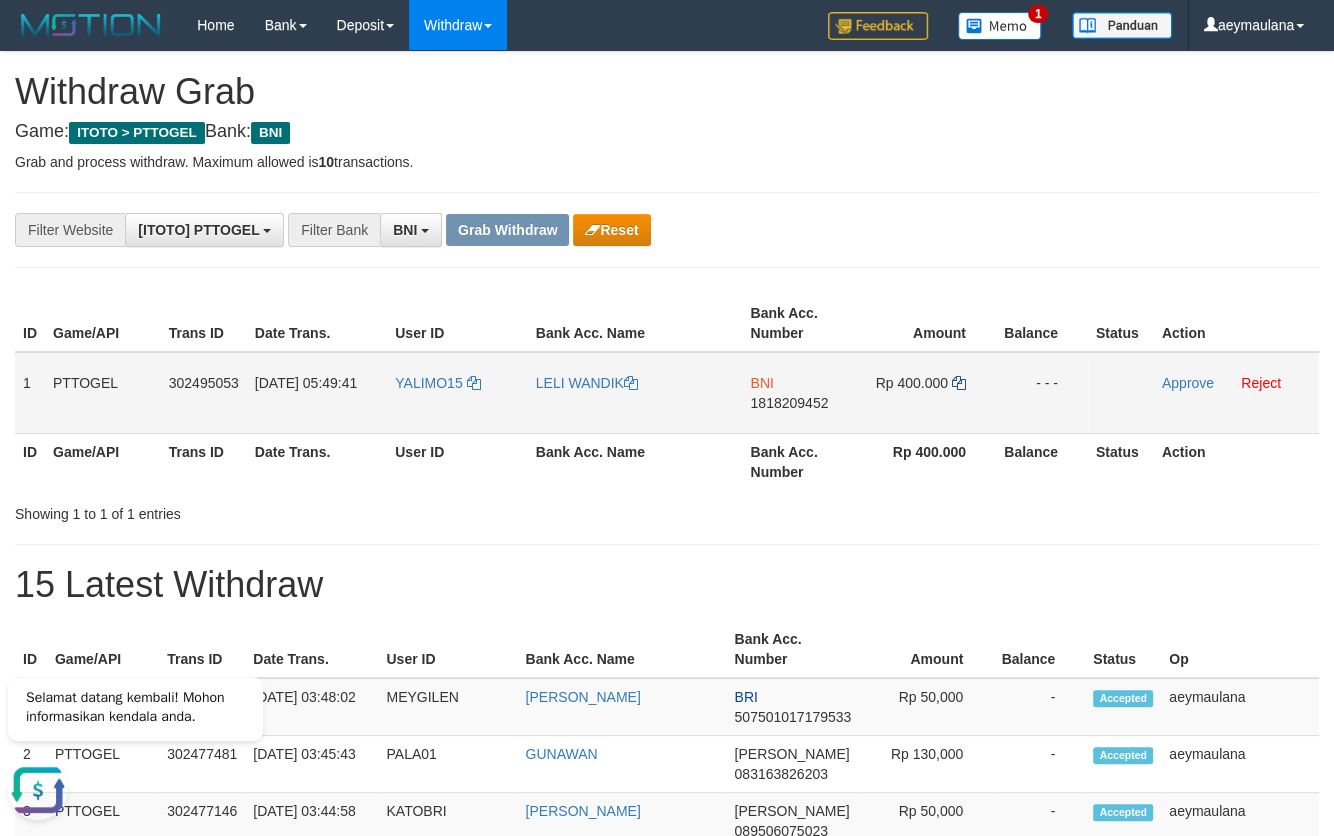 click on "Rp 400.000" at bounding box center [927, 393] 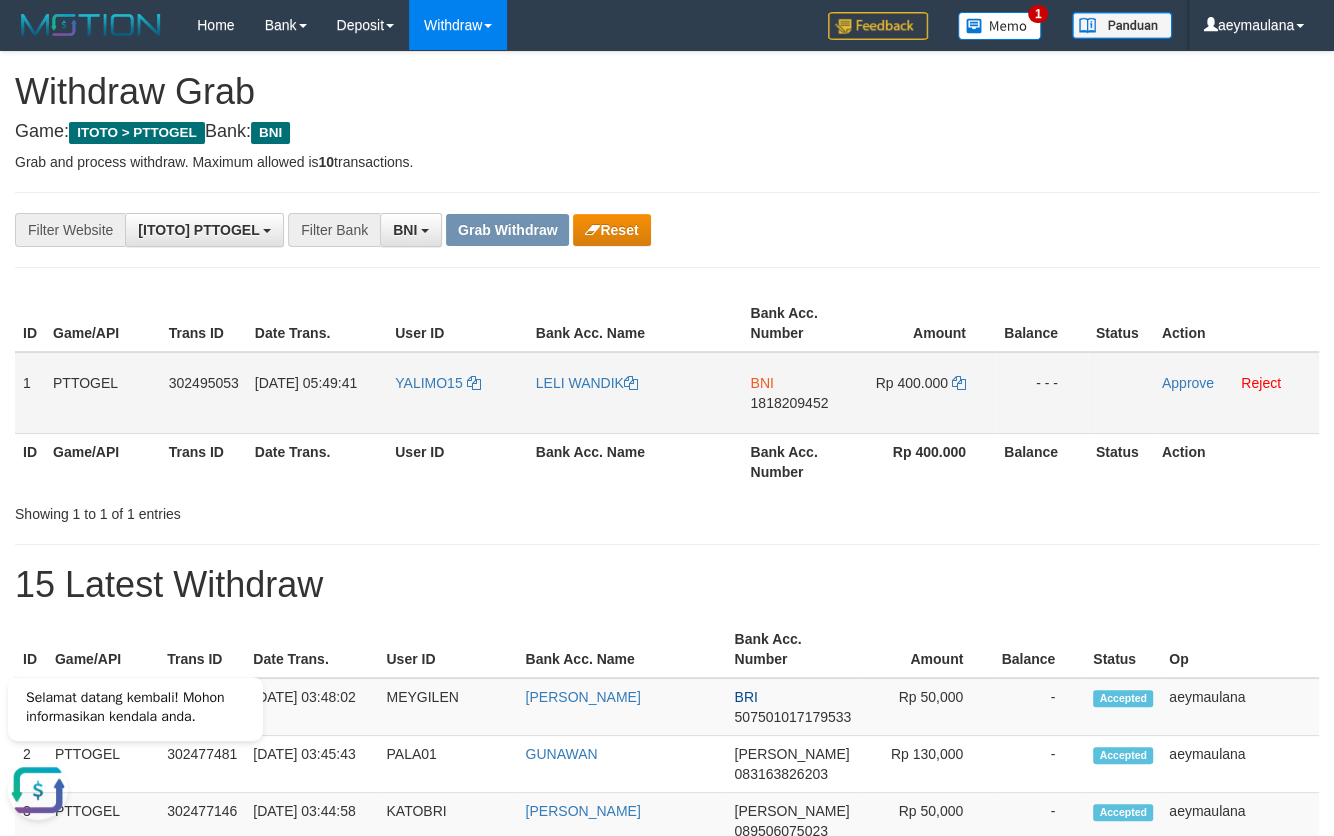 click on "Rp 400.000" at bounding box center (927, 393) 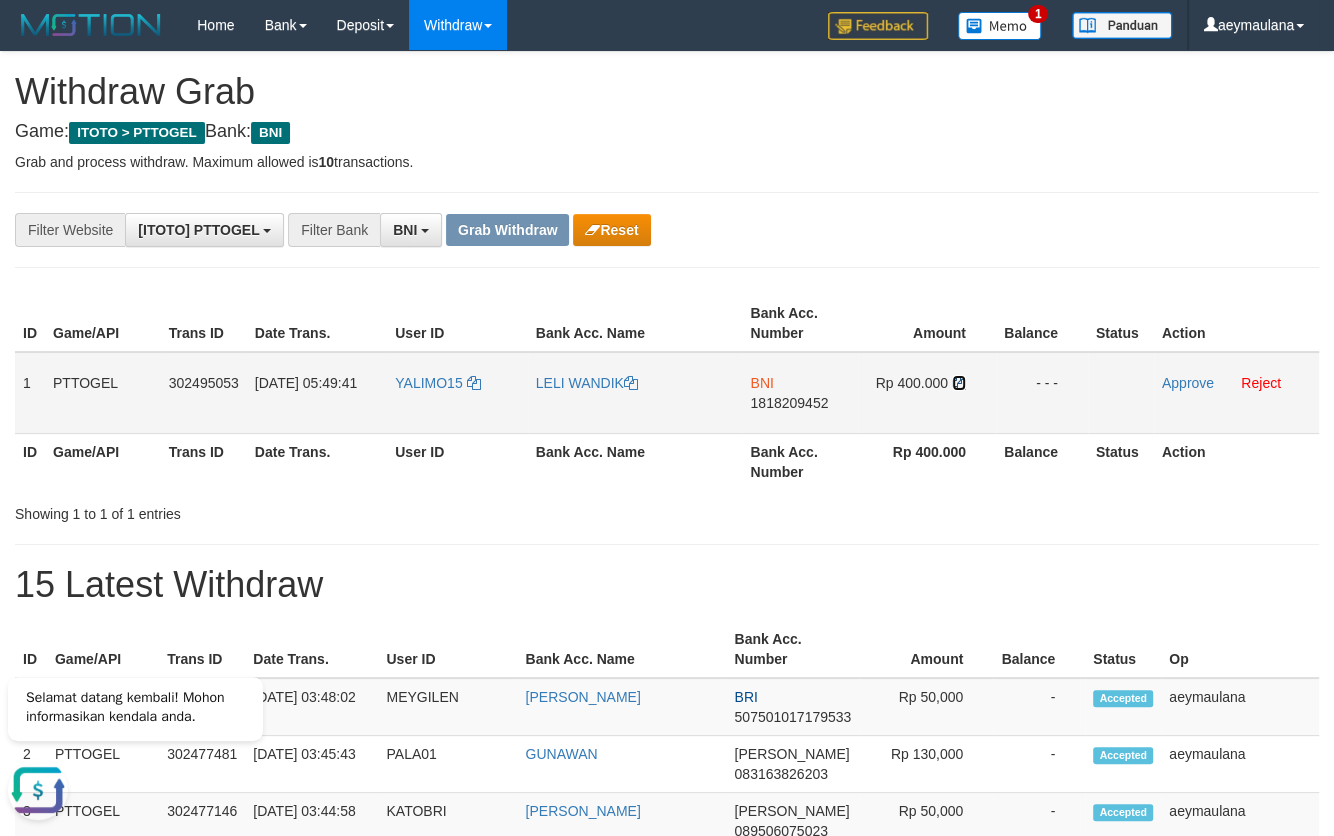 drag, startPoint x: 962, startPoint y: 385, endPoint x: 1264, endPoint y: 353, distance: 303.69064 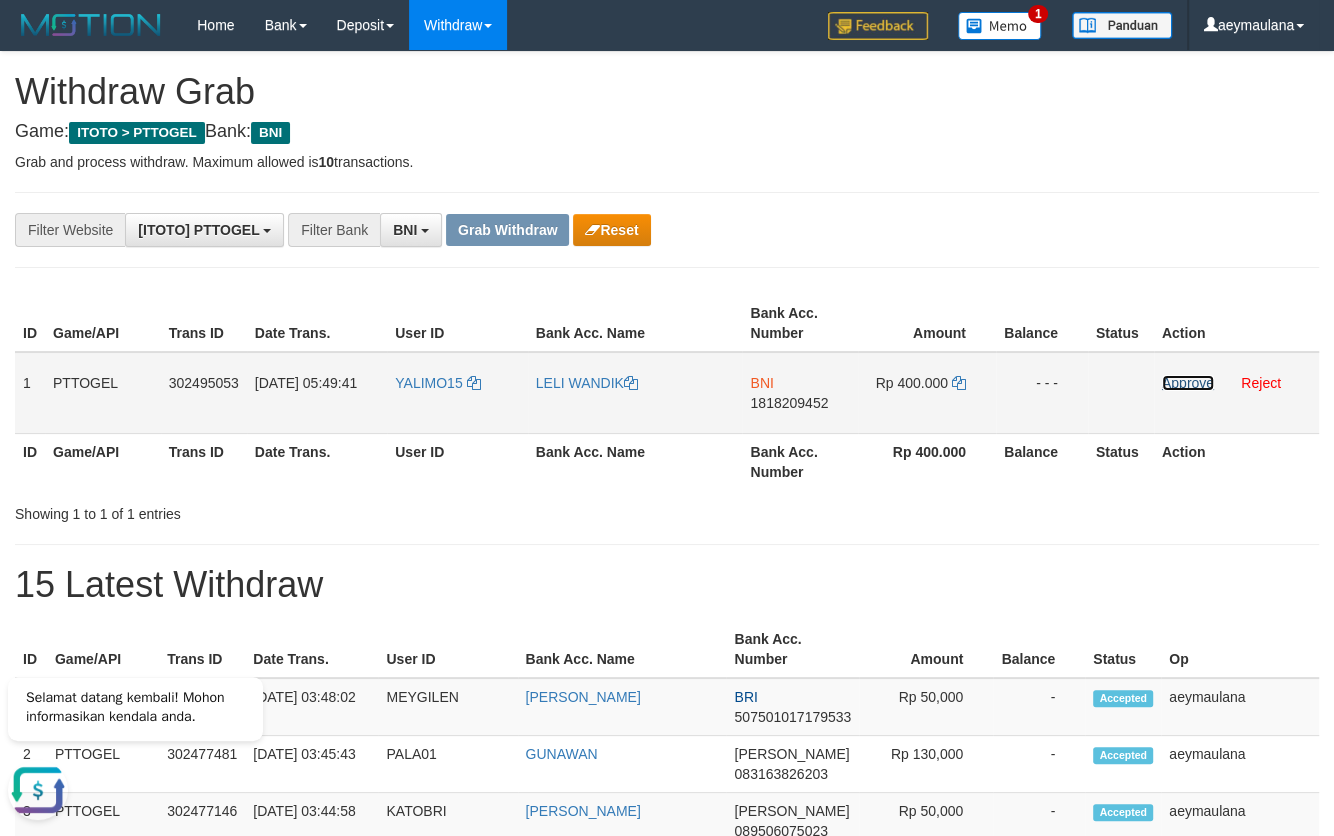 click on "Approve" at bounding box center (1188, 383) 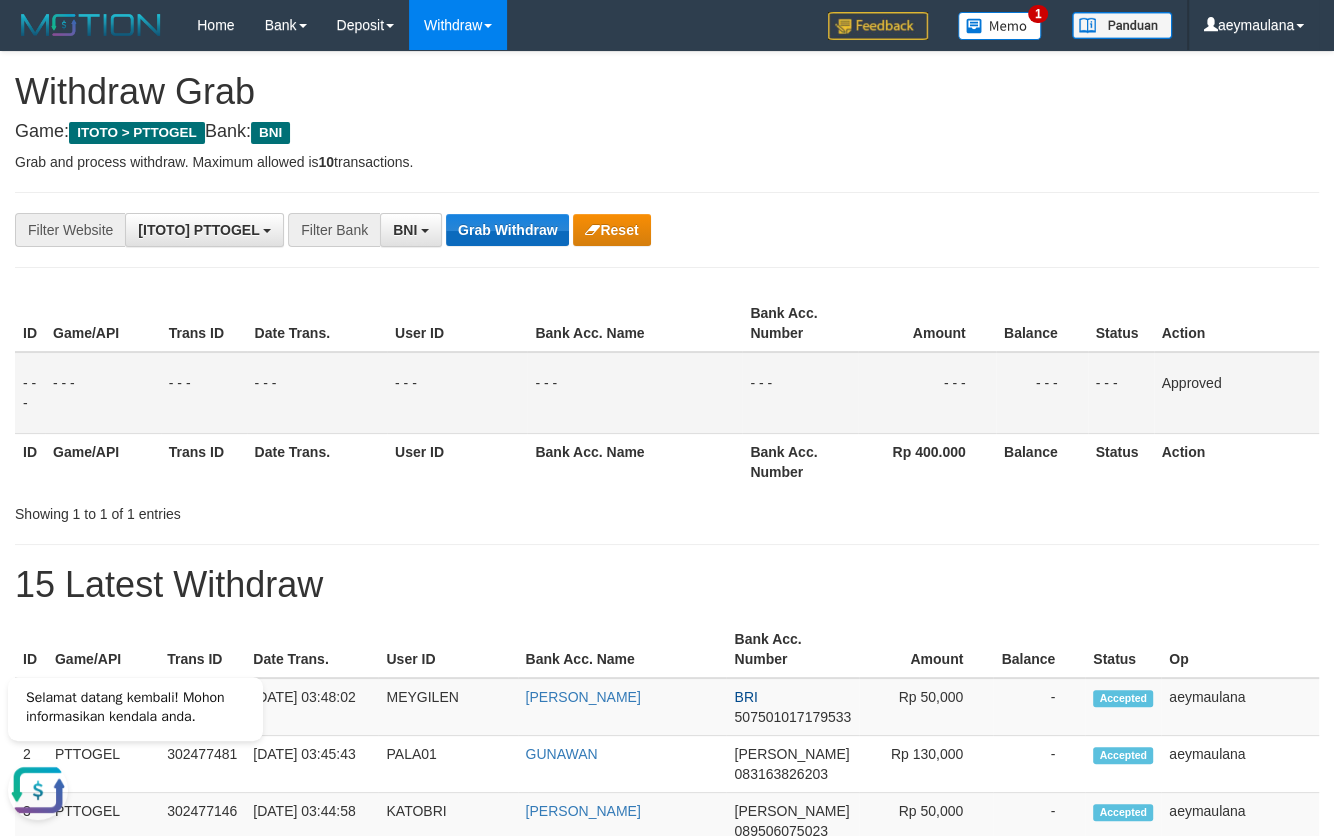 drag, startPoint x: 468, startPoint y: 118, endPoint x: 519, endPoint y: 223, distance: 116.73046 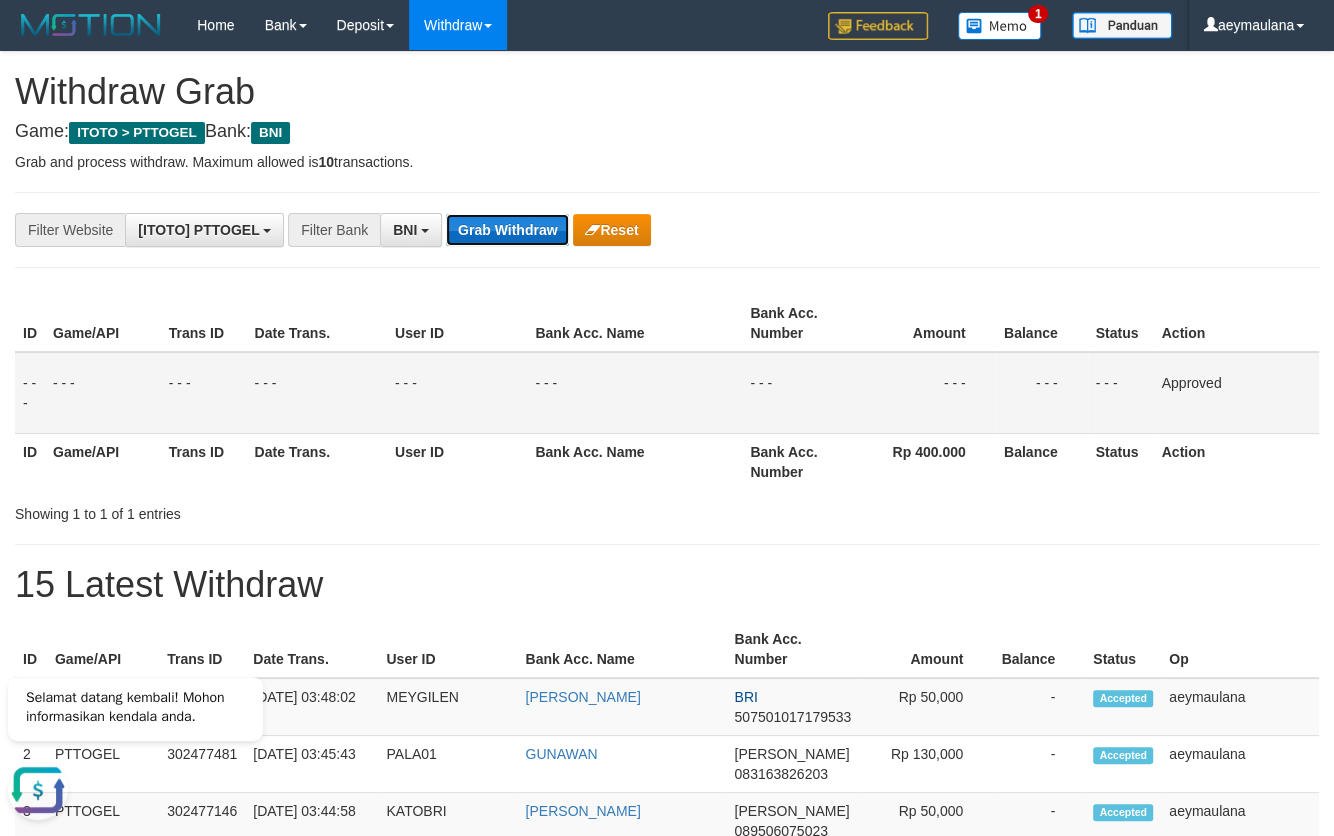 click on "Grab Withdraw" at bounding box center [507, 230] 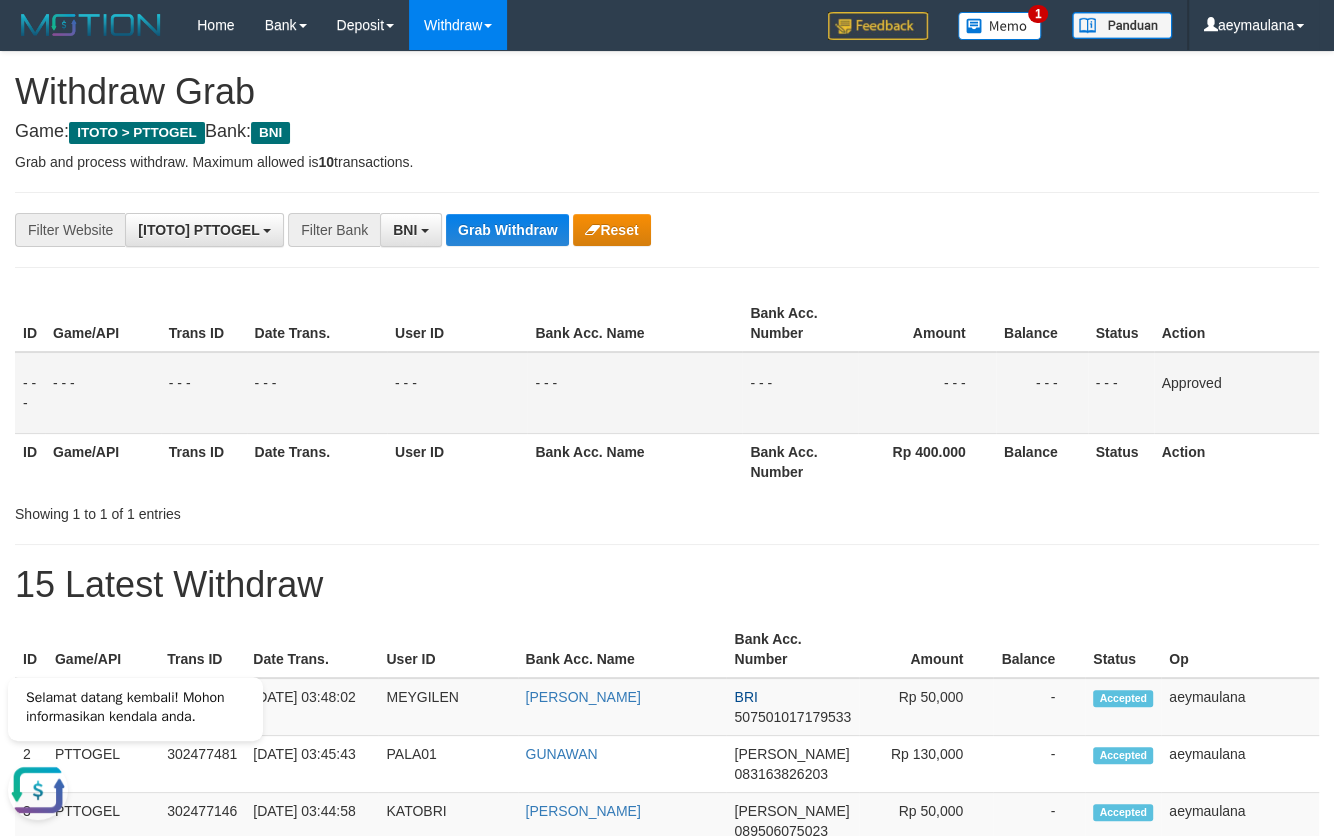 type 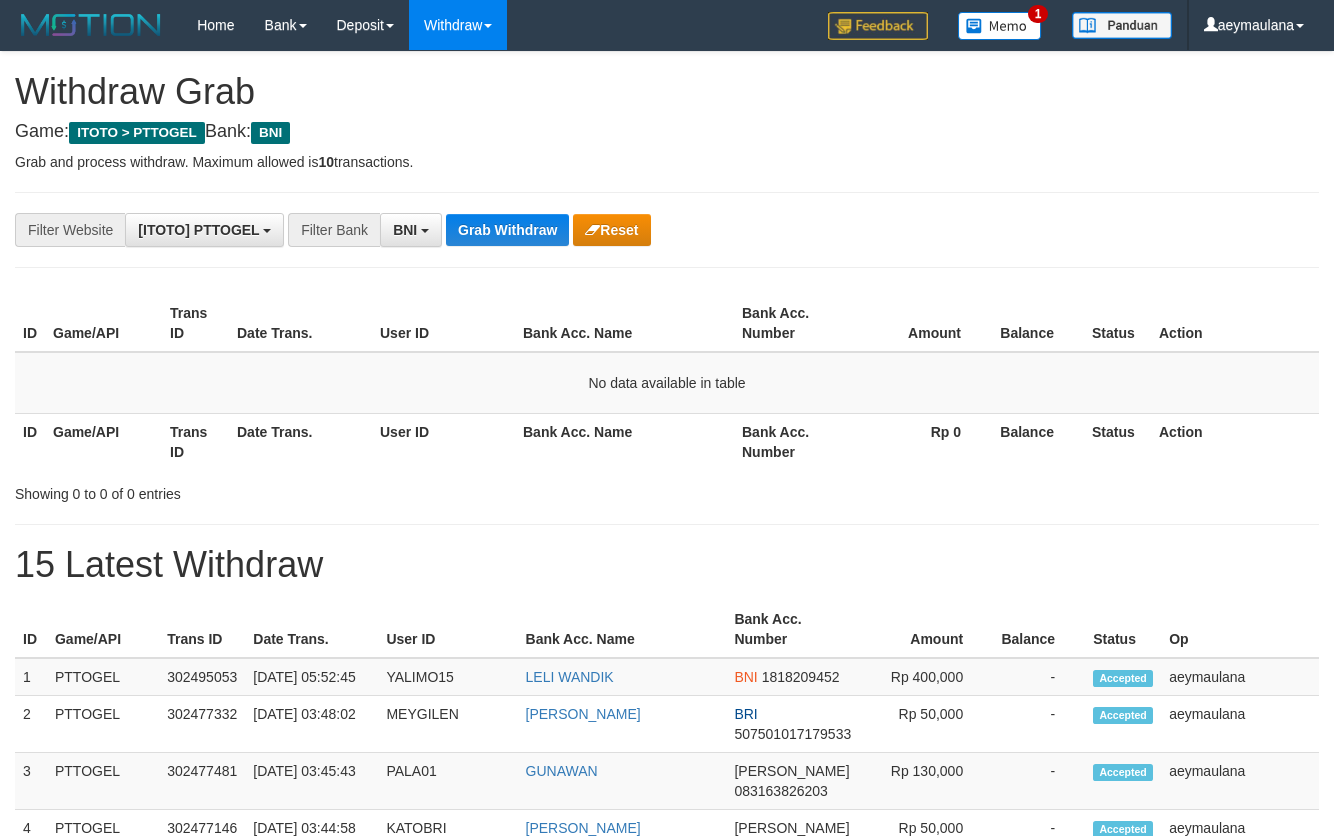 scroll, scrollTop: 0, scrollLeft: 0, axis: both 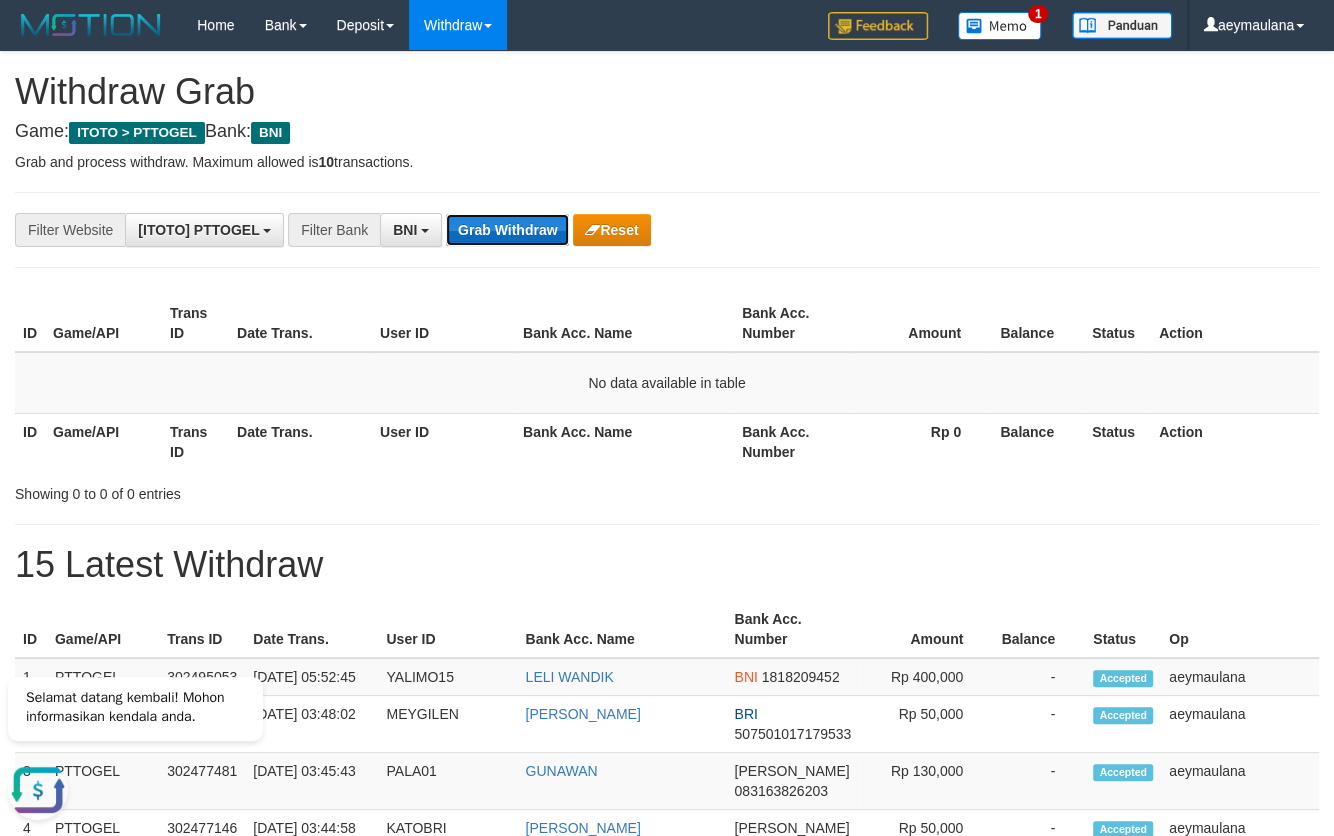 click on "Grab Withdraw" at bounding box center (507, 230) 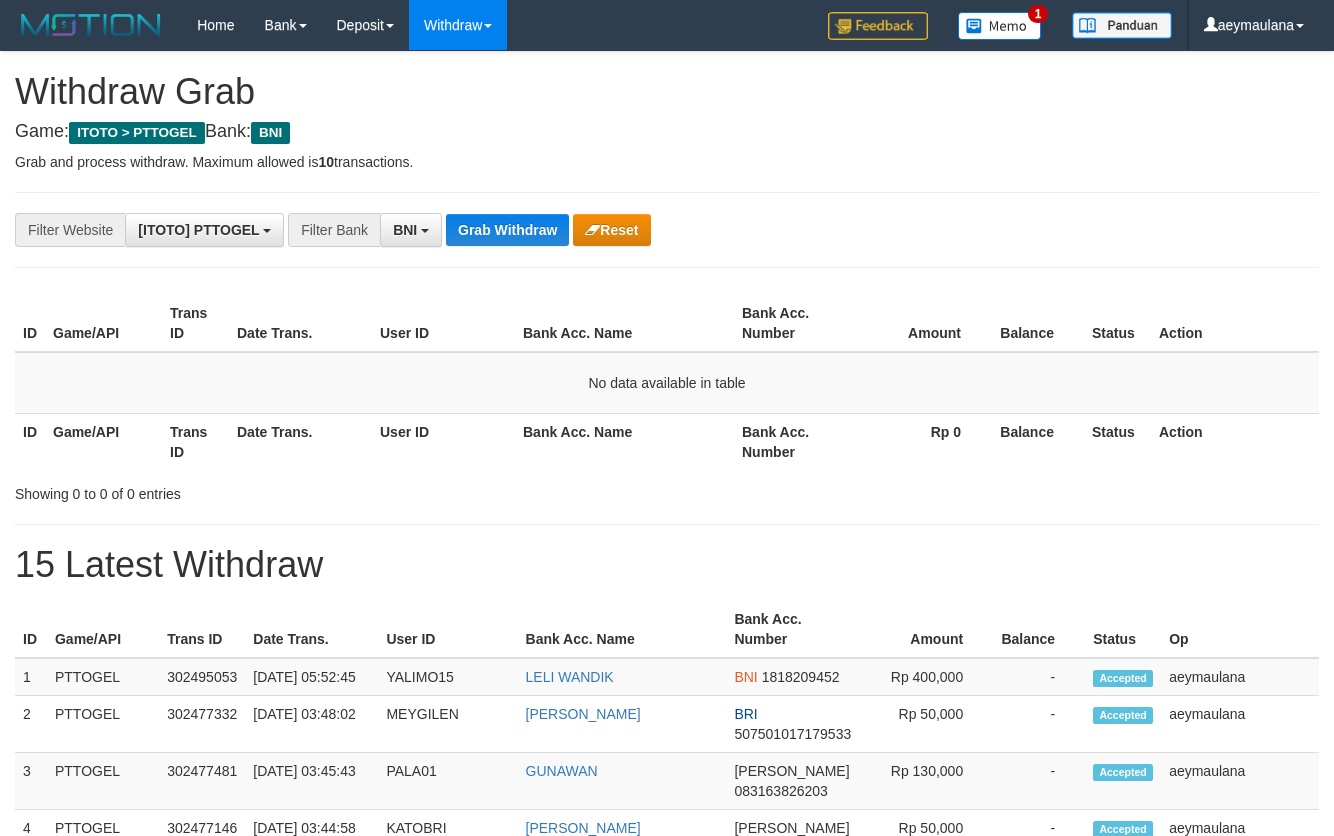 scroll, scrollTop: 0, scrollLeft: 0, axis: both 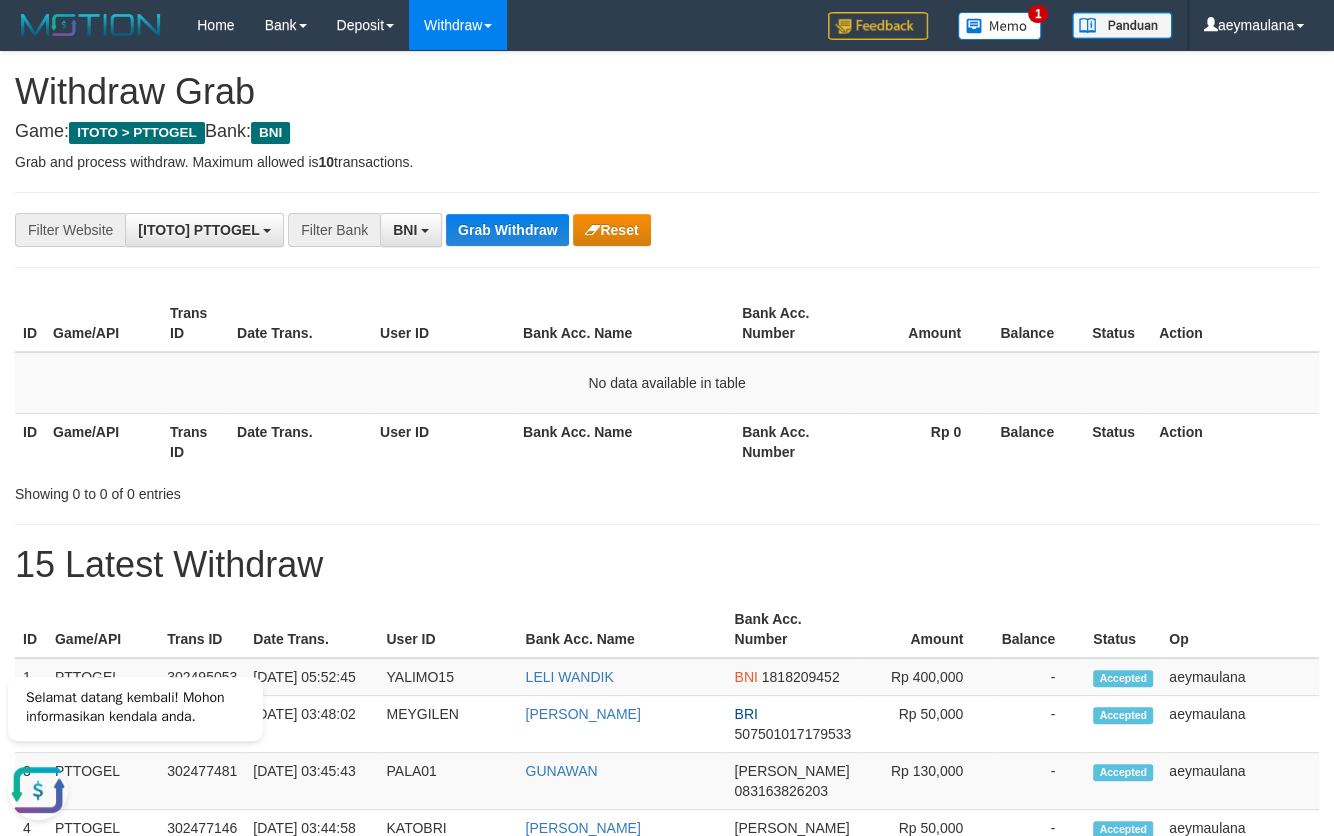 click on "Grab and process withdraw.
Maximum allowed is  10  transactions." at bounding box center [667, 162] 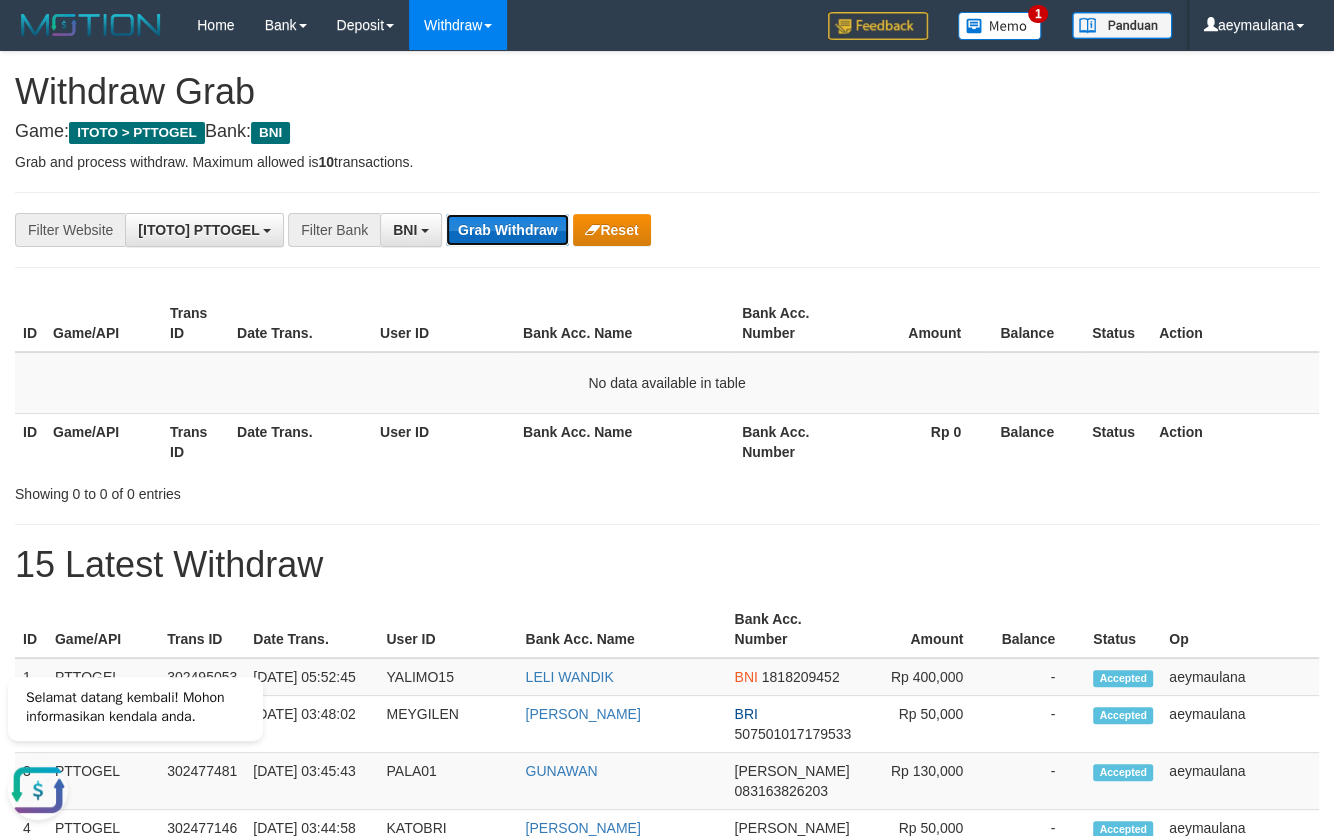 click on "Grab Withdraw" at bounding box center (507, 230) 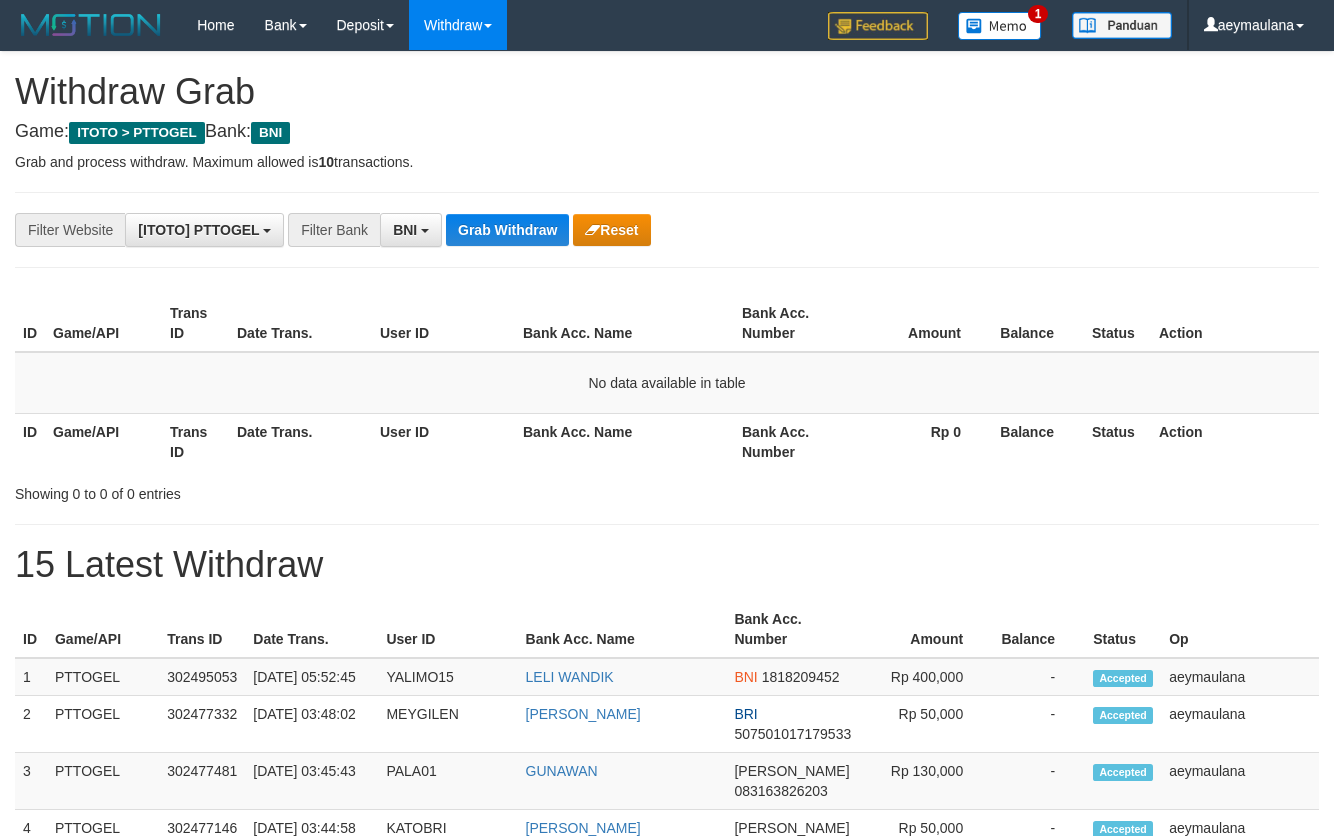 scroll, scrollTop: 0, scrollLeft: 0, axis: both 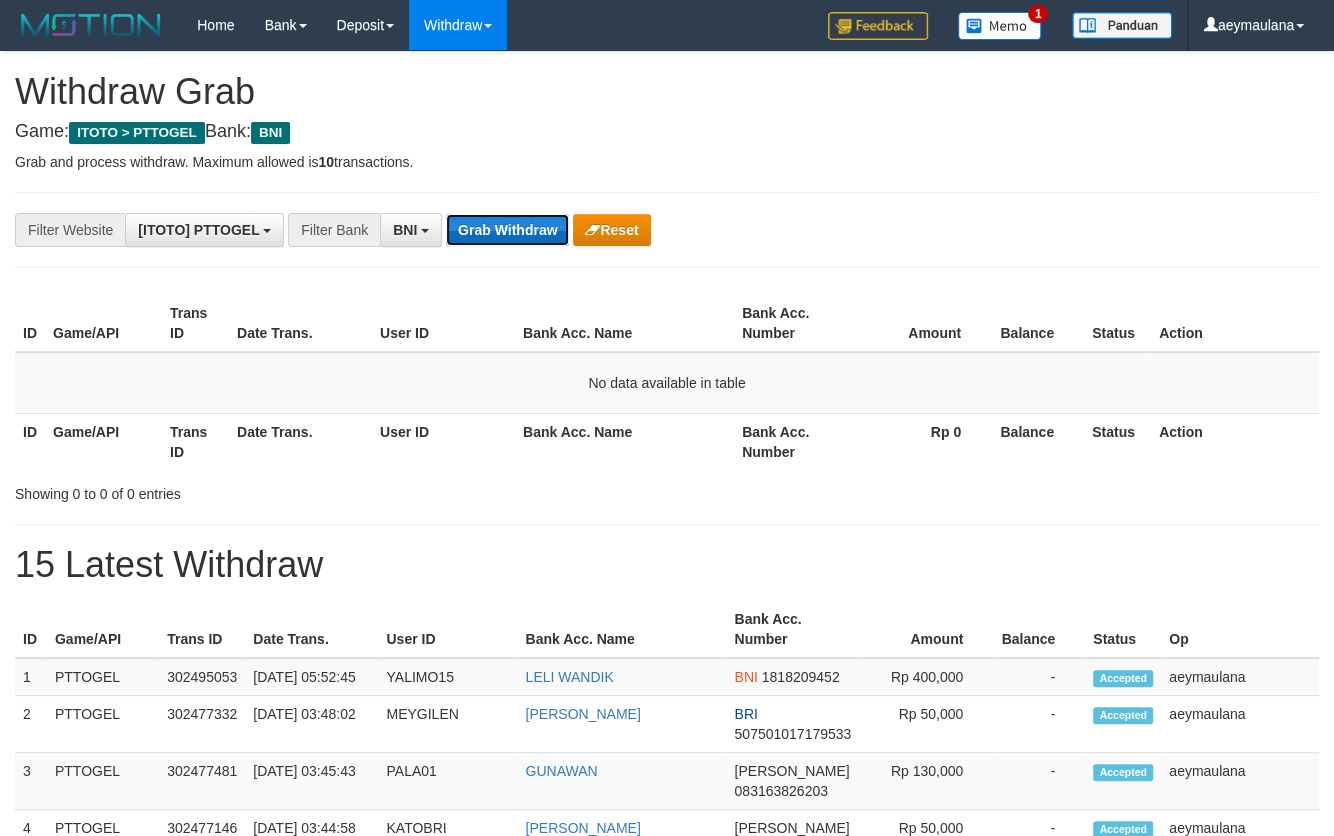 drag, startPoint x: 503, startPoint y: 220, endPoint x: 528, endPoint y: 226, distance: 25.70992 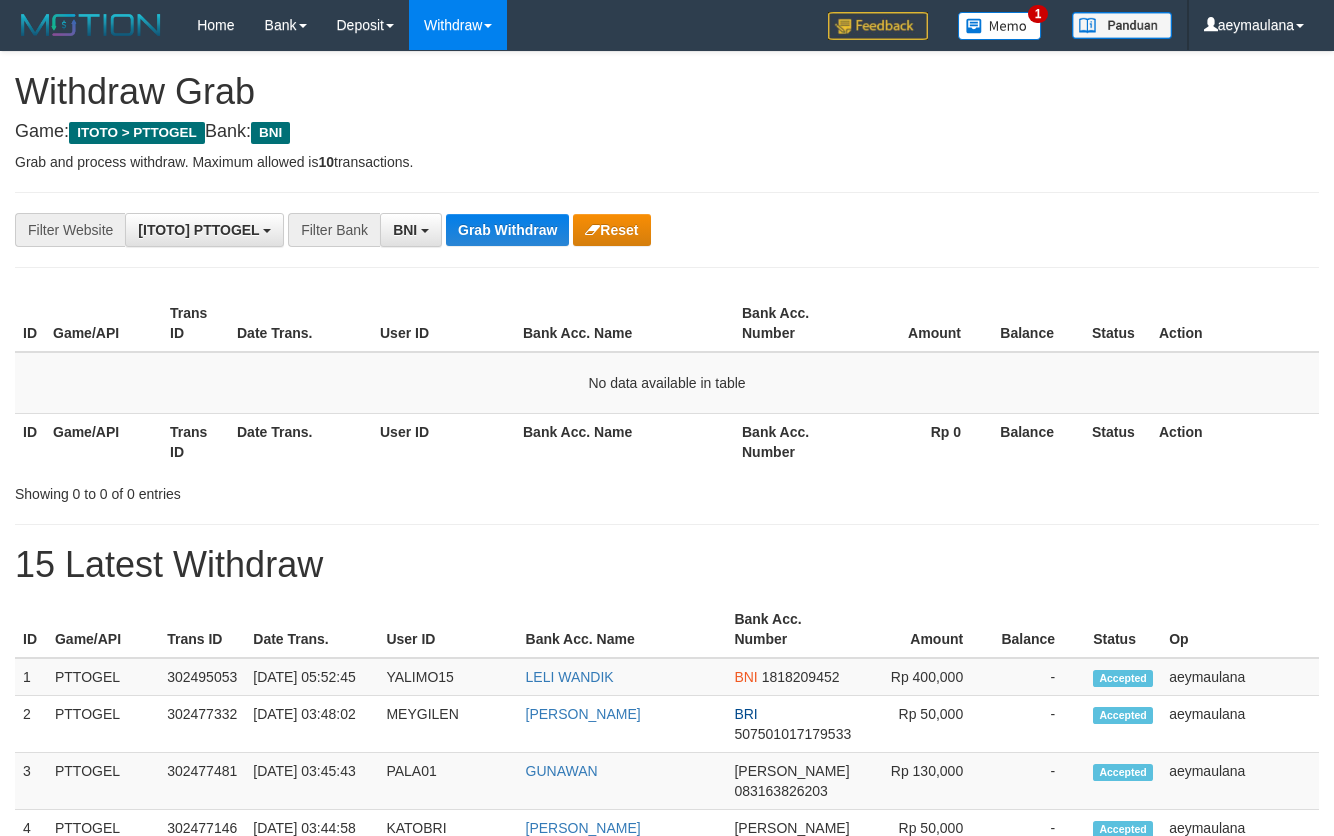 scroll, scrollTop: 0, scrollLeft: 0, axis: both 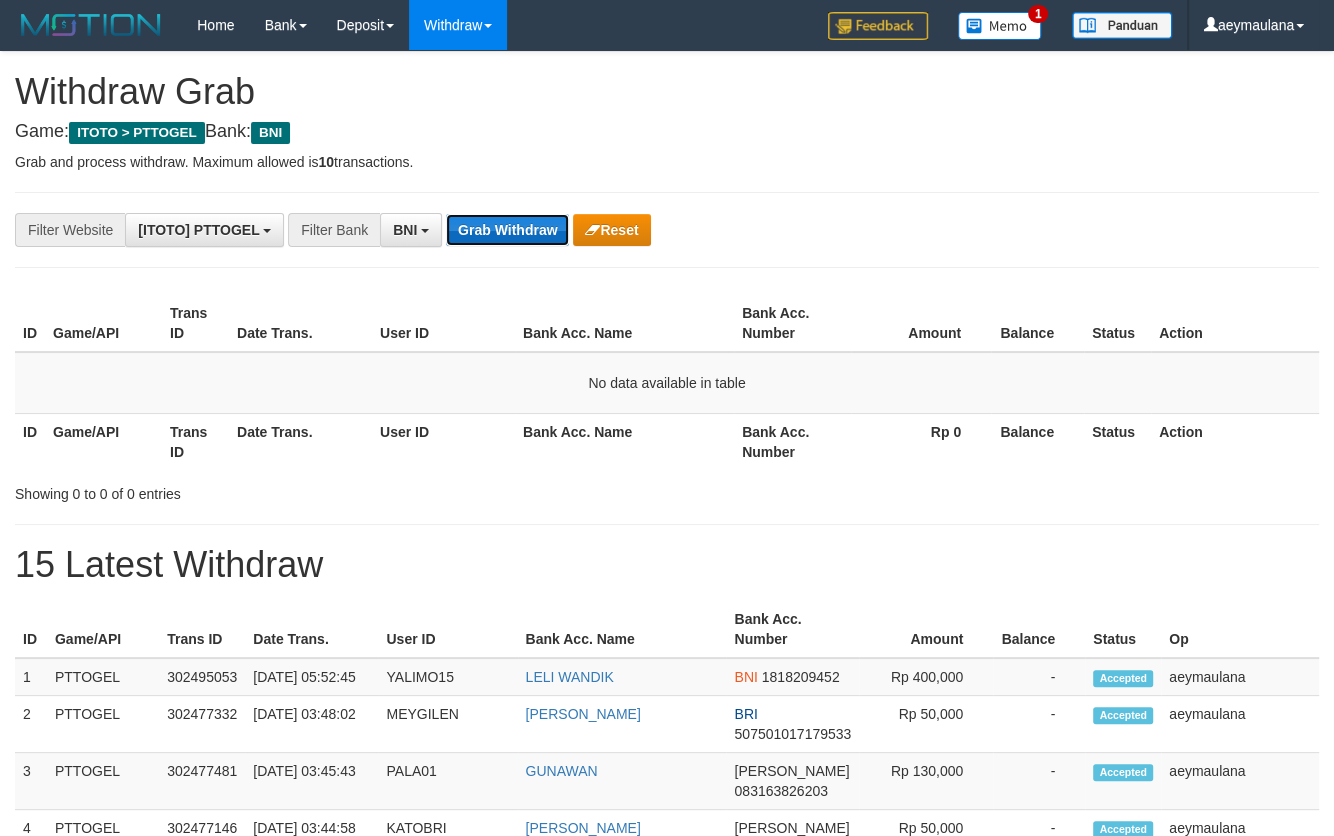 click on "Grab Withdraw" at bounding box center (507, 230) 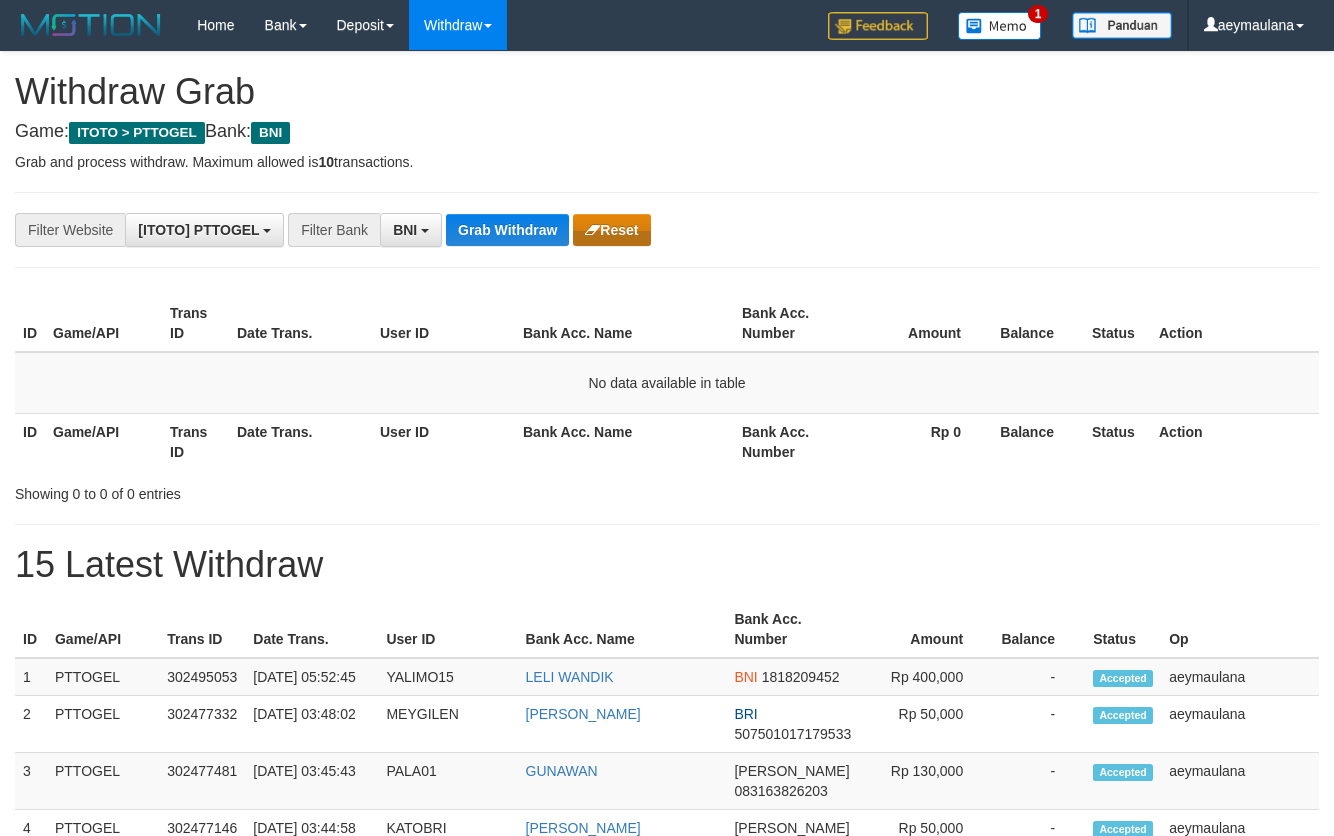 scroll, scrollTop: 0, scrollLeft: 0, axis: both 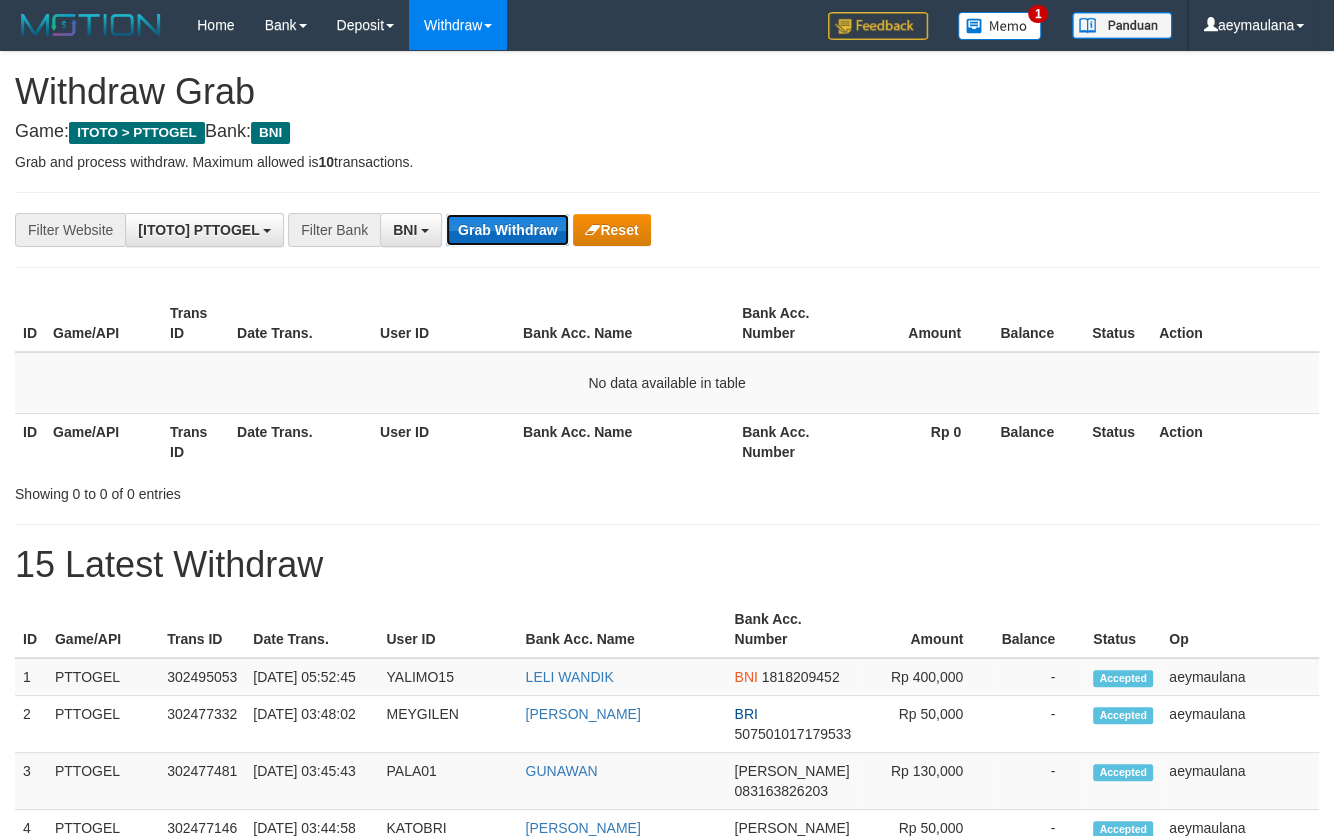 click on "Grab Withdraw" at bounding box center [507, 230] 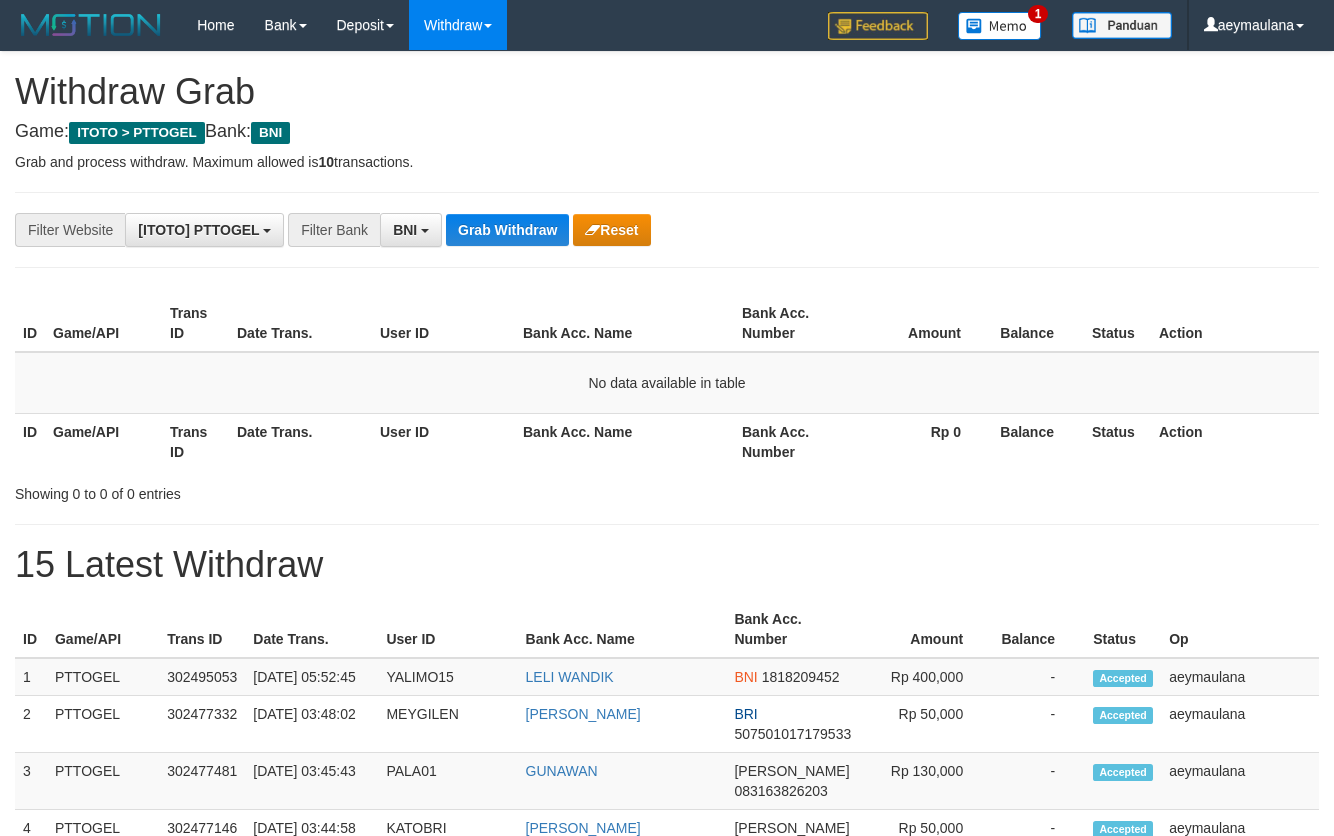 scroll, scrollTop: 0, scrollLeft: 0, axis: both 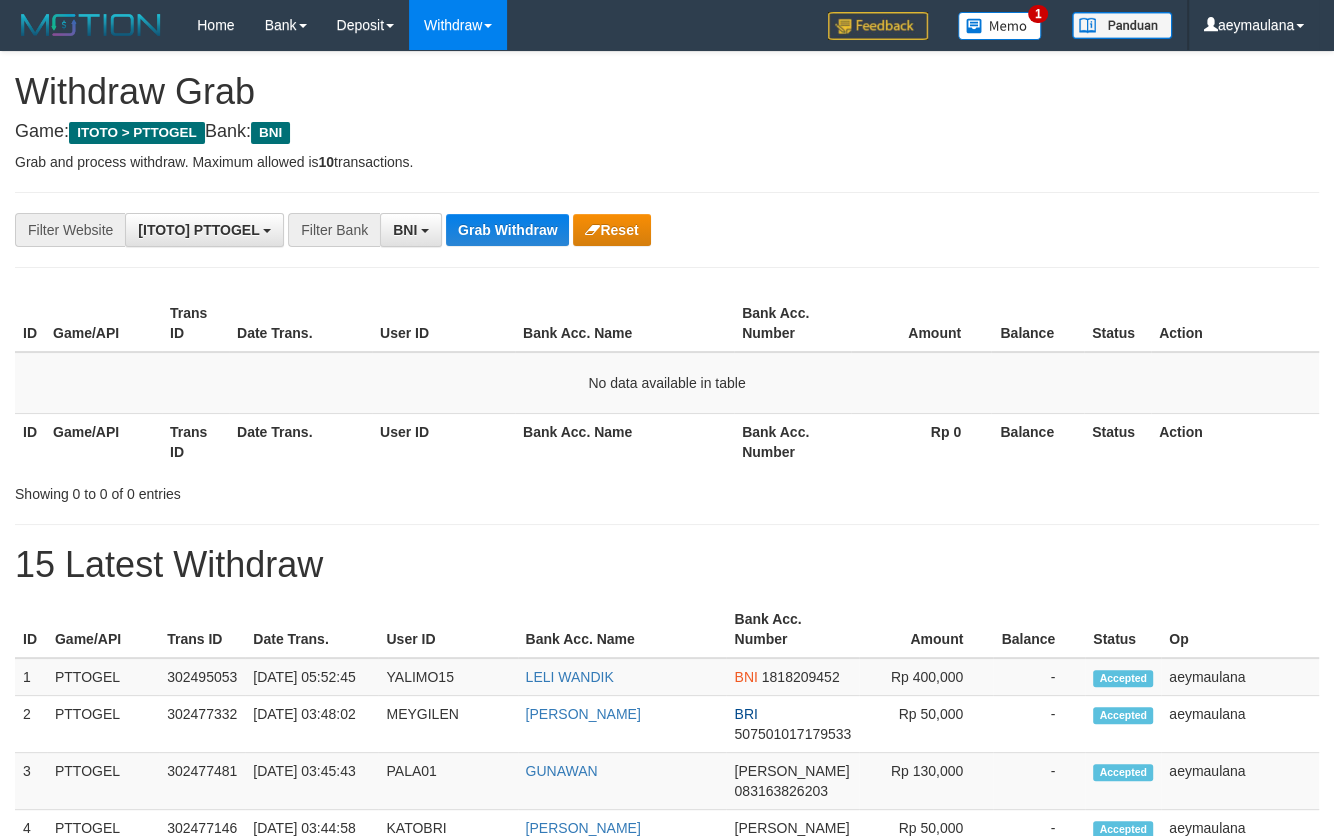 click on "Game:   ITOTO > PTTOGEL    		Bank:   BNI" at bounding box center [667, 132] 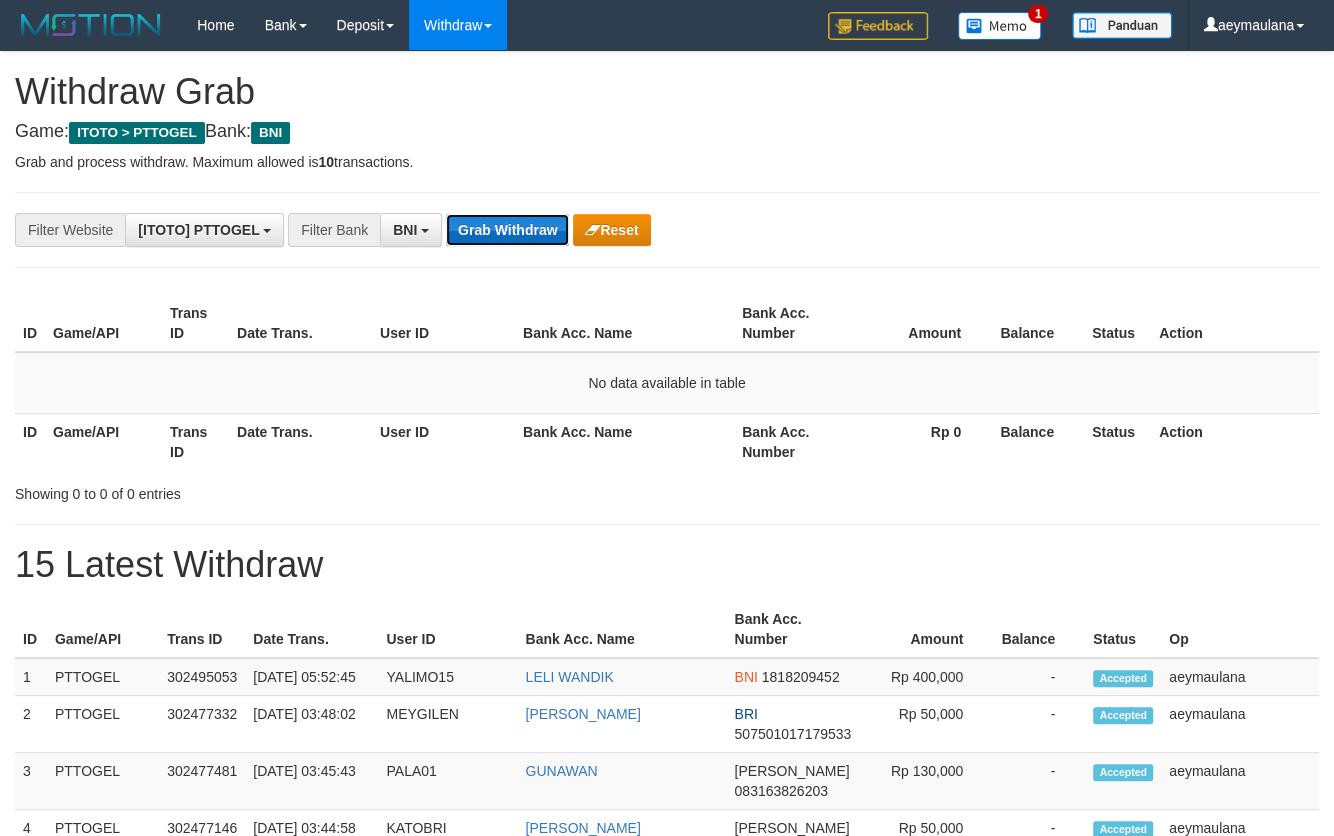 click on "Grab Withdraw" at bounding box center (507, 230) 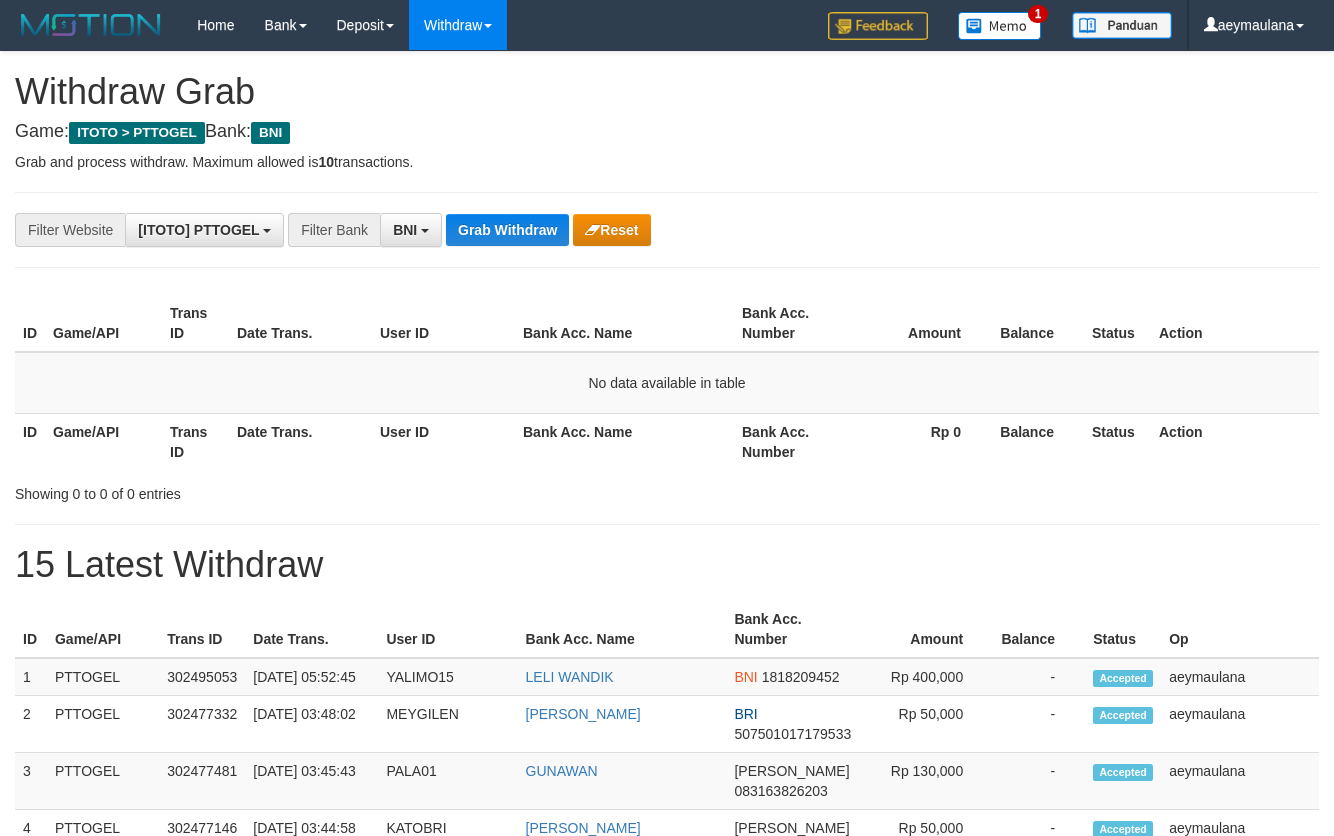 scroll, scrollTop: 0, scrollLeft: 0, axis: both 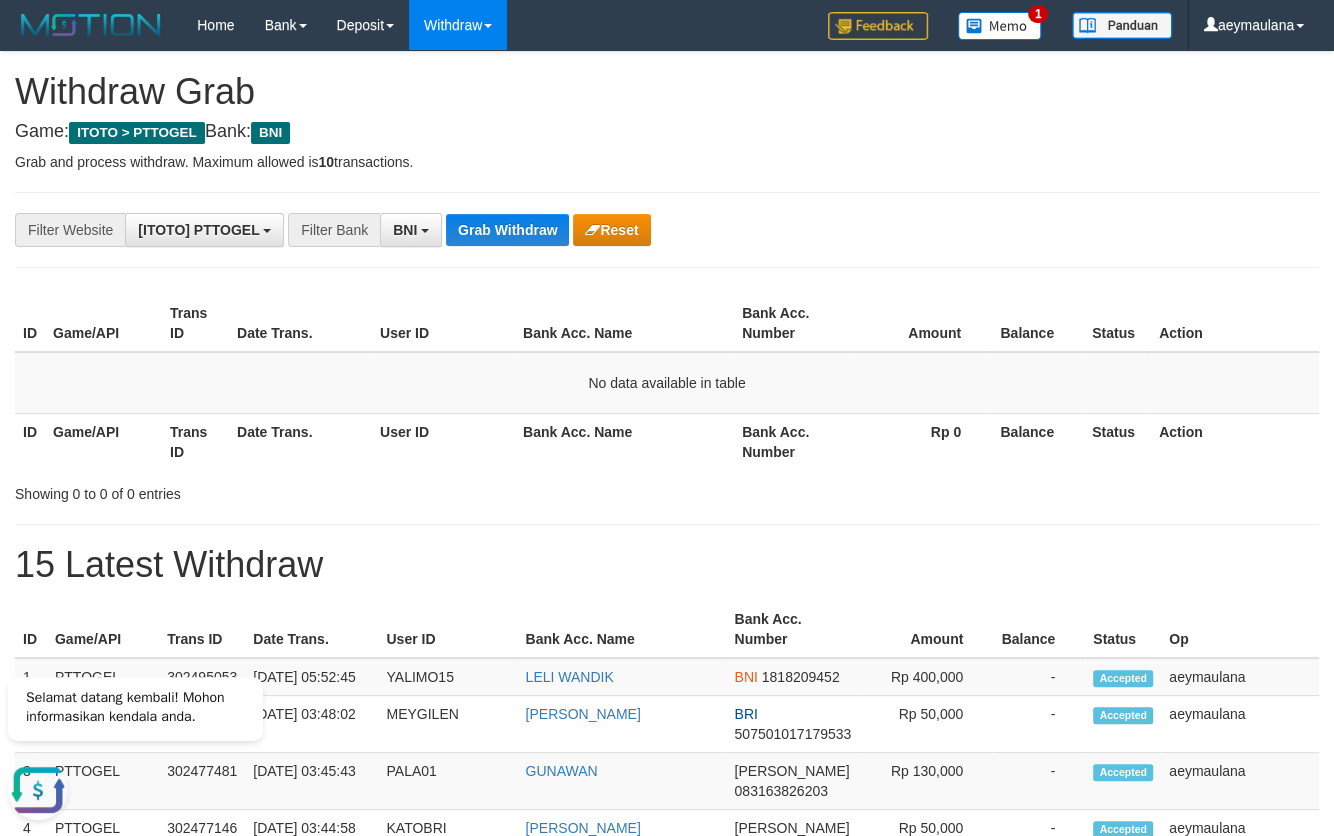 drag, startPoint x: 669, startPoint y: 144, endPoint x: 631, endPoint y: 172, distance: 47.201694 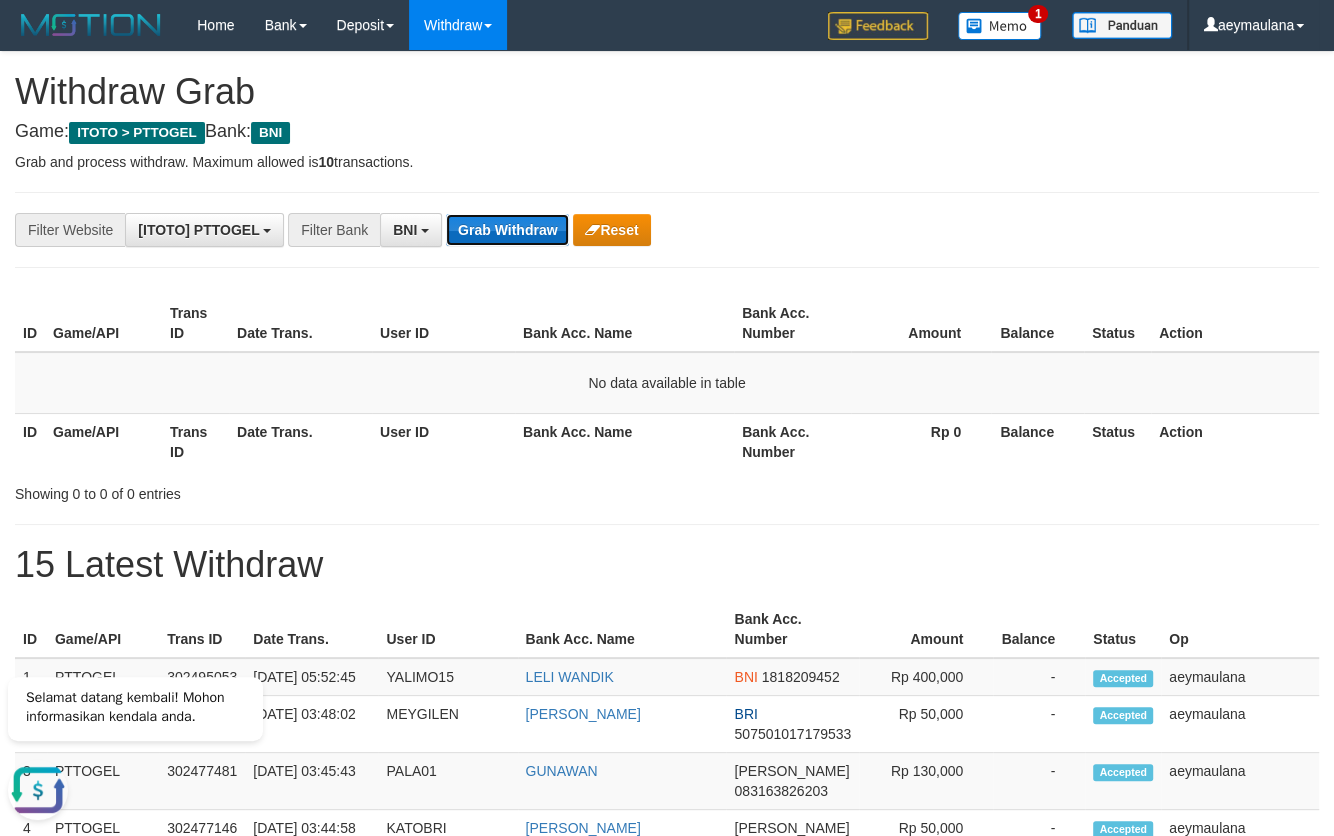 click on "Grab Withdraw" at bounding box center (507, 230) 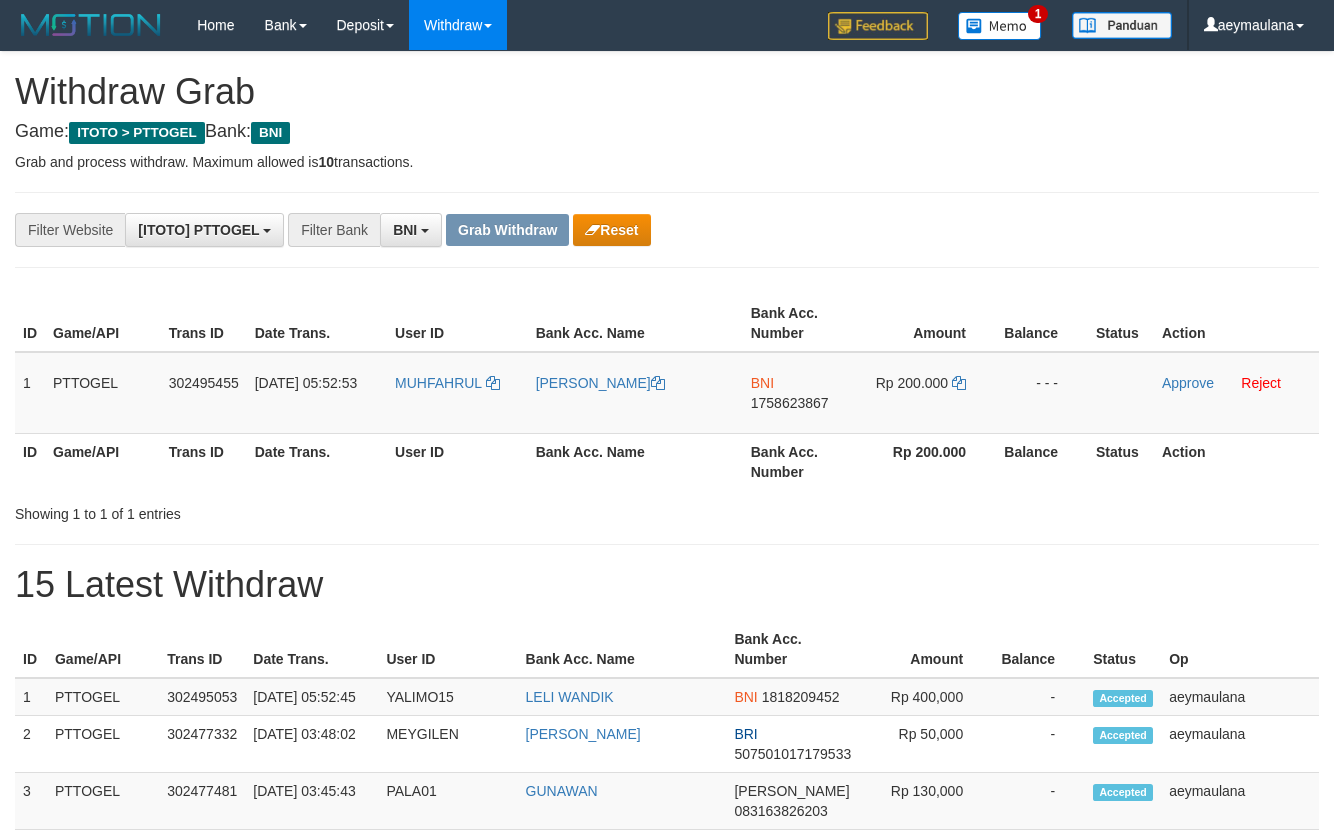 scroll, scrollTop: 0, scrollLeft: 0, axis: both 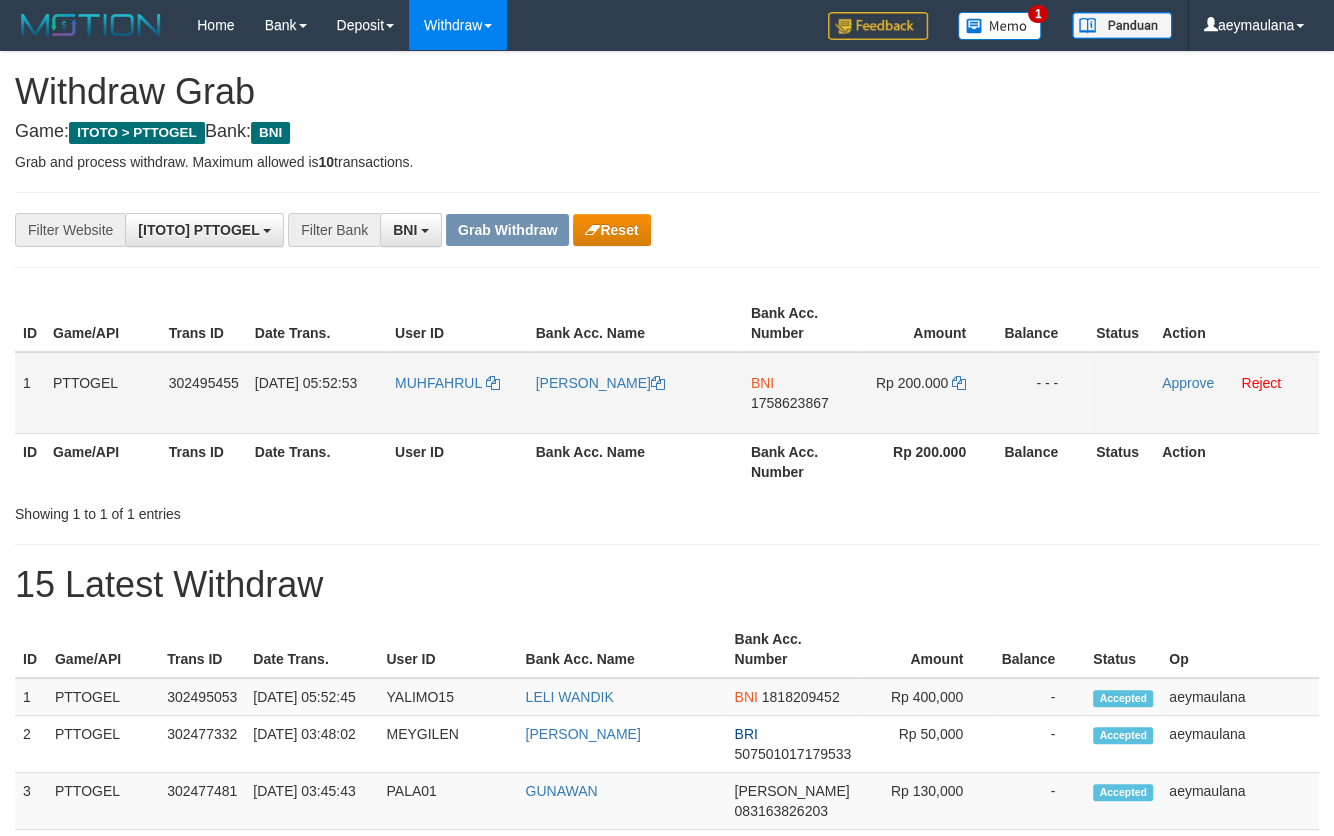 click on "1758623867" at bounding box center [790, 403] 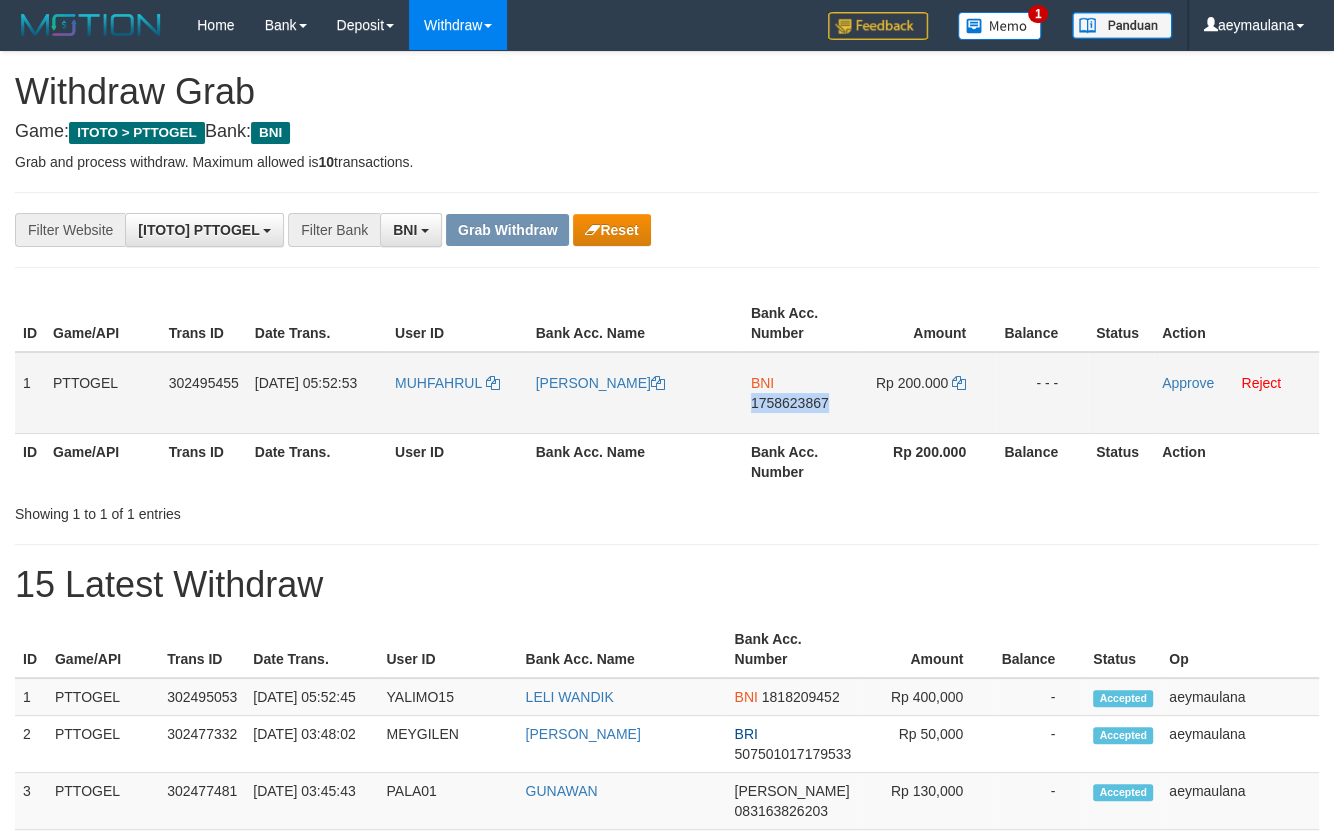 click on "1758623867" at bounding box center [790, 403] 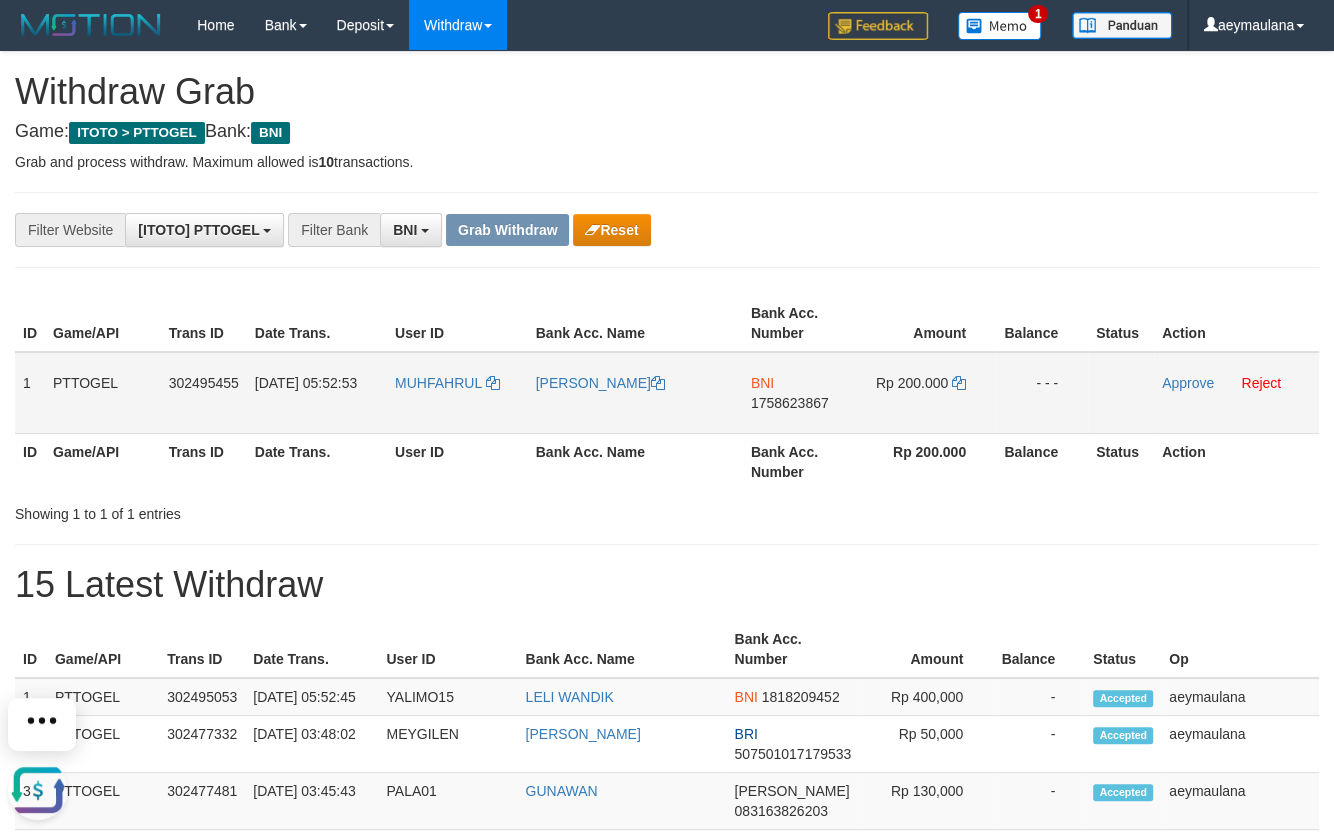 scroll, scrollTop: 0, scrollLeft: 0, axis: both 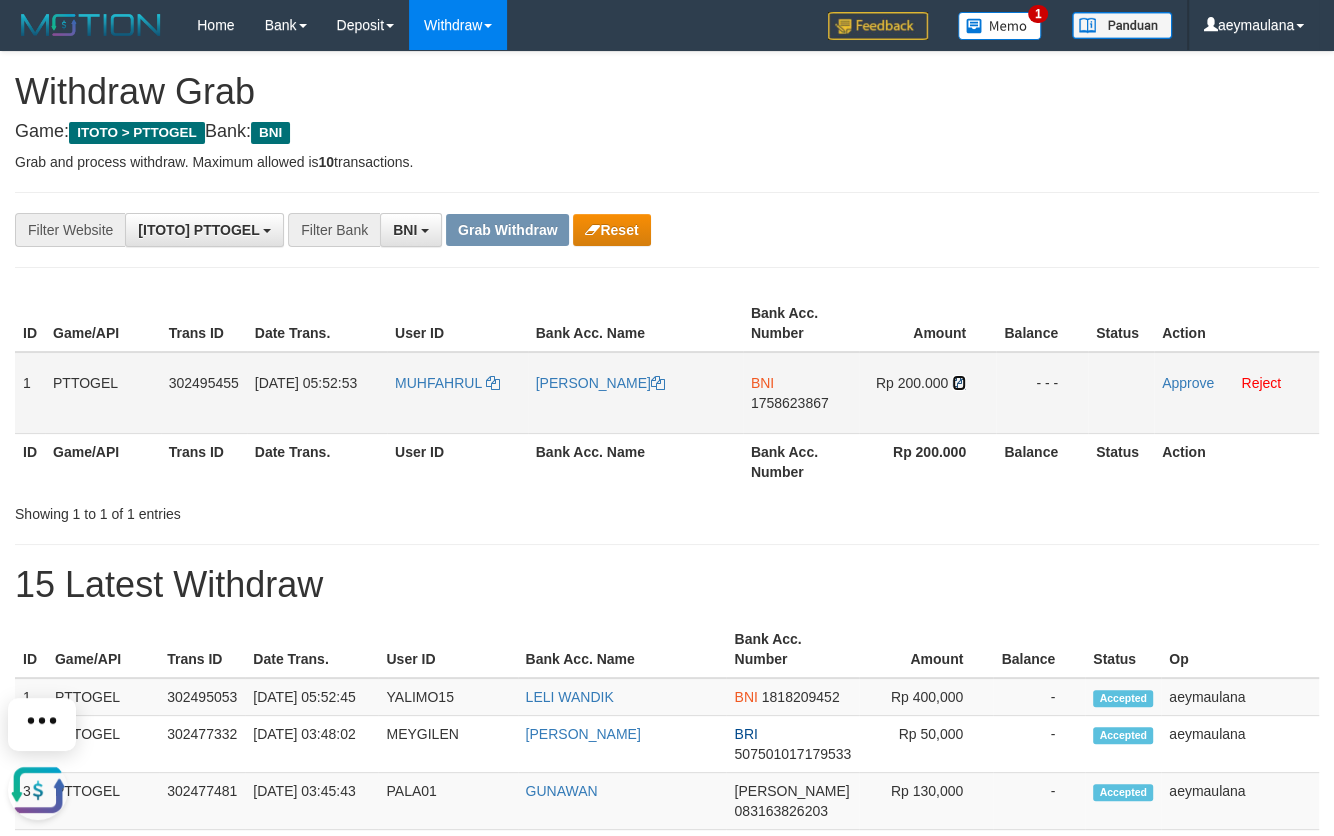 click at bounding box center (959, 383) 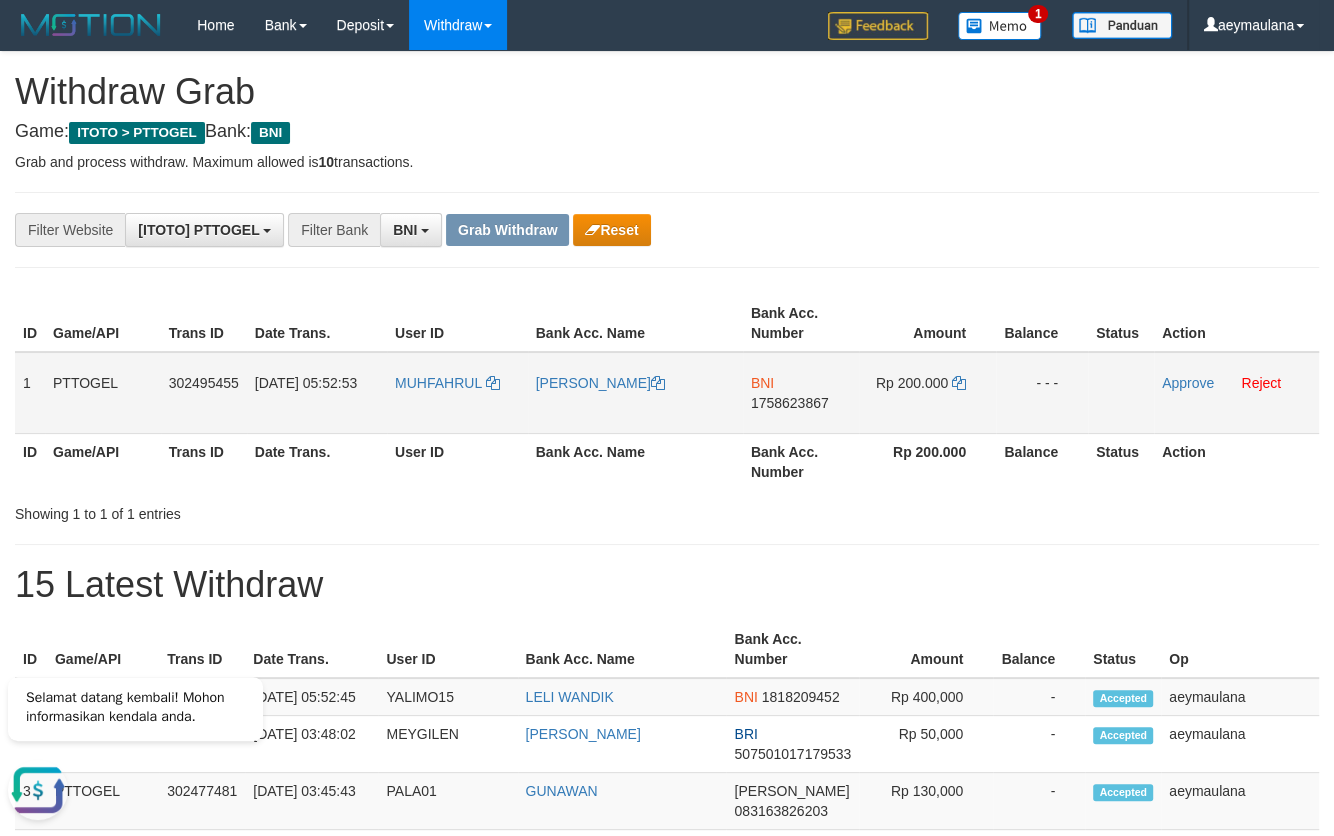 copy 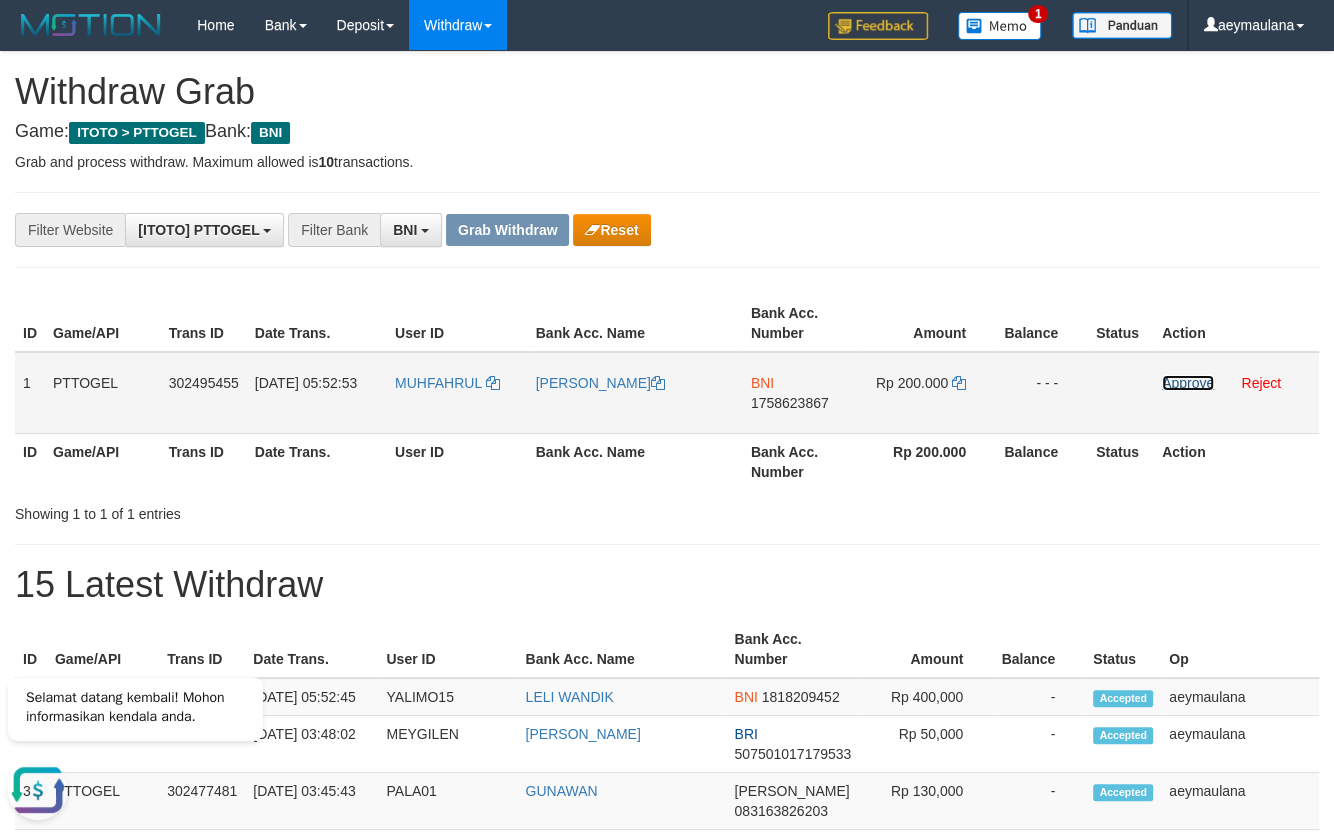 click on "Approve" at bounding box center (1188, 383) 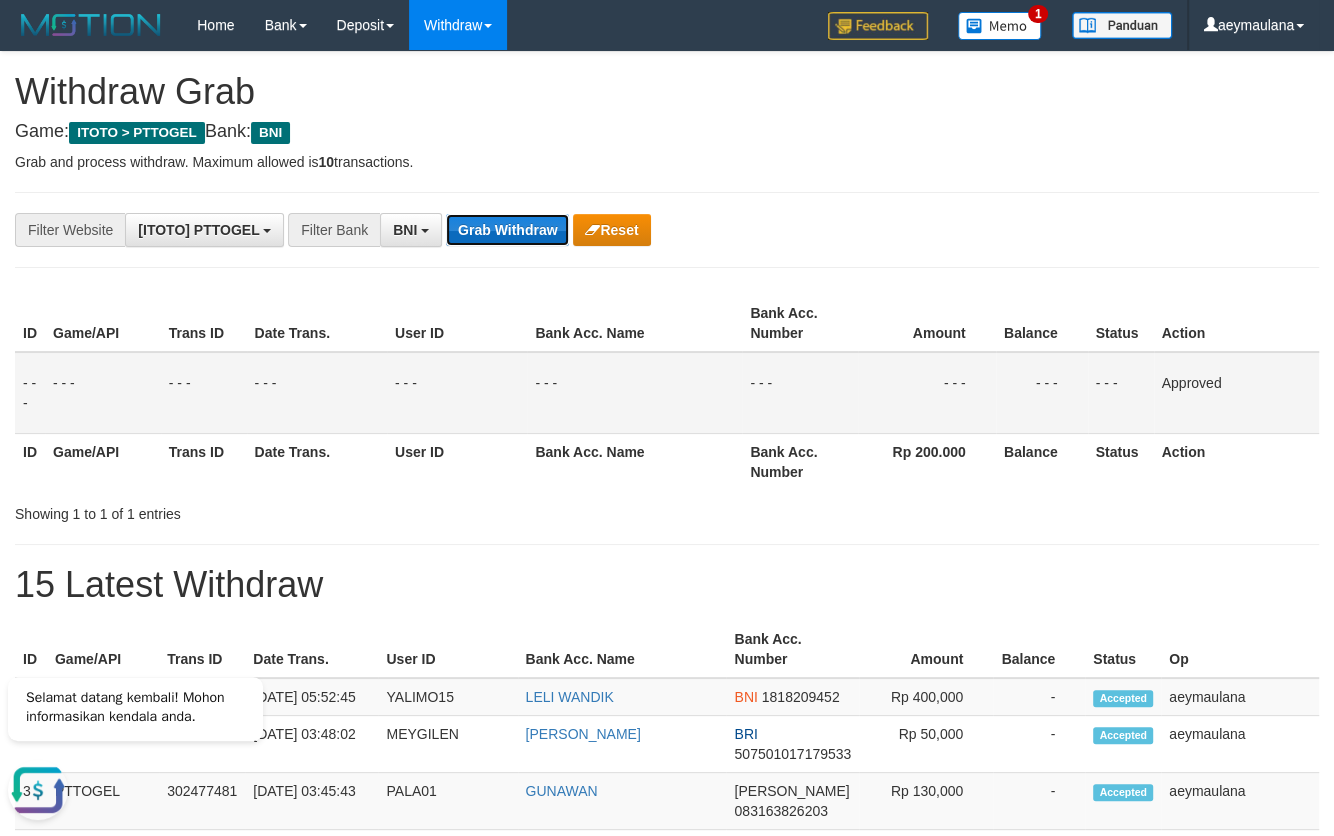 click on "Grab Withdraw" at bounding box center [507, 230] 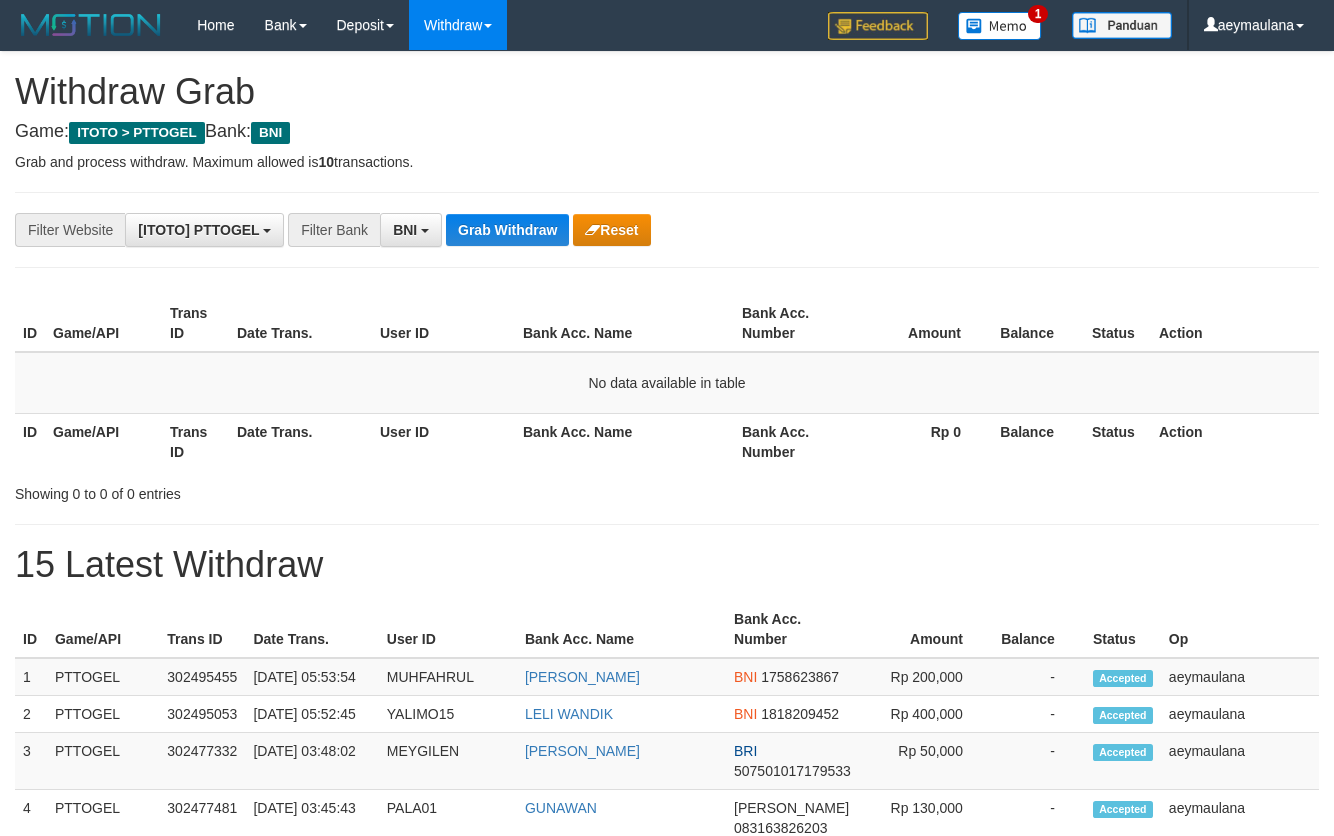 scroll, scrollTop: 0, scrollLeft: 0, axis: both 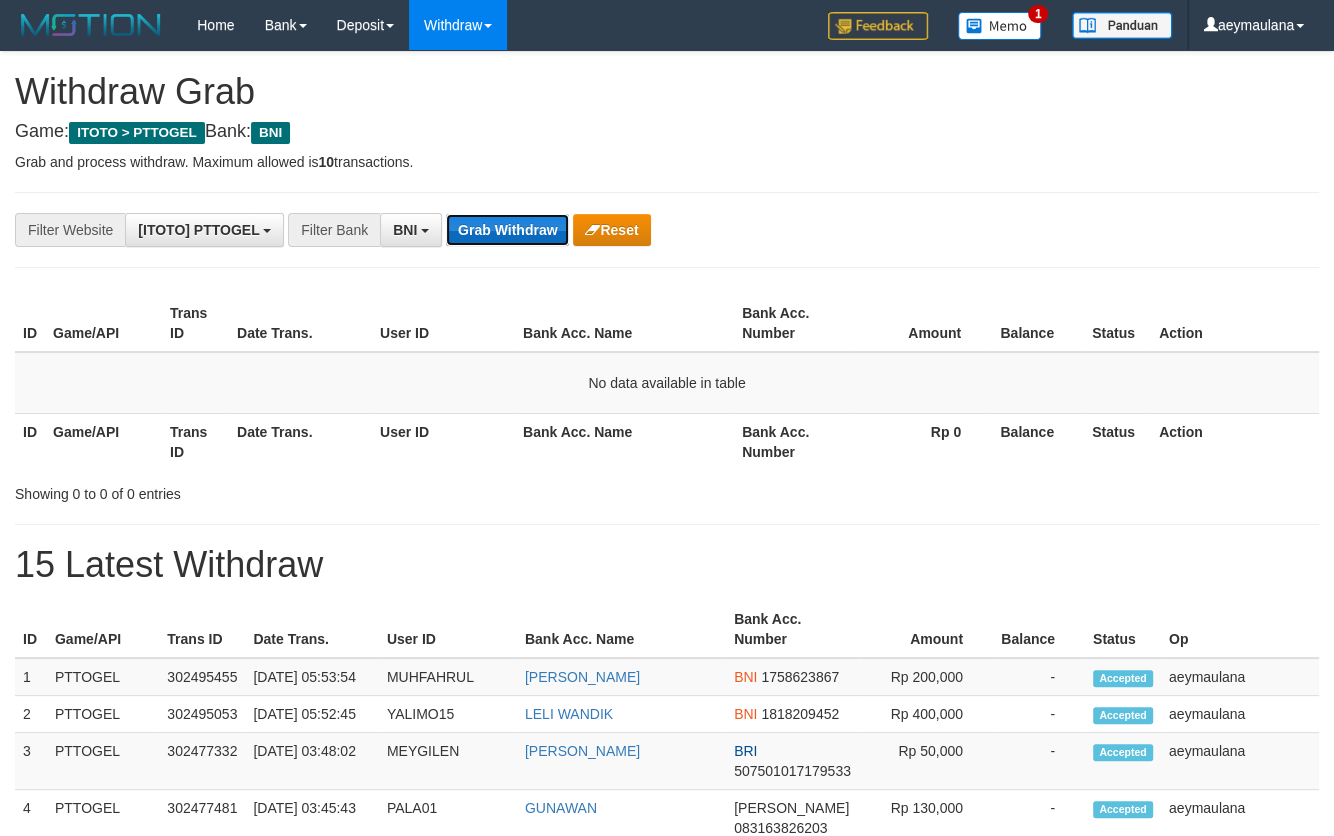 click on "Grab Withdraw" at bounding box center [507, 230] 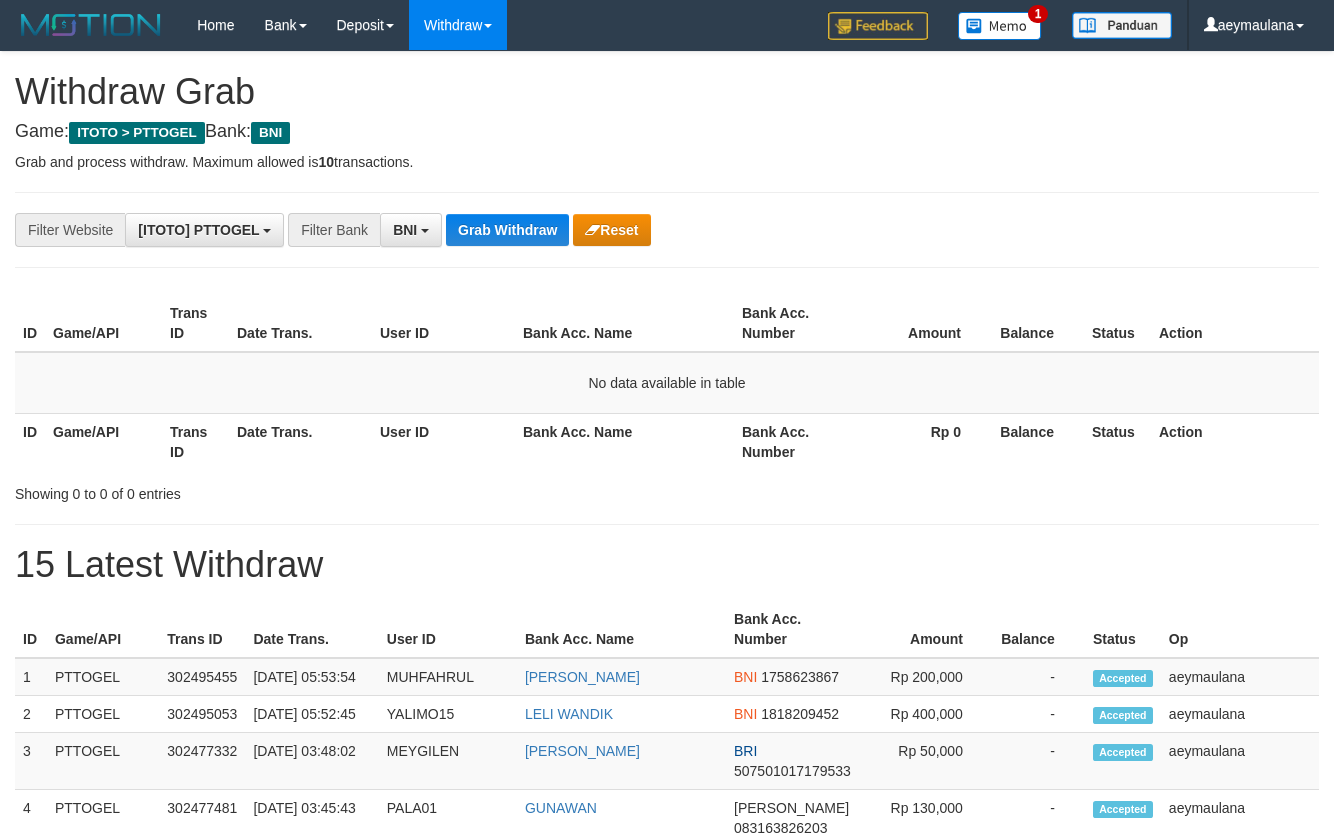 scroll, scrollTop: 0, scrollLeft: 0, axis: both 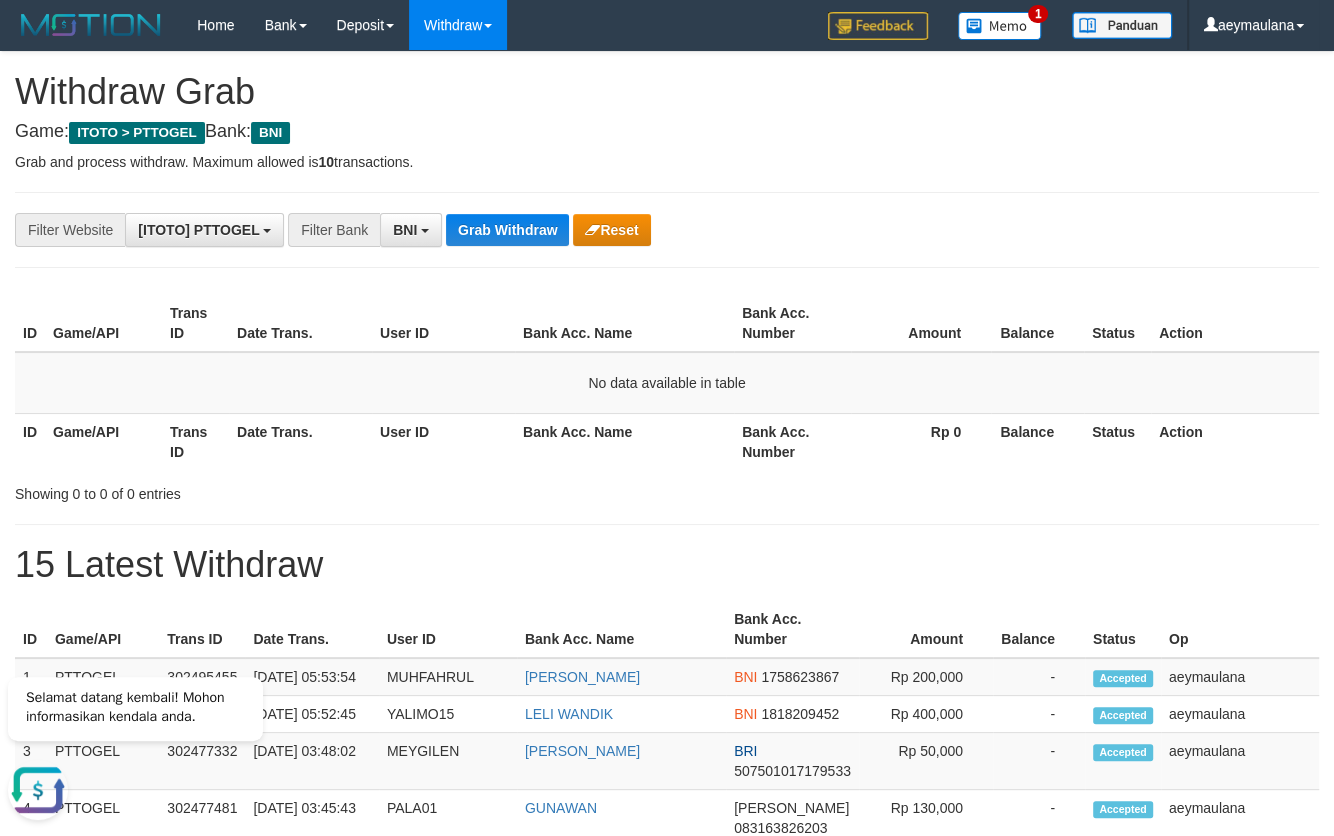 click on "Game:   ITOTO > PTTOGEL    		Bank:   BNI" at bounding box center [667, 132] 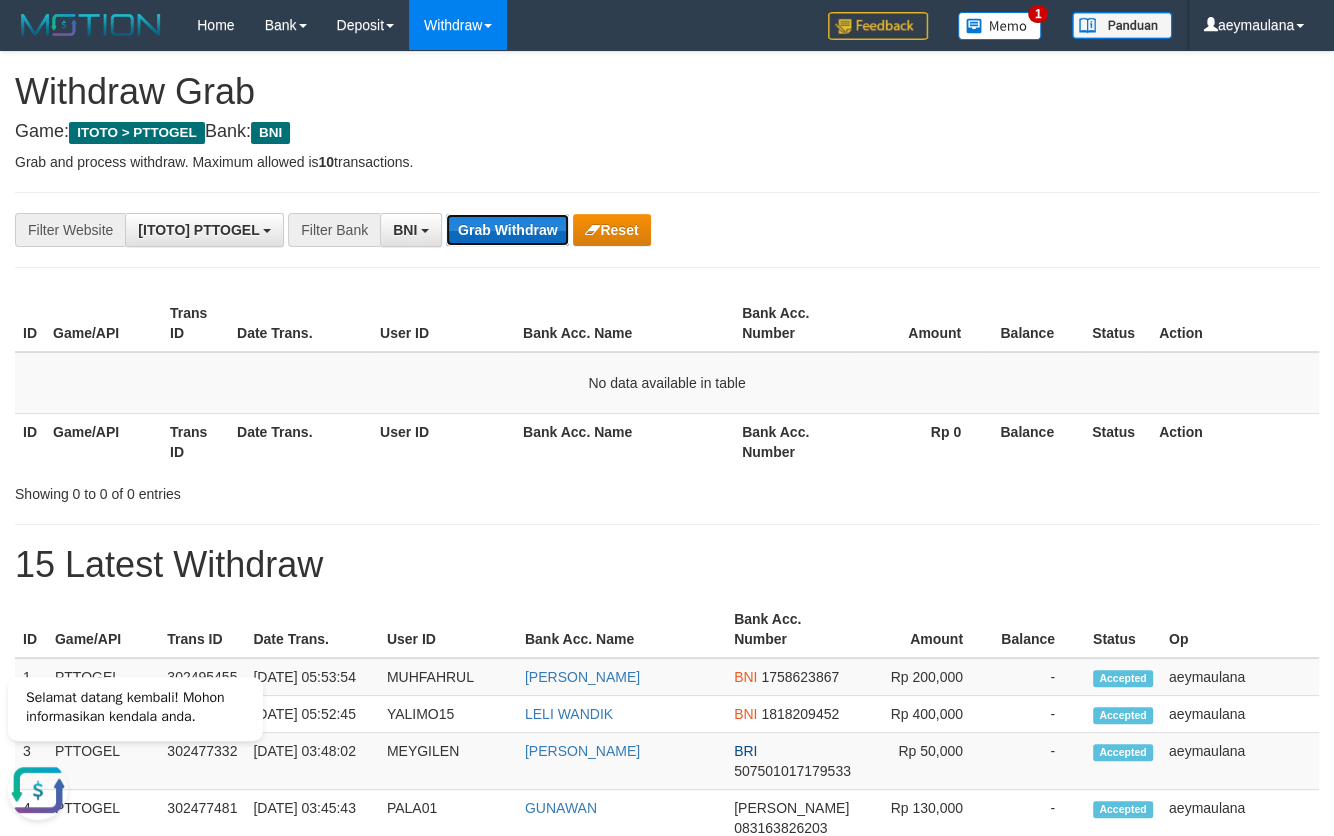 click on "Grab Withdraw" at bounding box center [507, 230] 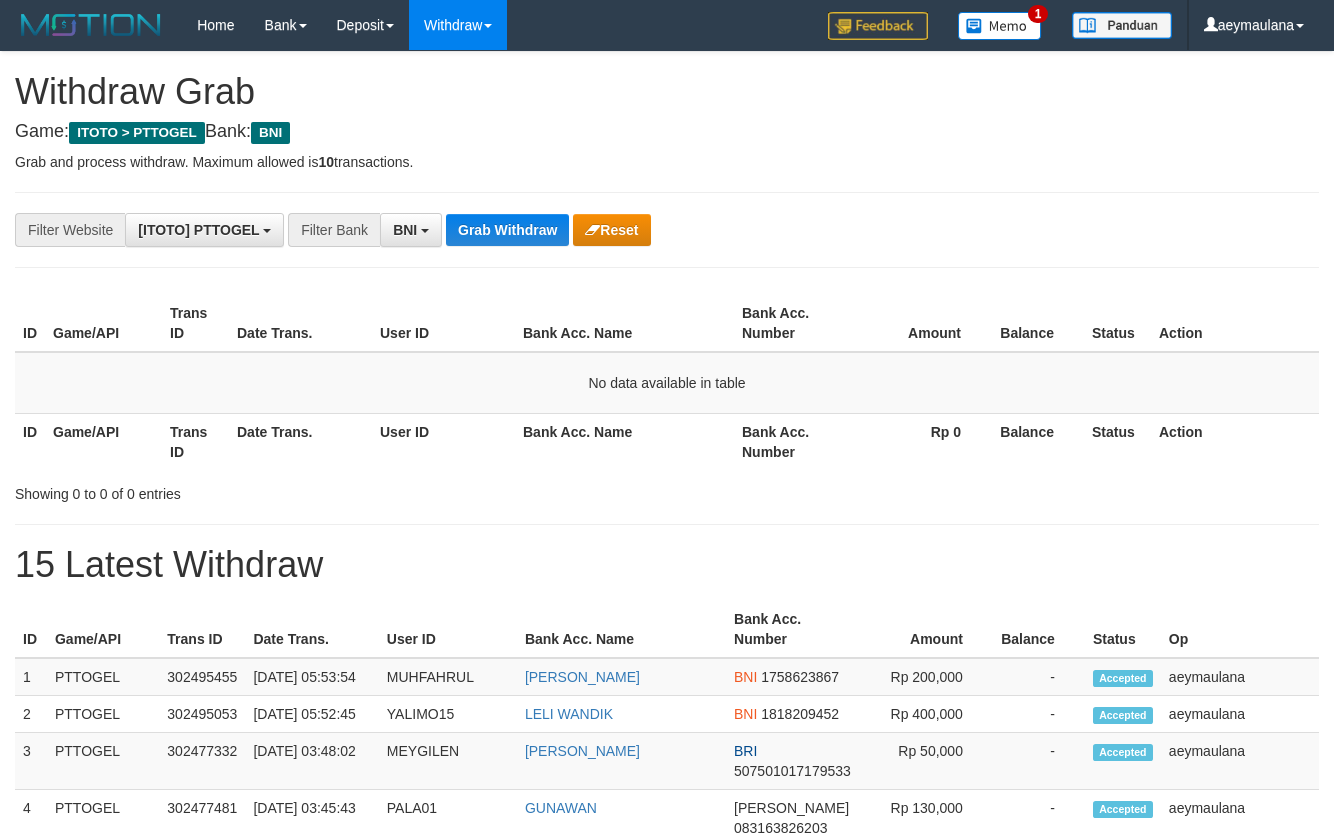 scroll, scrollTop: 0, scrollLeft: 0, axis: both 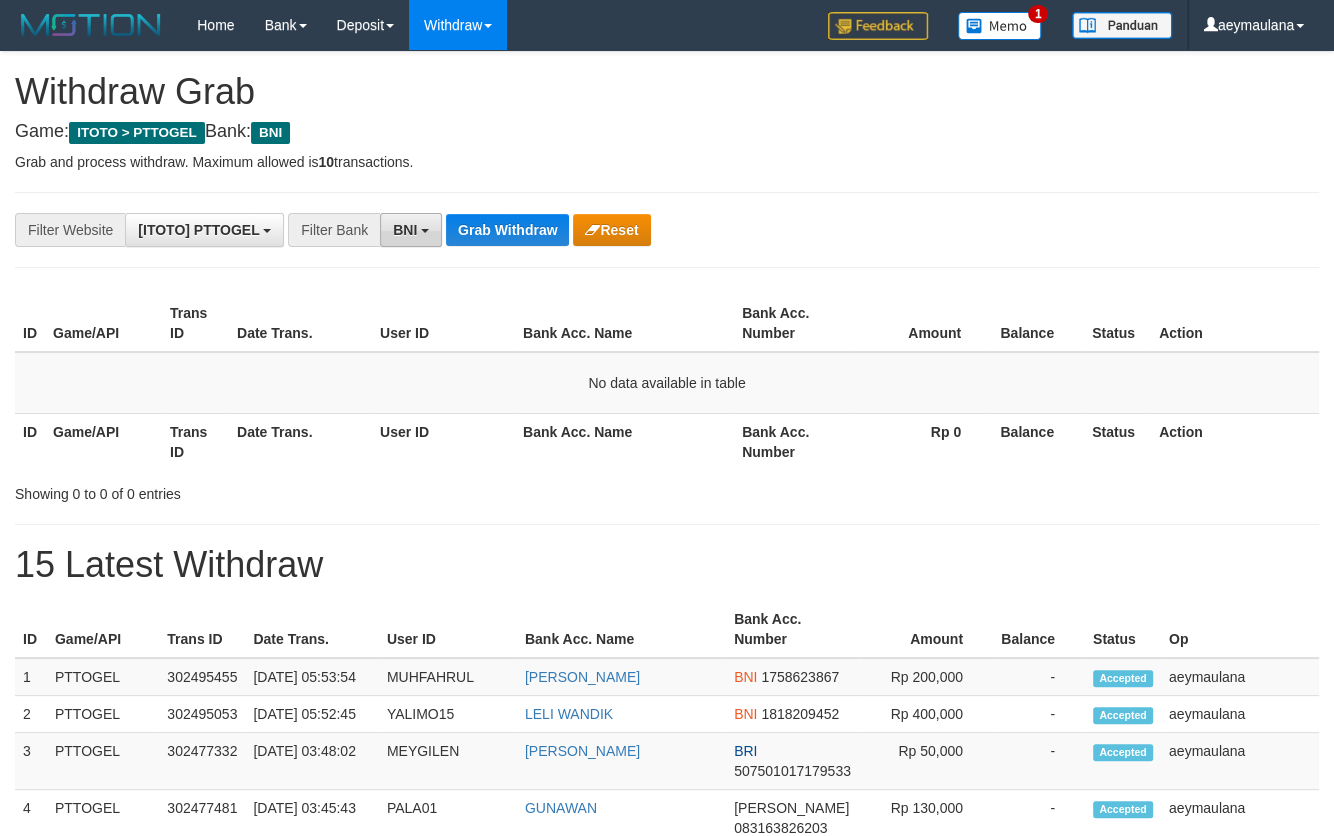 click on "BNI" at bounding box center [405, 230] 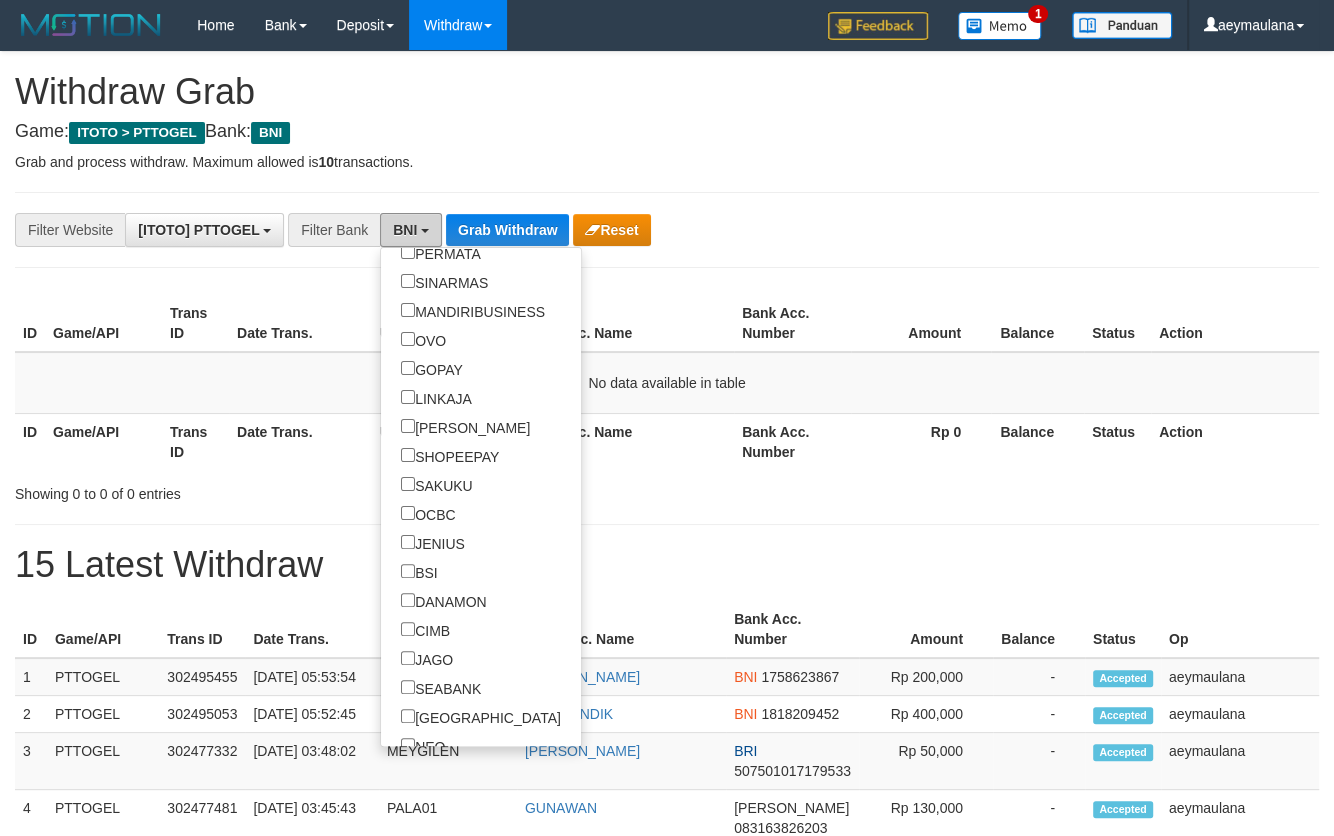 scroll, scrollTop: 125, scrollLeft: 0, axis: vertical 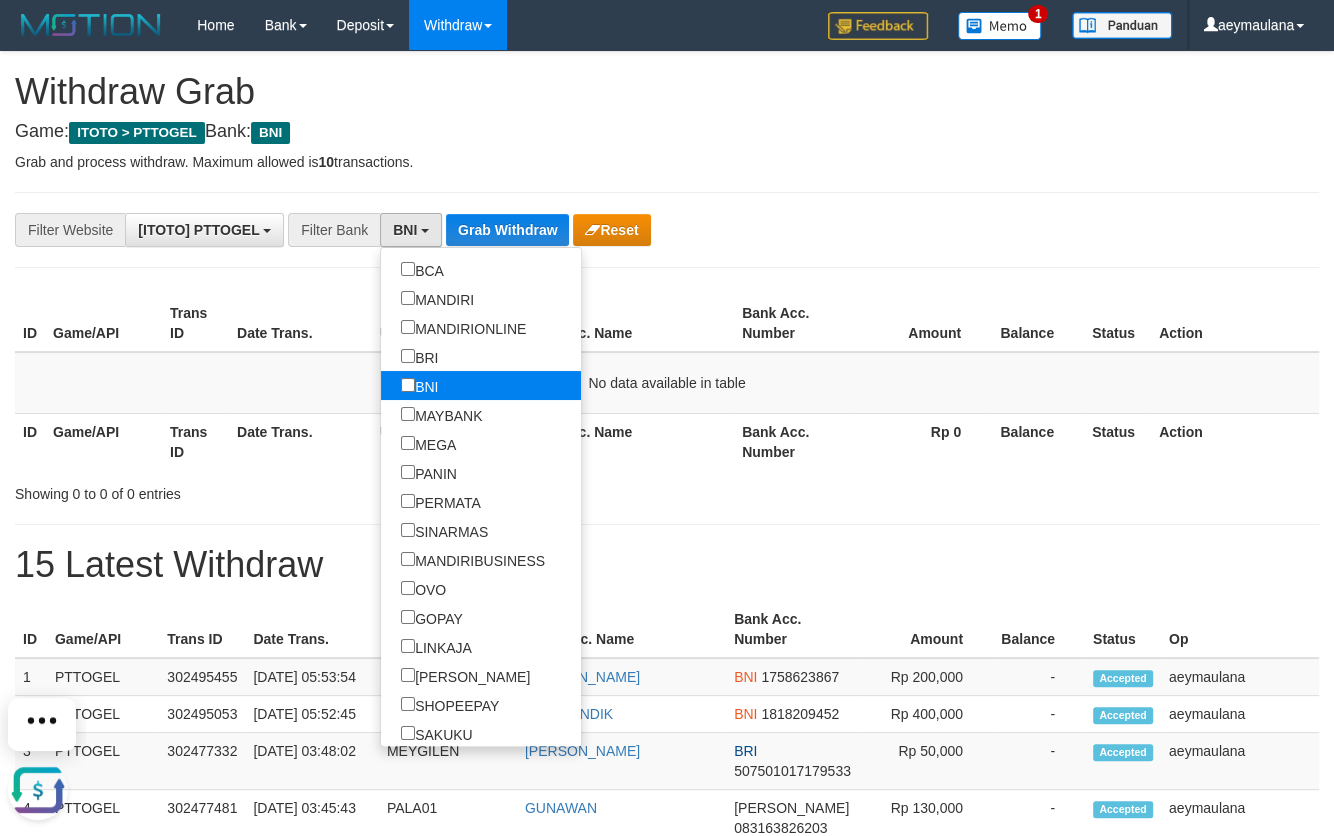 click on "BNI" at bounding box center [419, 385] 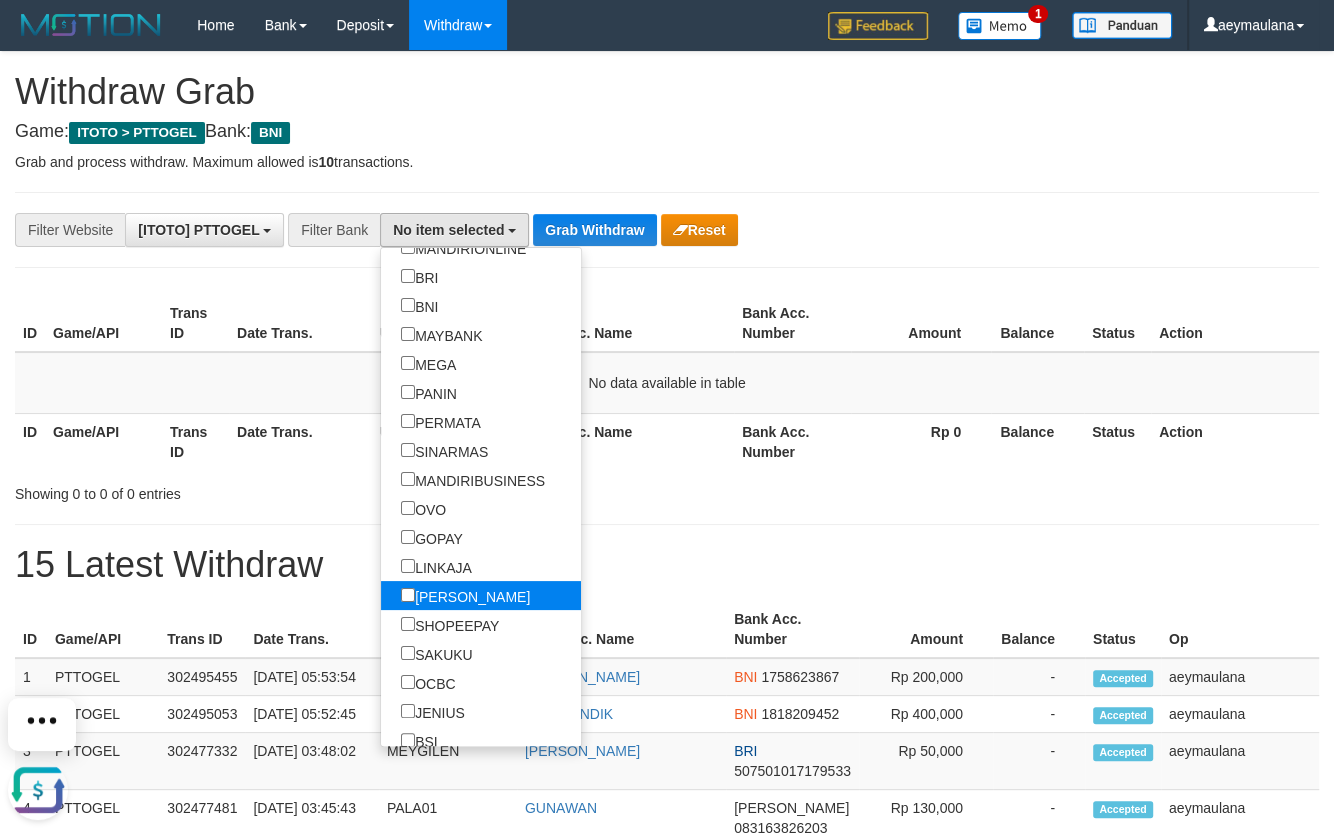 scroll, scrollTop: 249, scrollLeft: 0, axis: vertical 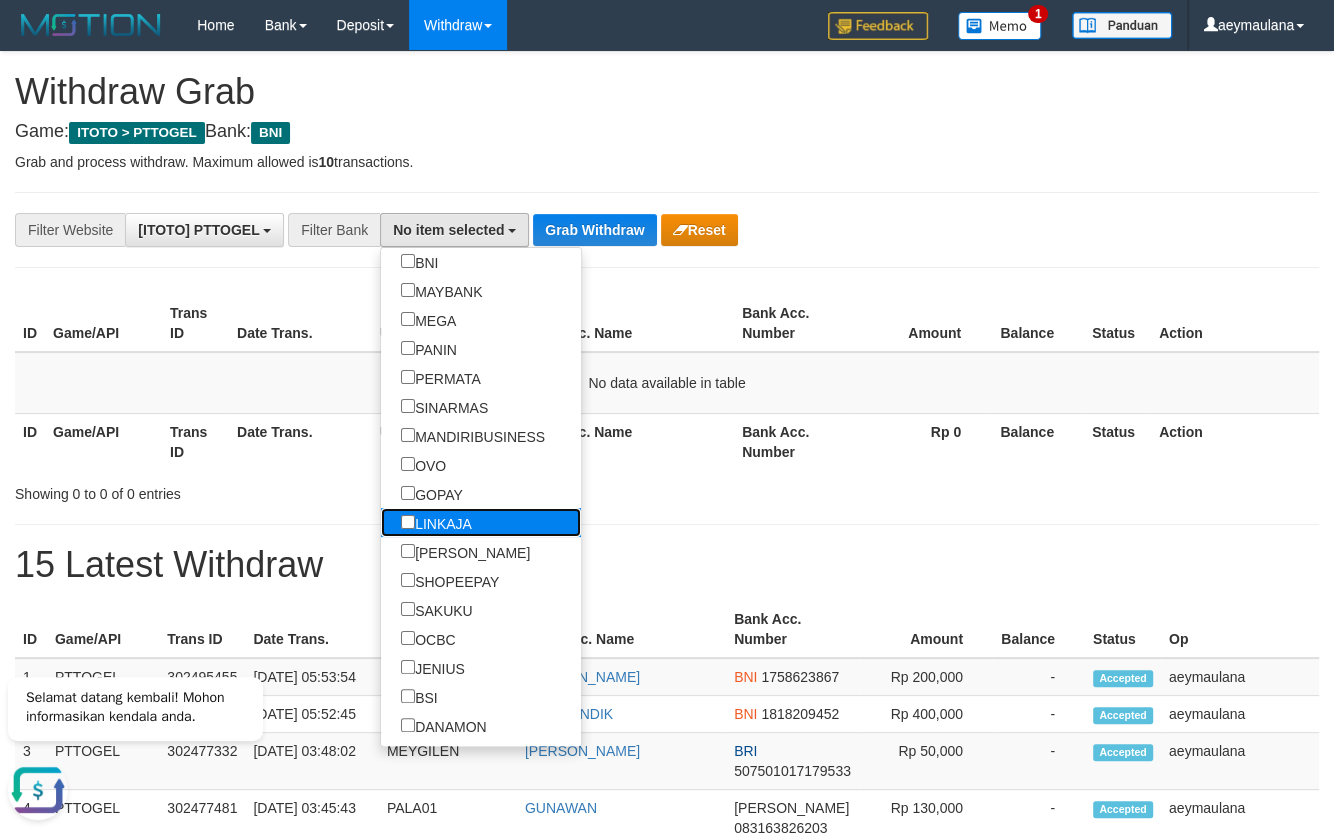 click on "LINKAJA" at bounding box center (481, 522) 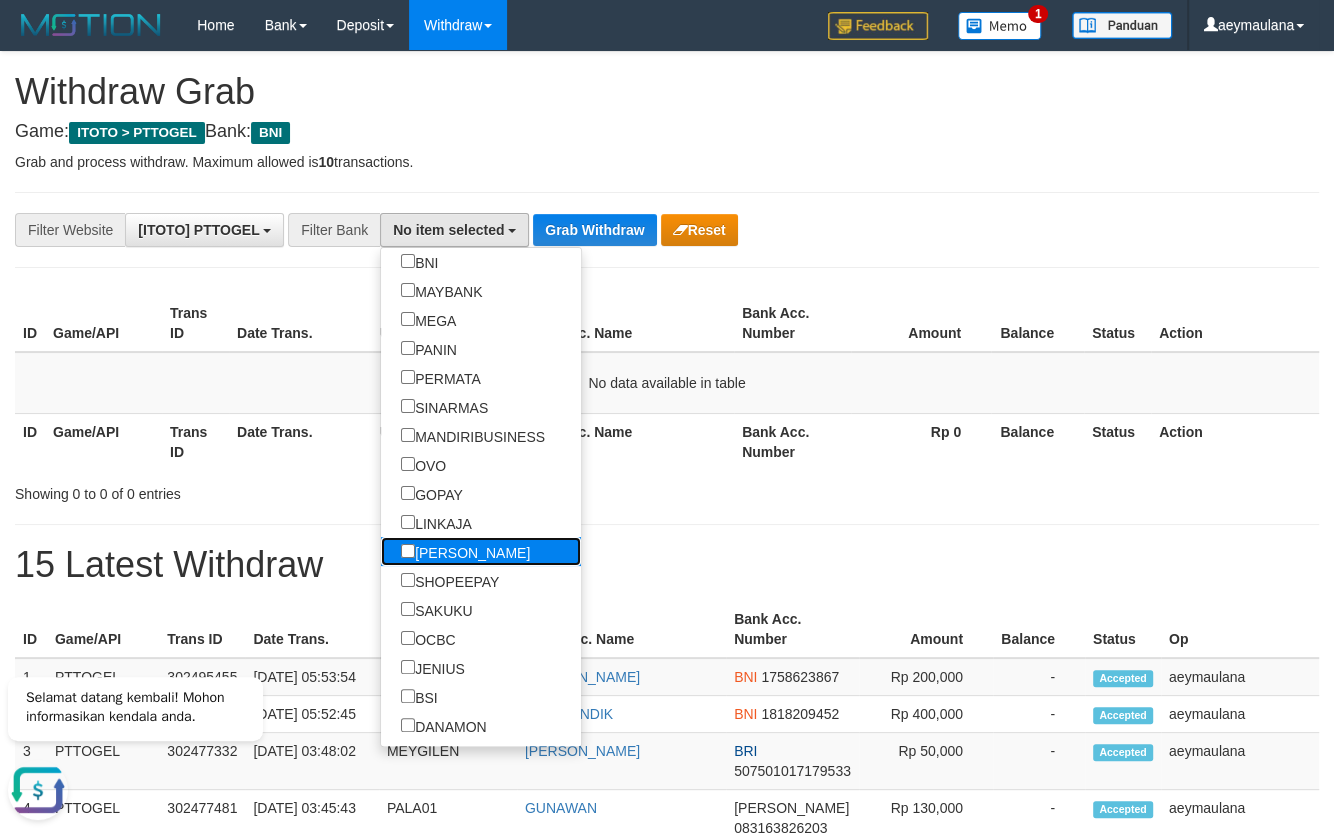 click on "[PERSON_NAME]" at bounding box center (465, 551) 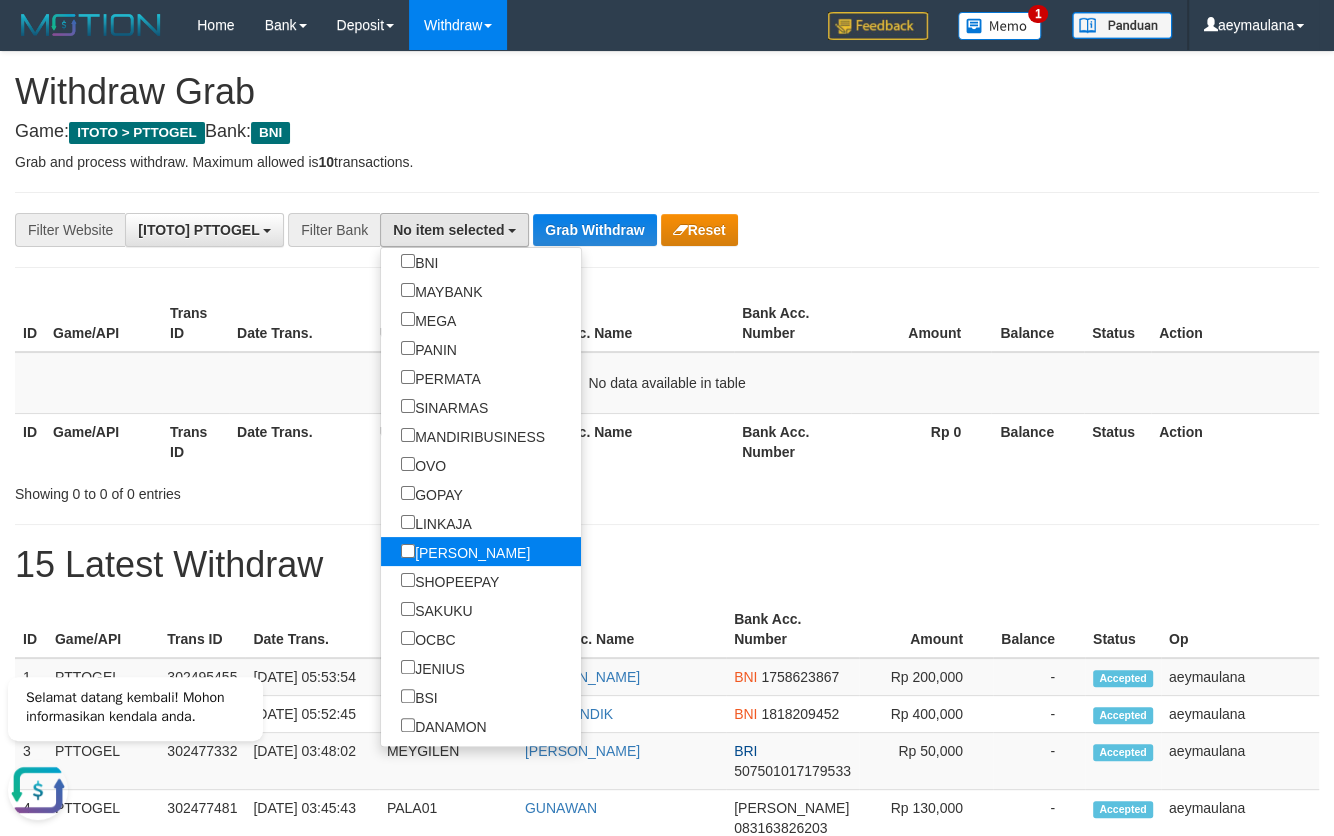 select on "****" 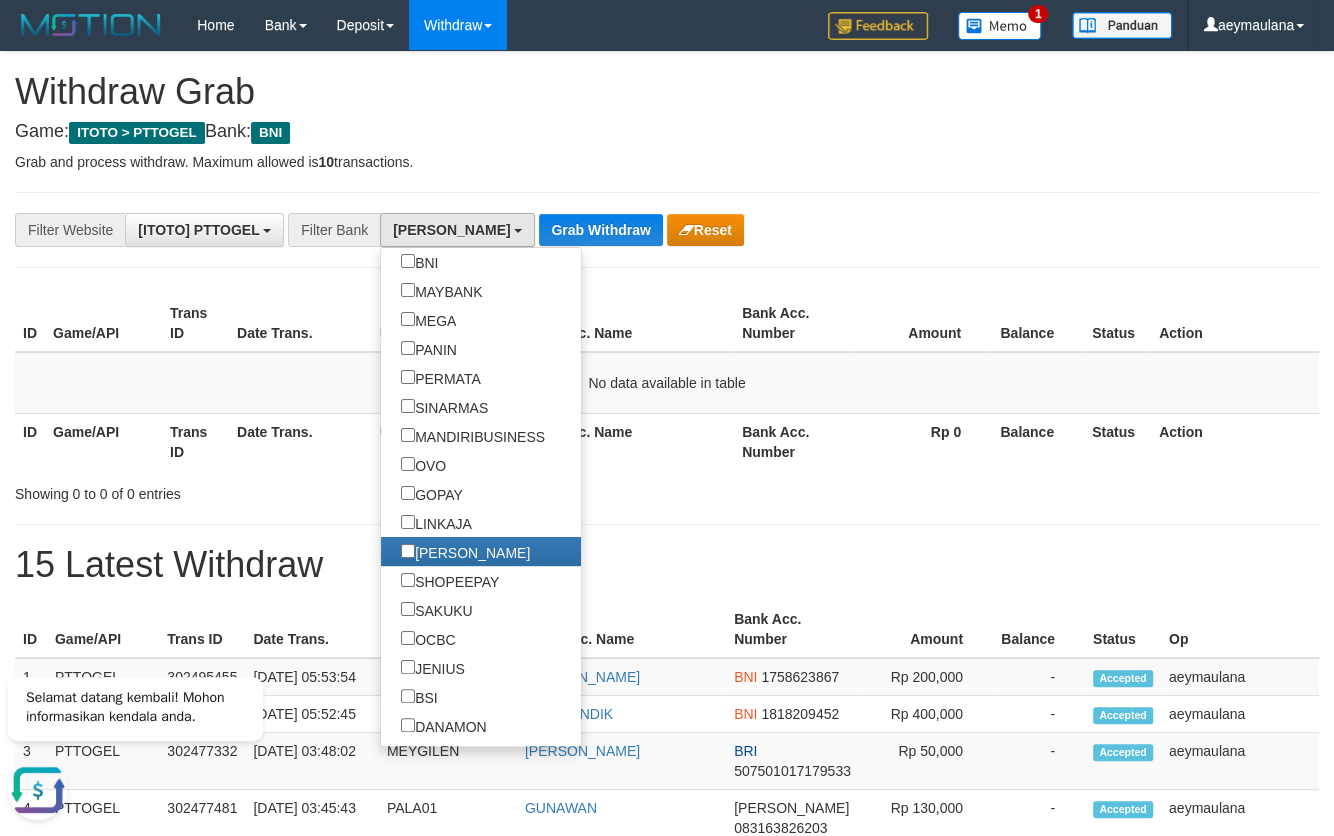 drag, startPoint x: 904, startPoint y: 249, endPoint x: 726, endPoint y: 226, distance: 179.4798 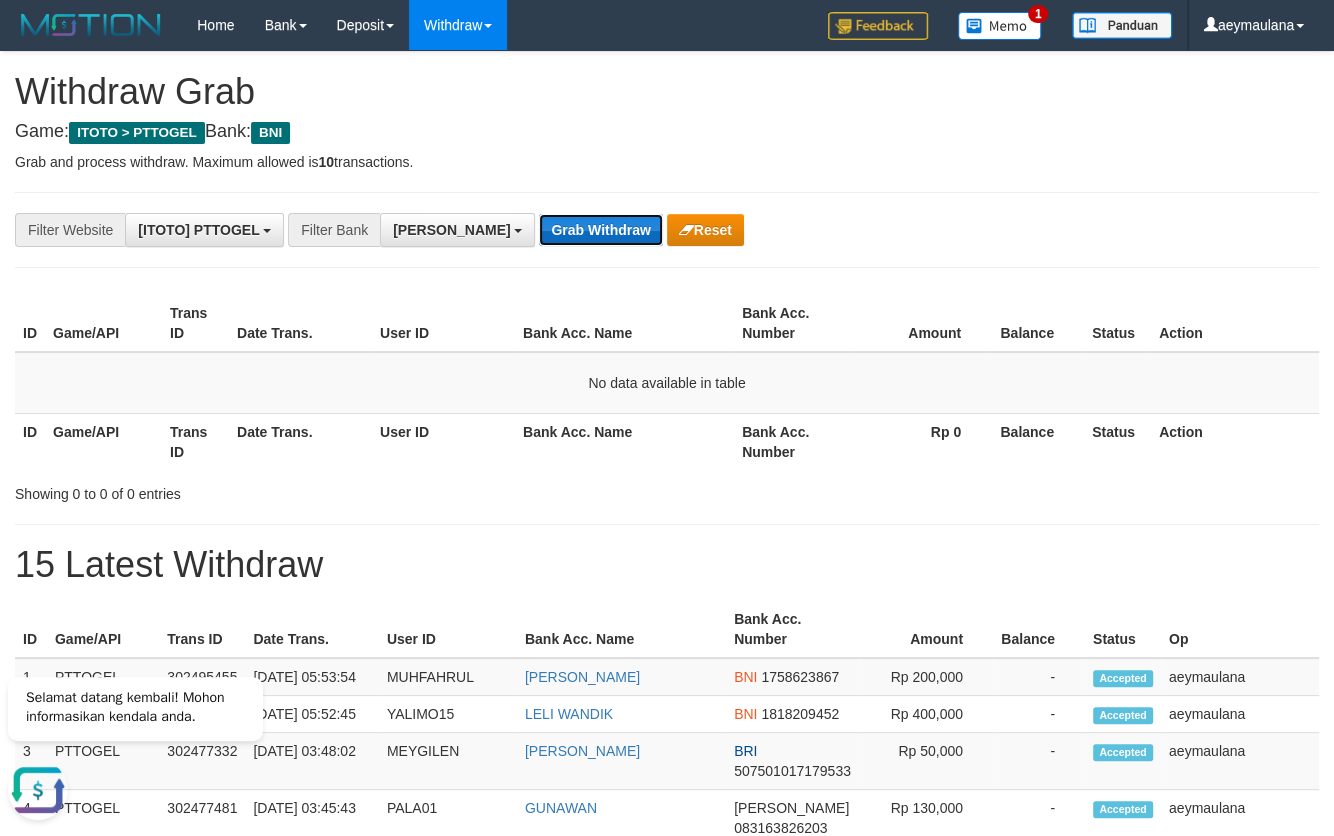 click on "Grab Withdraw" at bounding box center [600, 230] 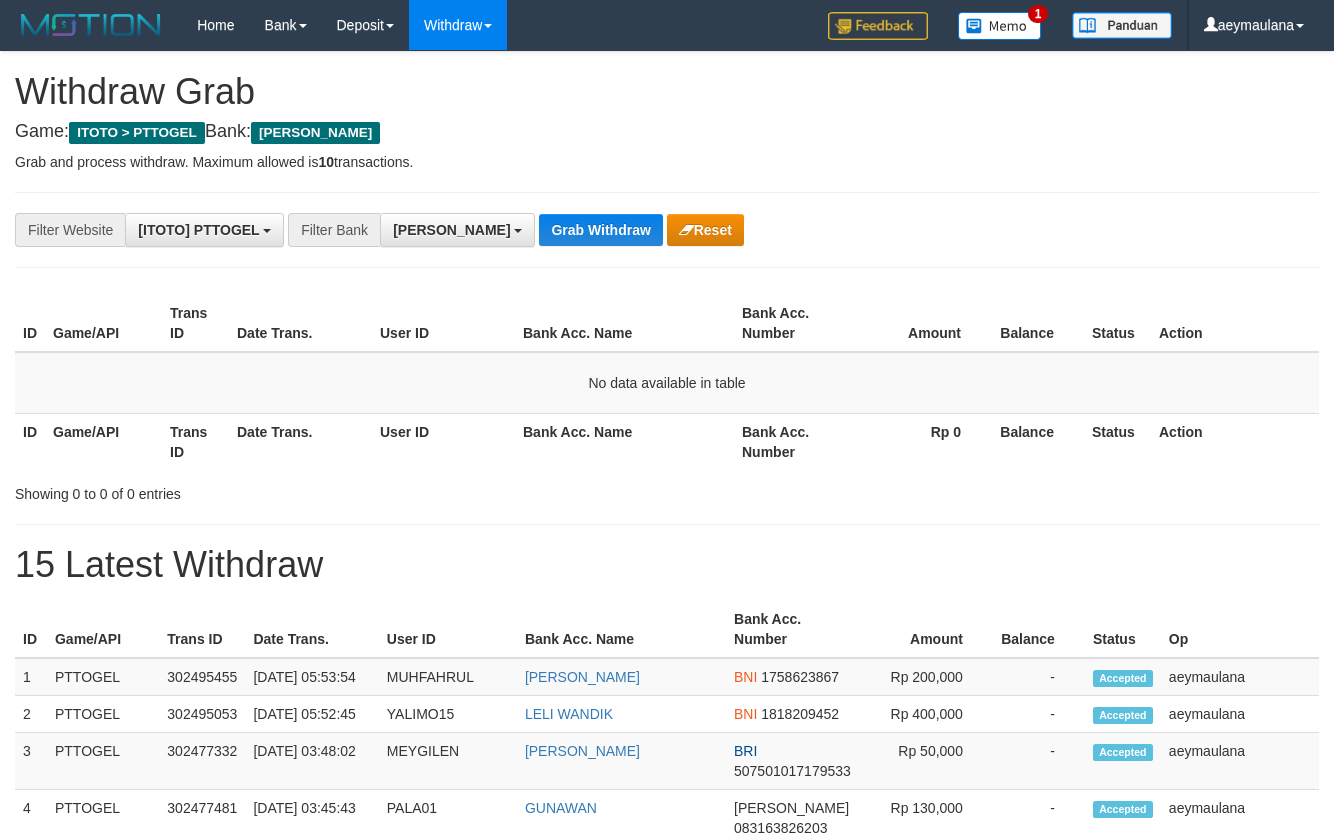 scroll, scrollTop: 0, scrollLeft: 0, axis: both 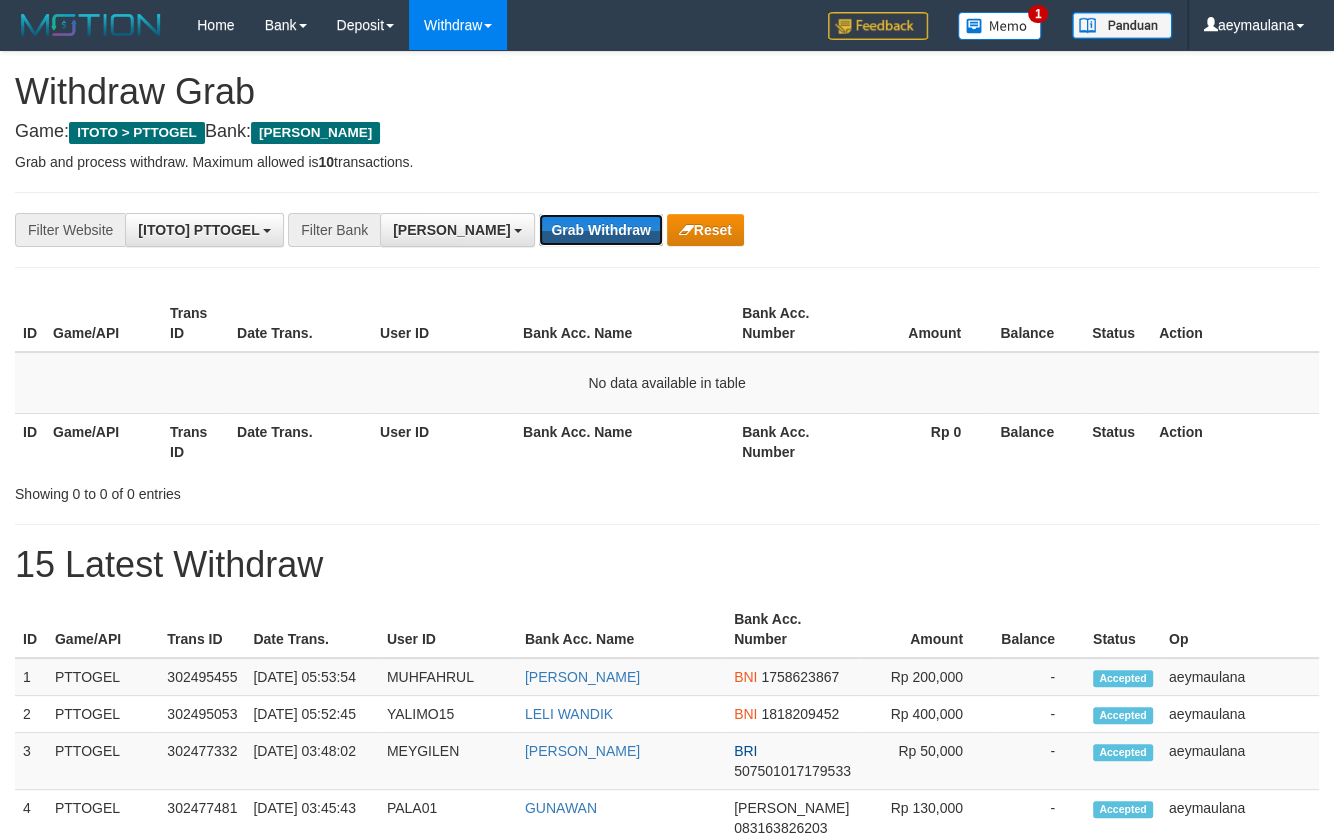 click on "Grab Withdraw" at bounding box center (600, 230) 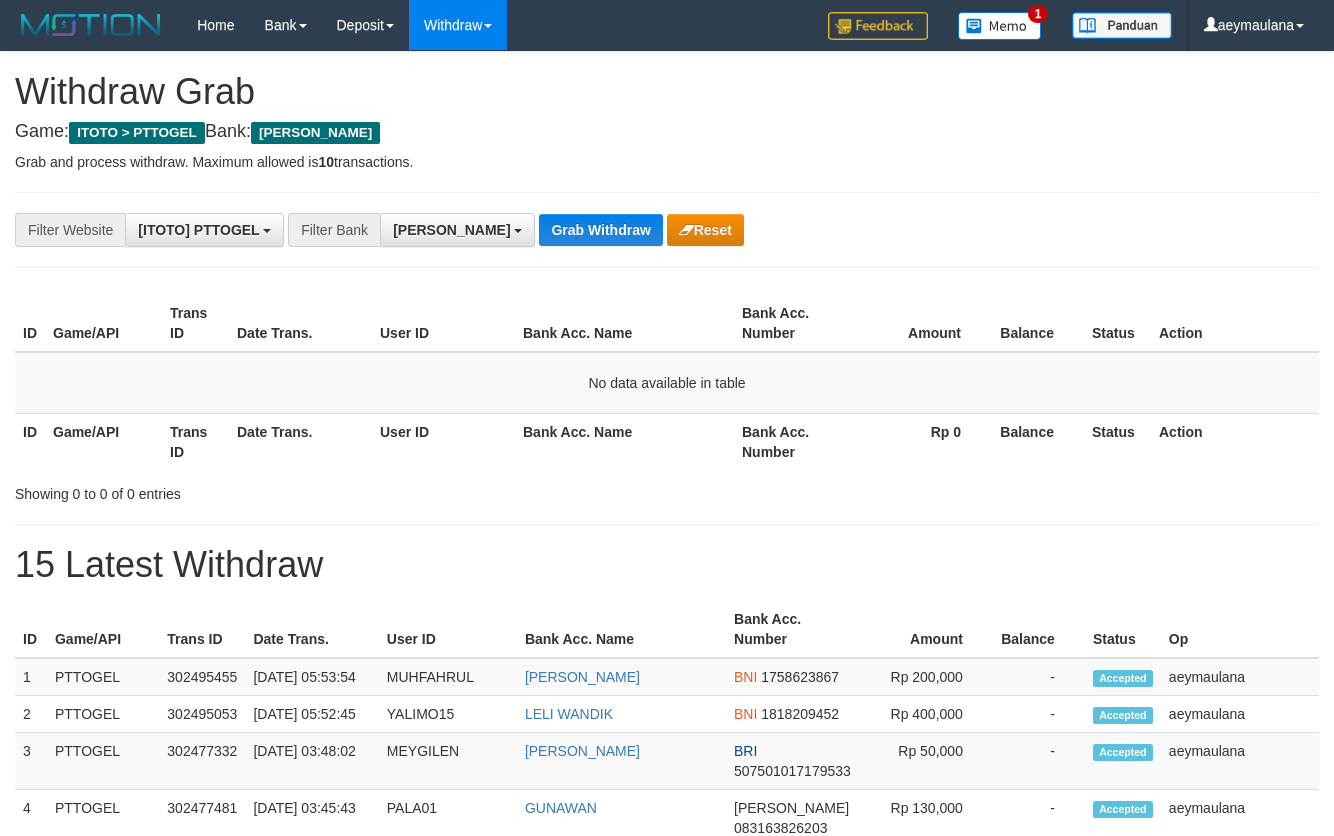 scroll, scrollTop: 0, scrollLeft: 0, axis: both 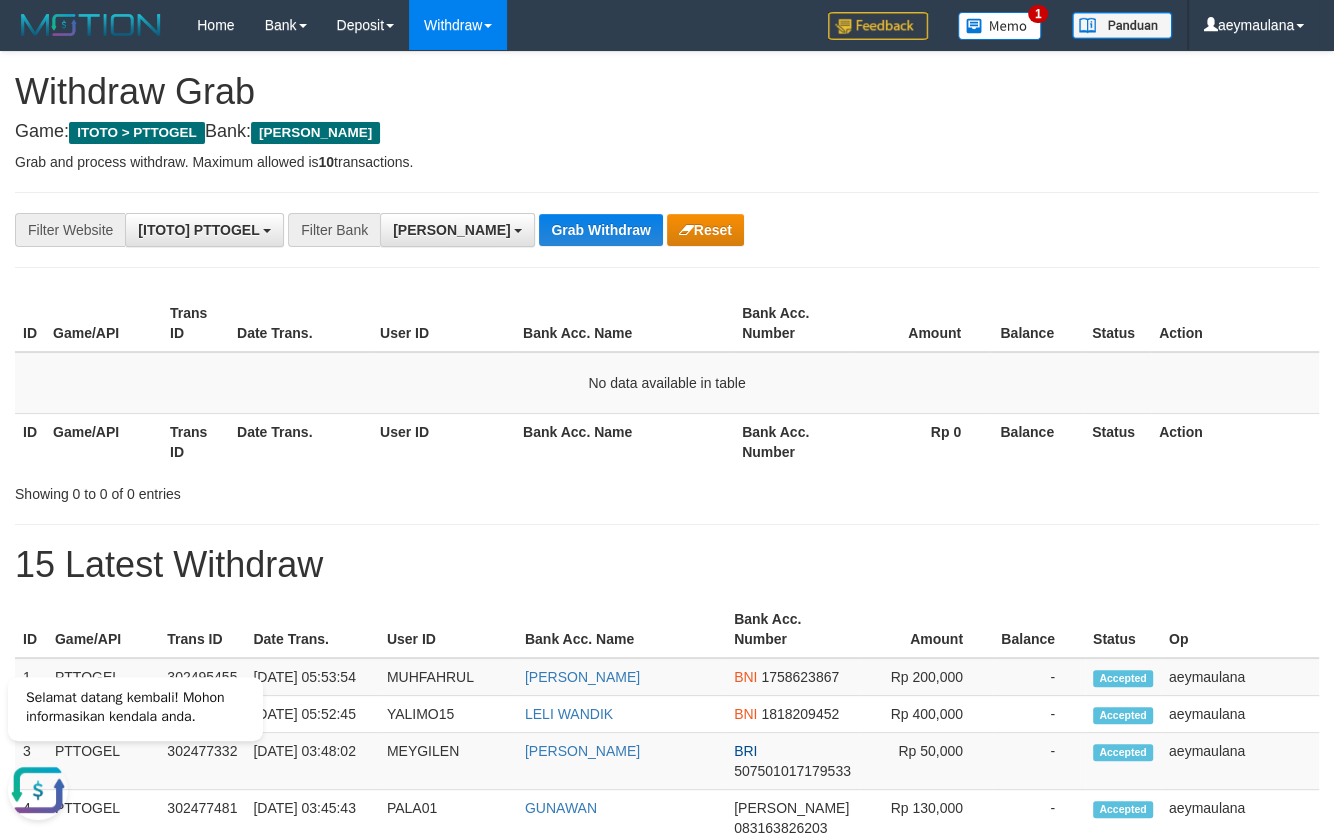 click on "Grab and process withdraw.
Maximum allowed is  10  transactions." at bounding box center [667, 162] 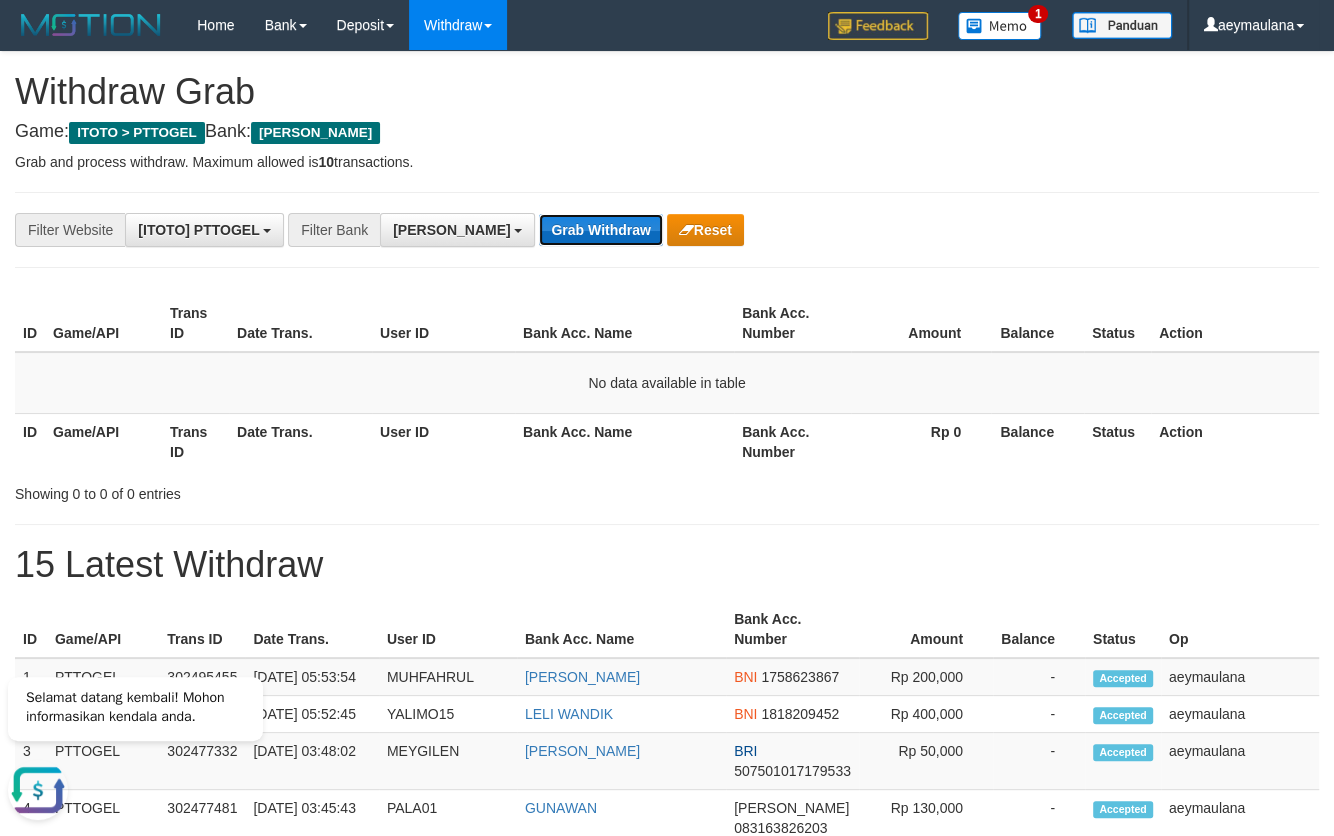 click on "Grab Withdraw" at bounding box center [600, 230] 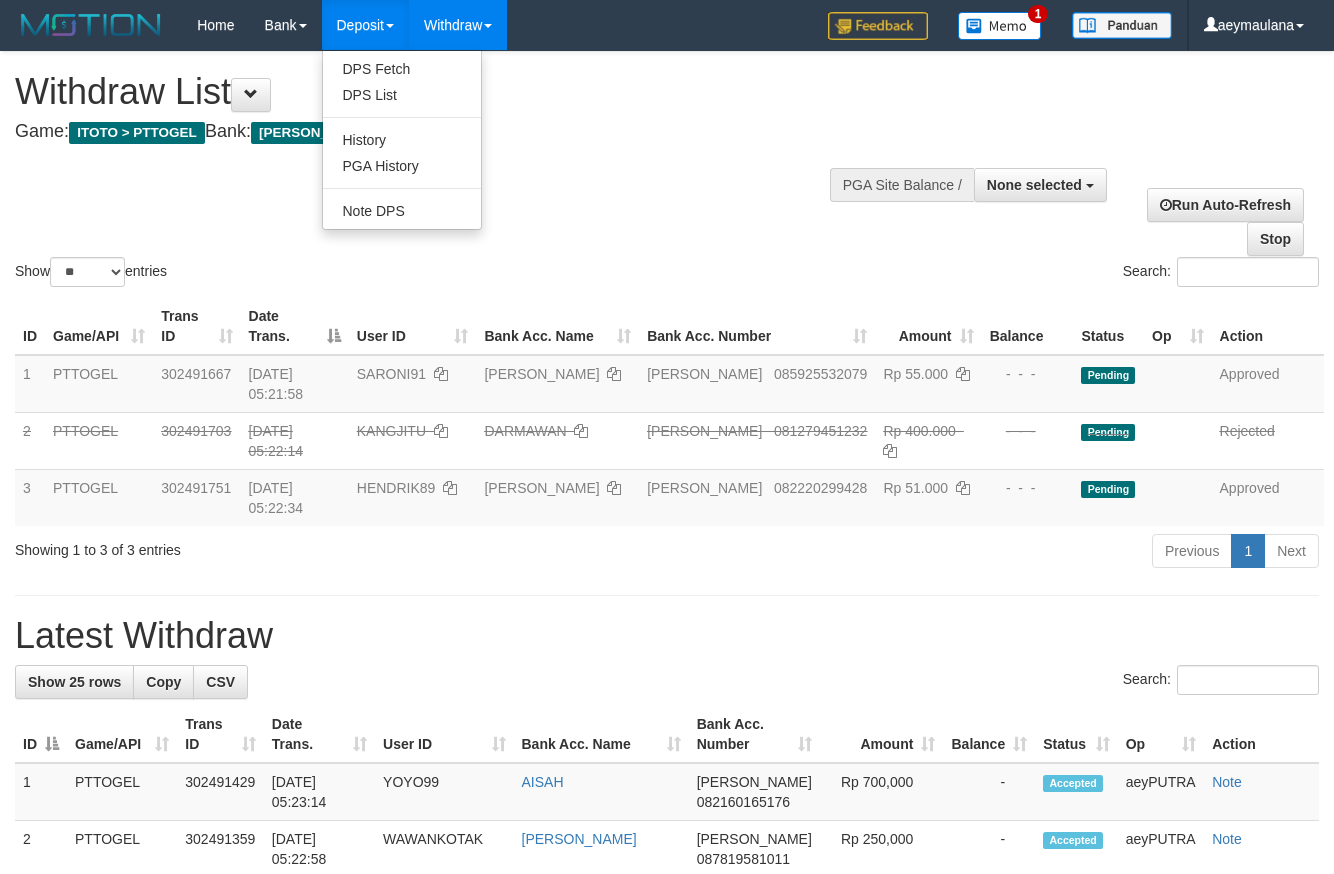 select 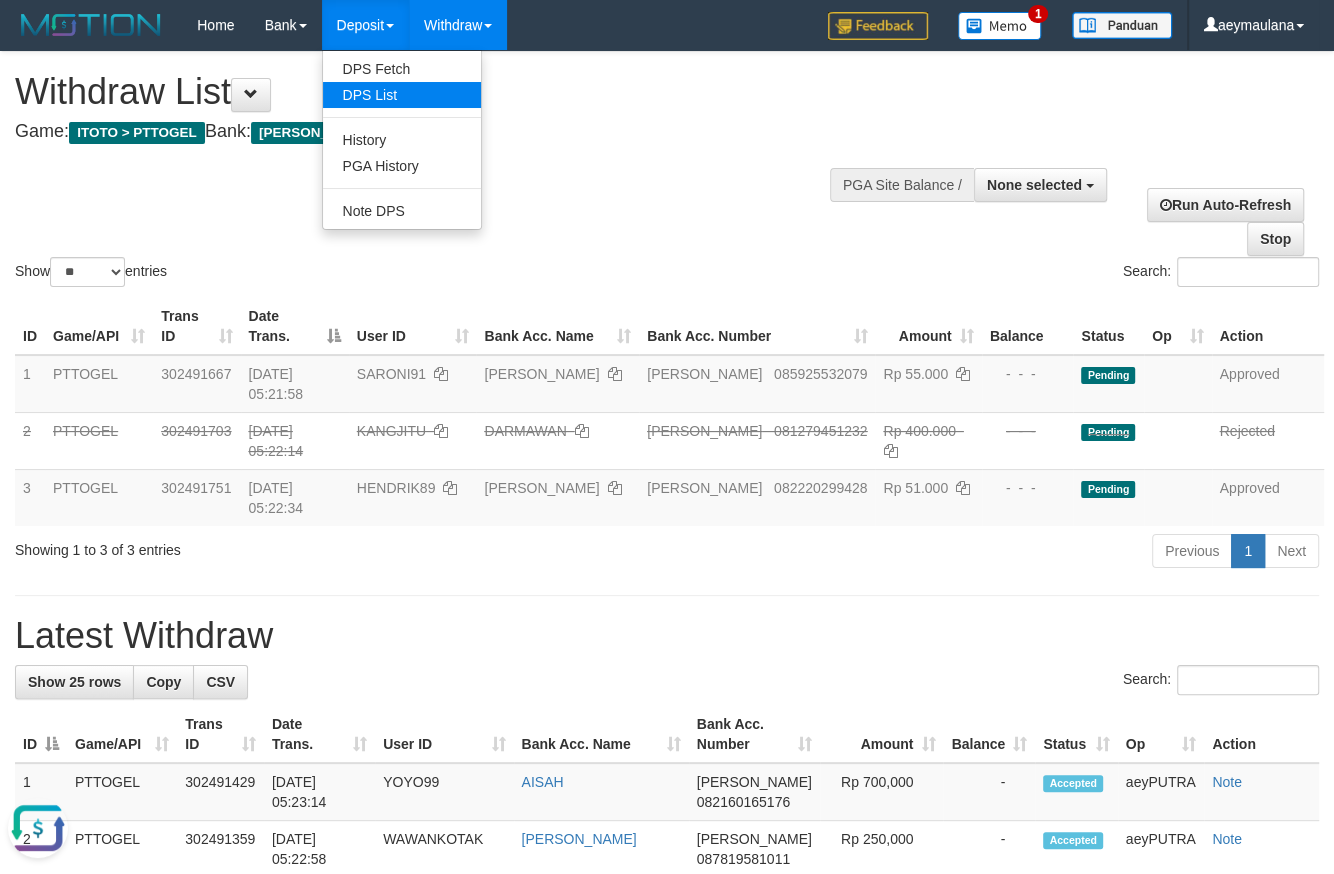 scroll, scrollTop: 0, scrollLeft: 0, axis: both 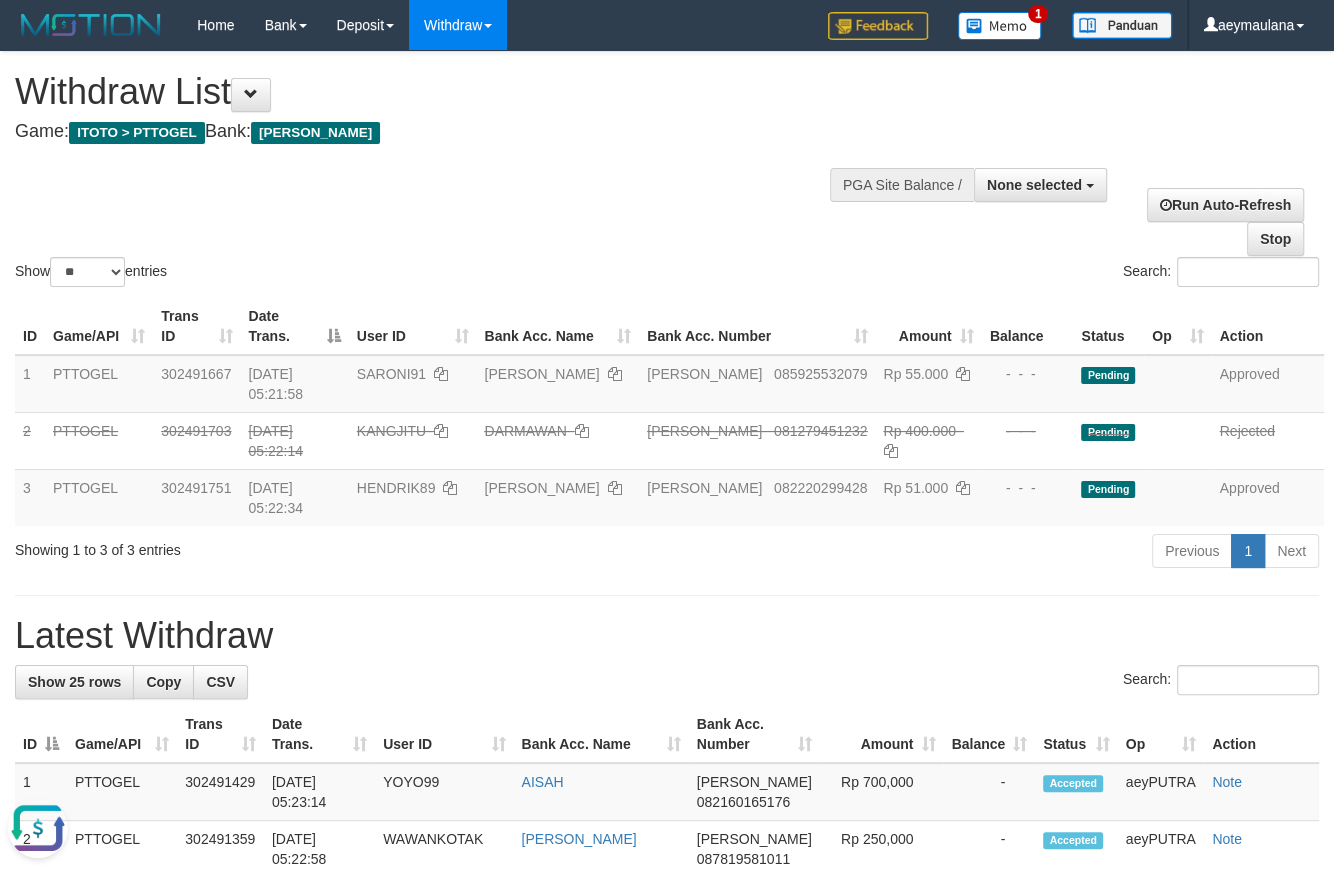 click on "Show  ** ** ** ***  entries Search:" at bounding box center (667, 171) 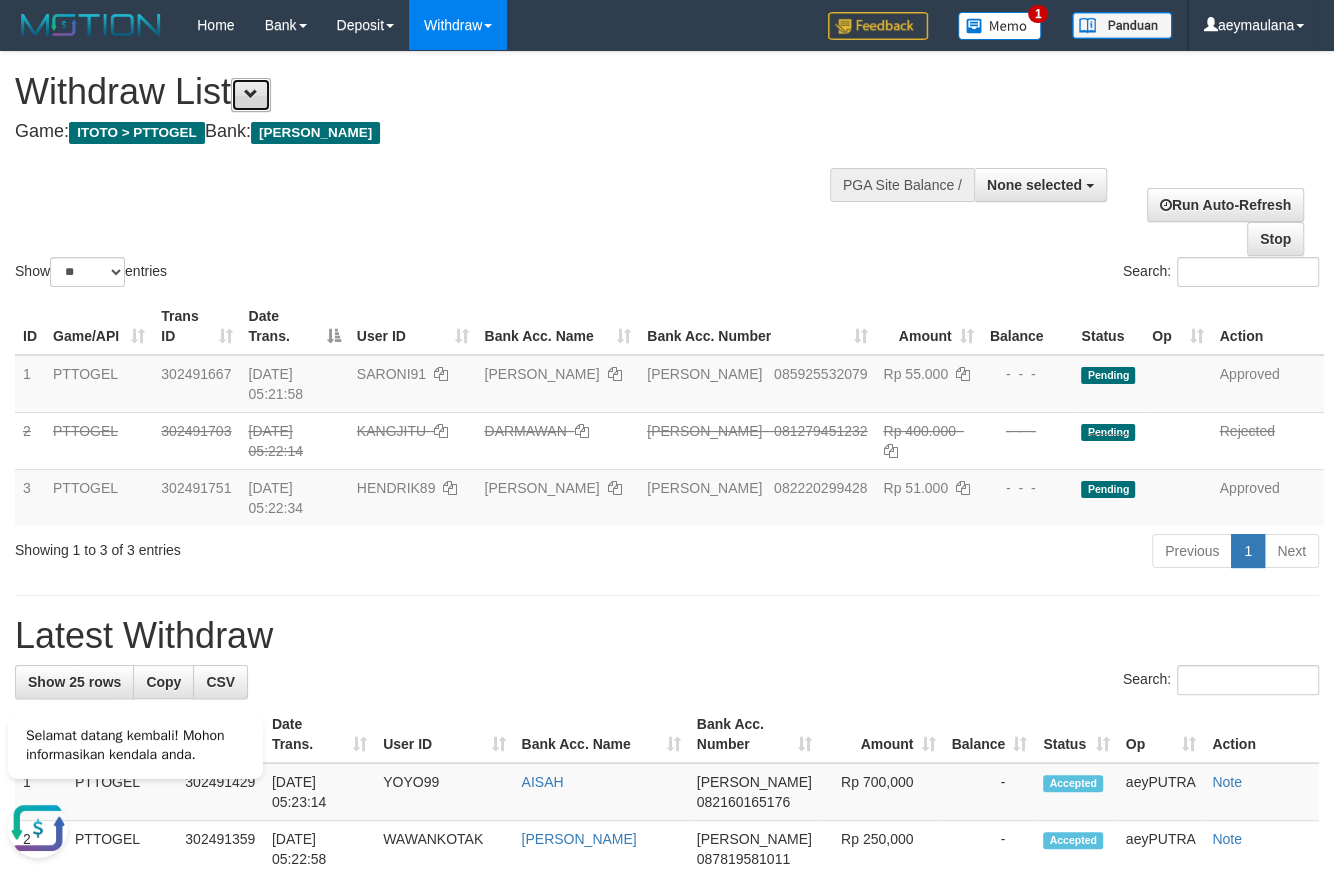 click at bounding box center (251, 95) 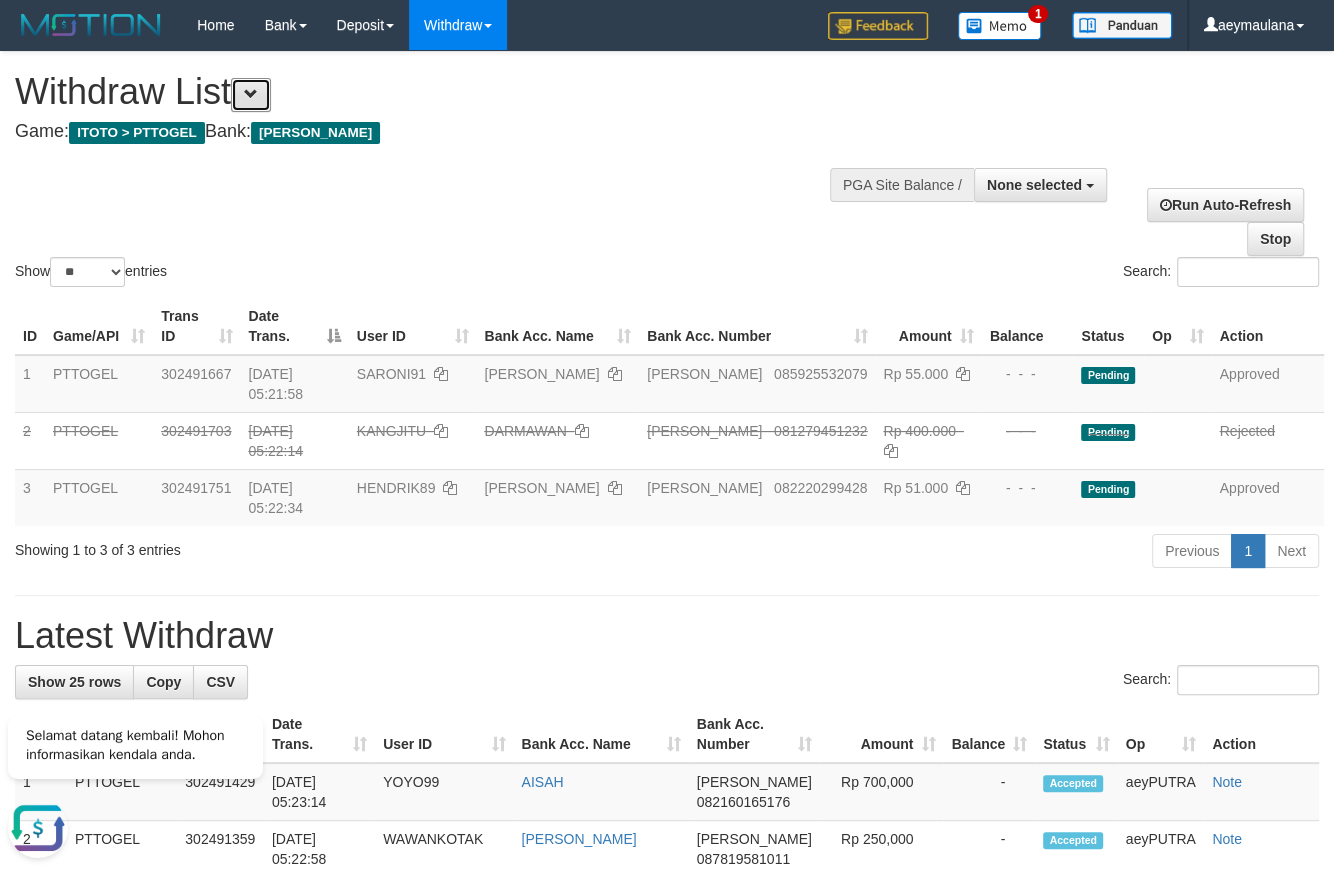 scroll, scrollTop: 17, scrollLeft: 0, axis: vertical 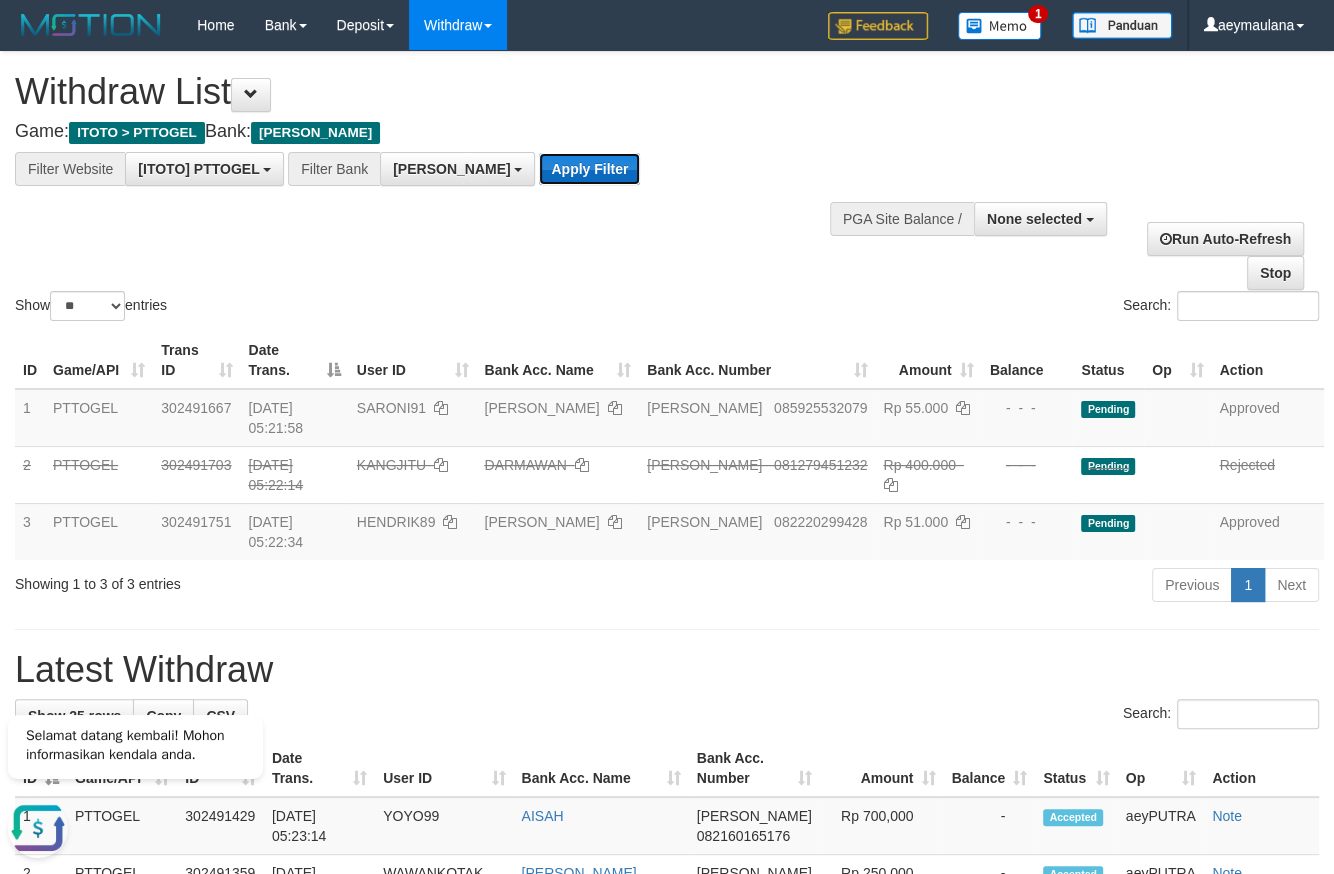 click on "Apply Filter" at bounding box center [589, 169] 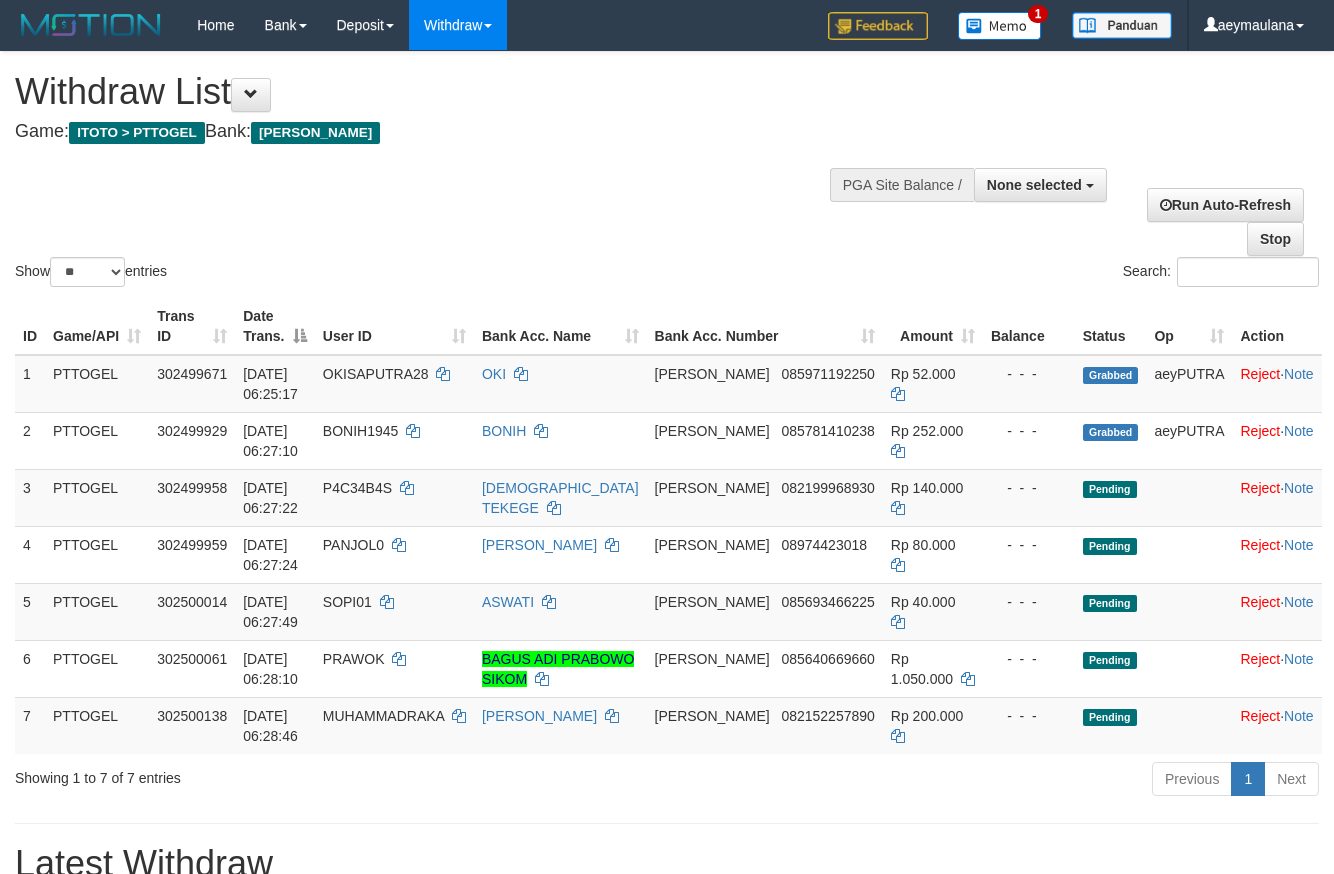 select 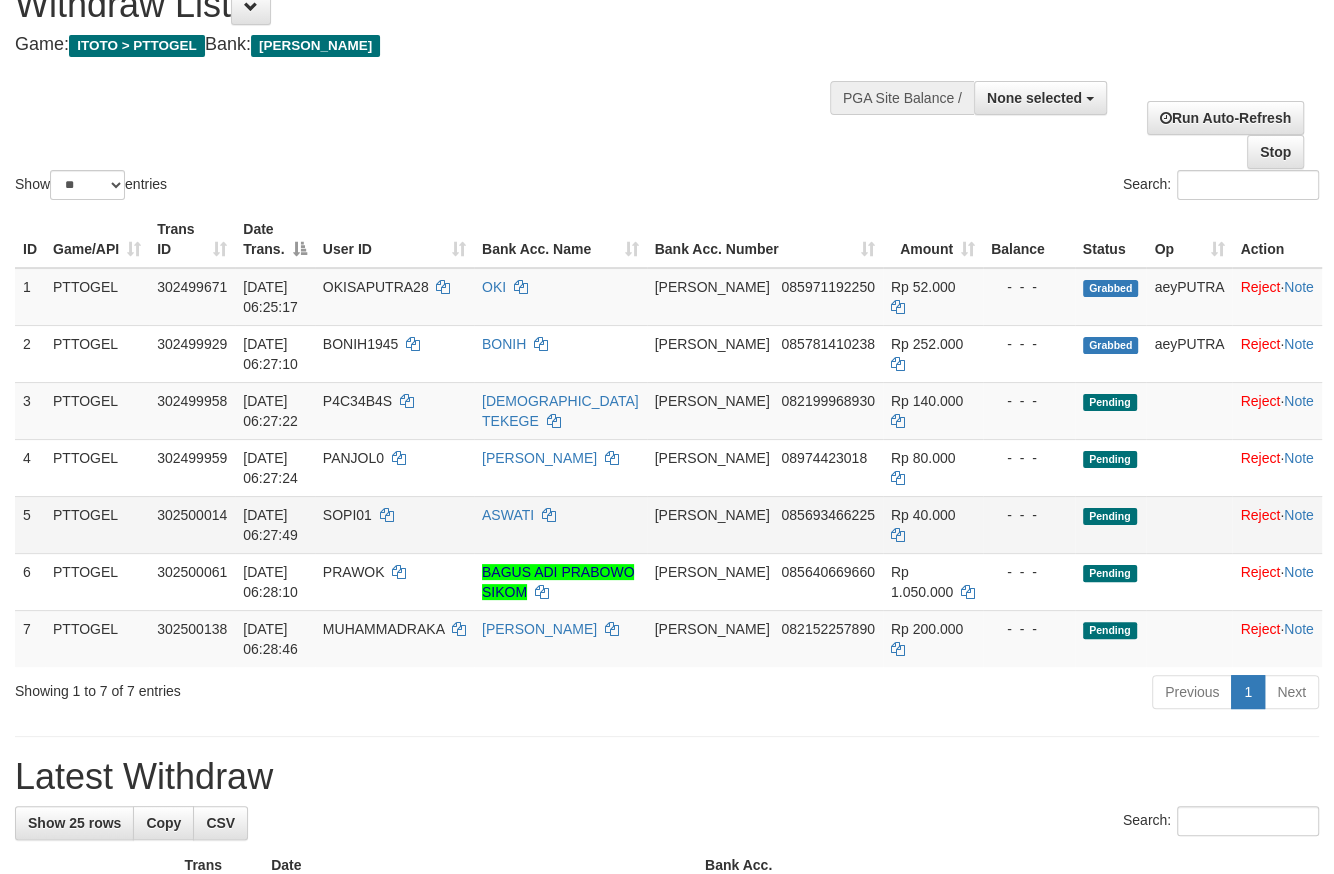 scroll, scrollTop: 146, scrollLeft: 0, axis: vertical 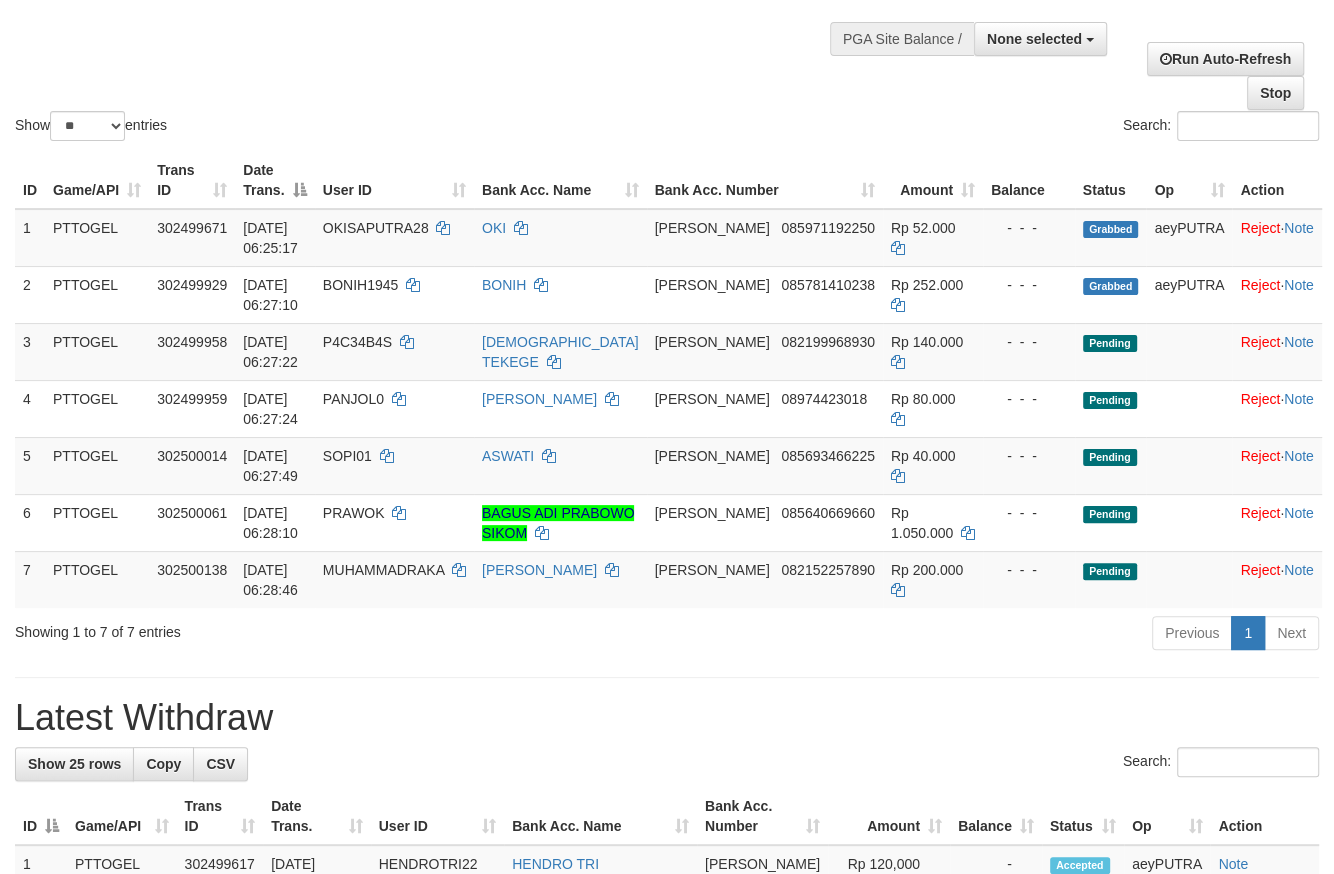 click on "Show  ** ** ** ***  entries Search:" at bounding box center [667, 25] 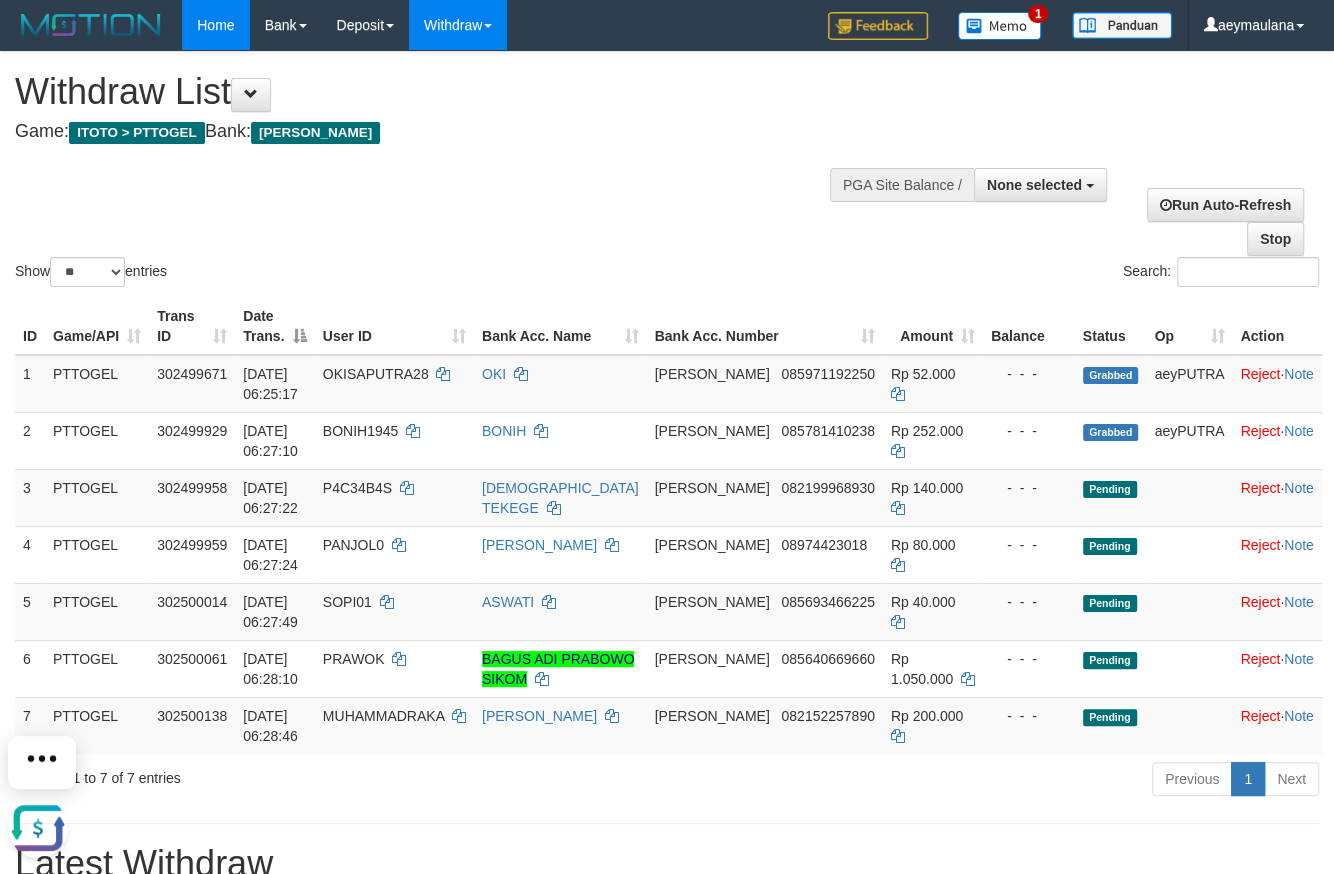 scroll, scrollTop: 0, scrollLeft: 0, axis: both 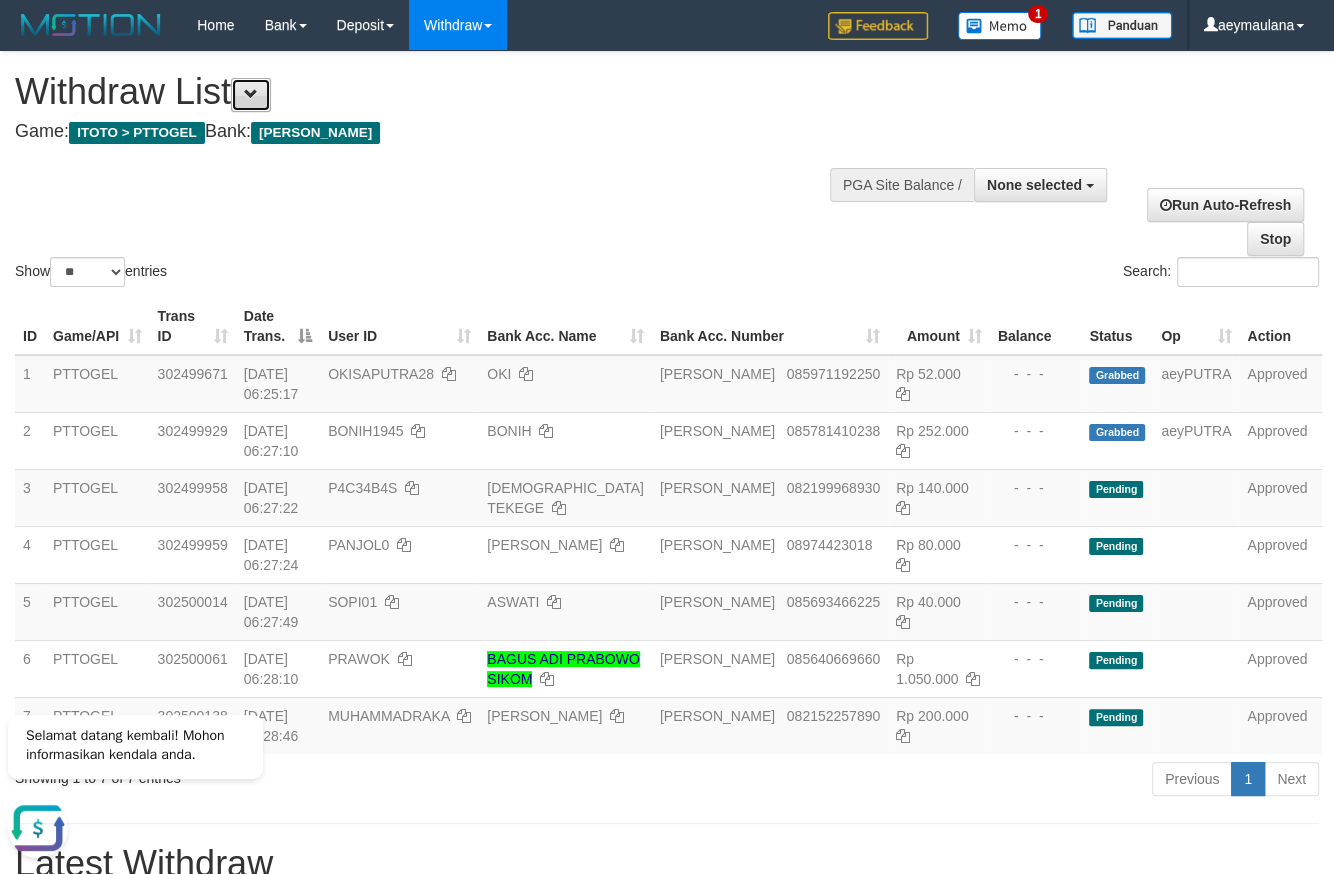 click at bounding box center [251, 95] 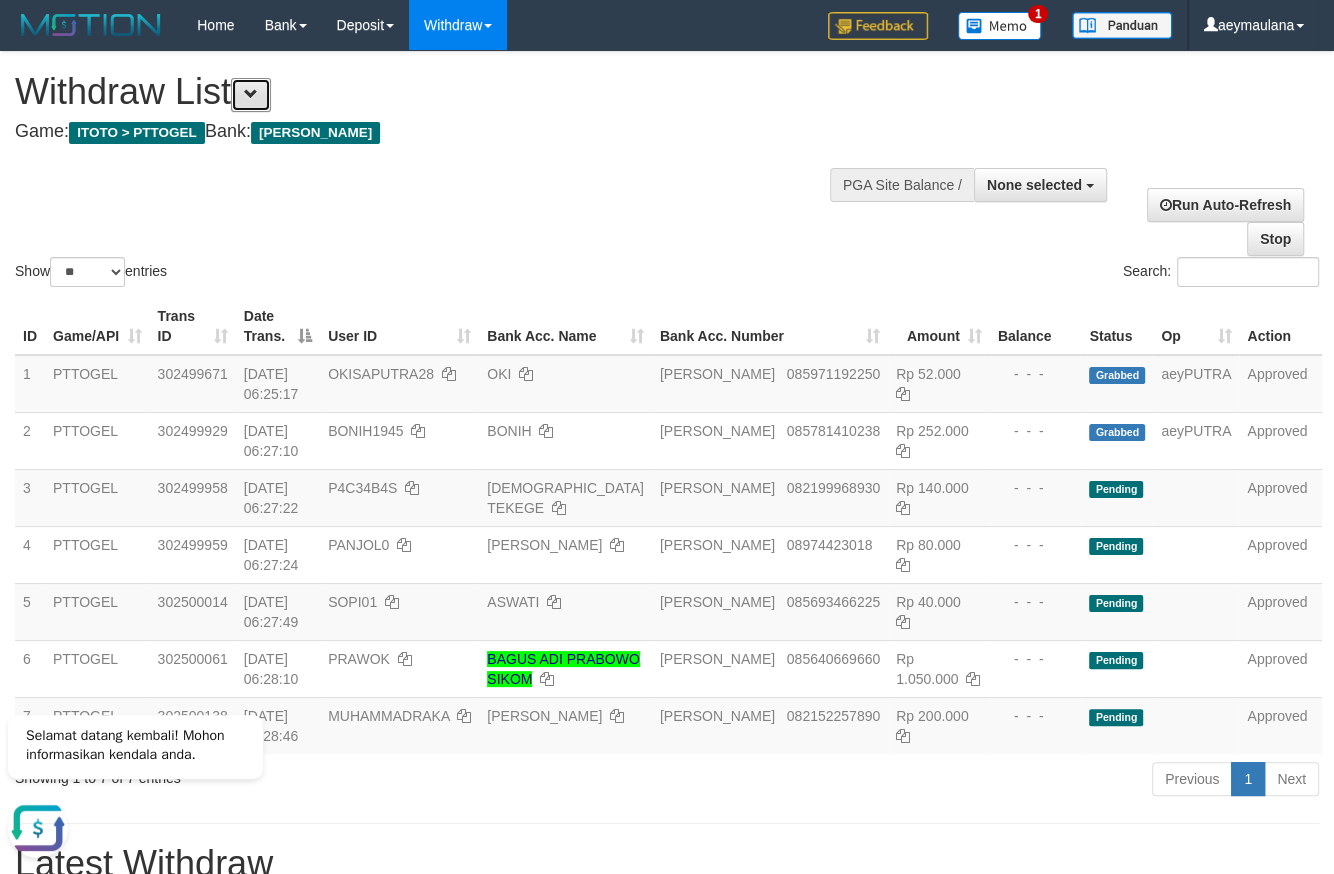 scroll, scrollTop: 17, scrollLeft: 0, axis: vertical 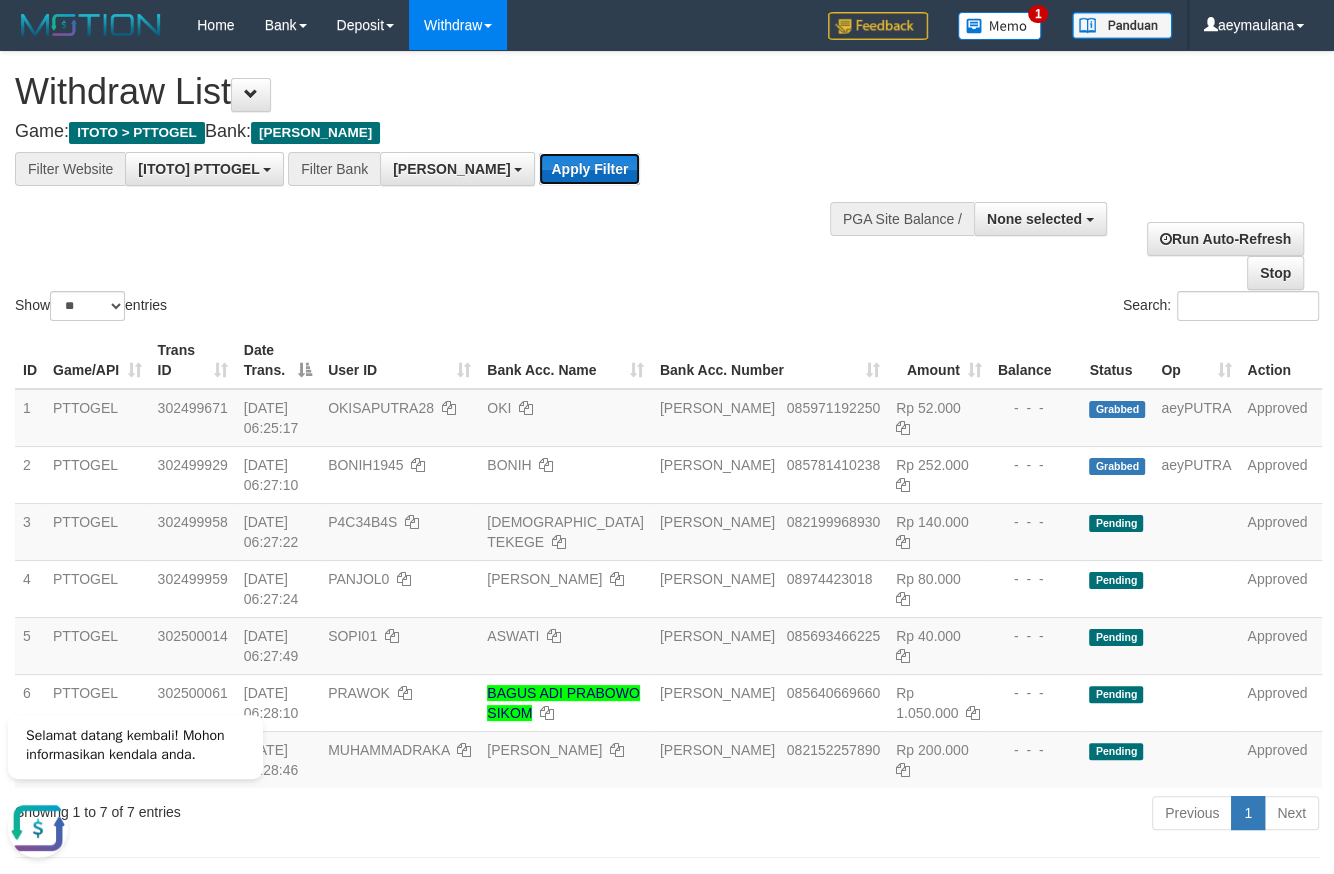 click on "Apply Filter" at bounding box center [589, 169] 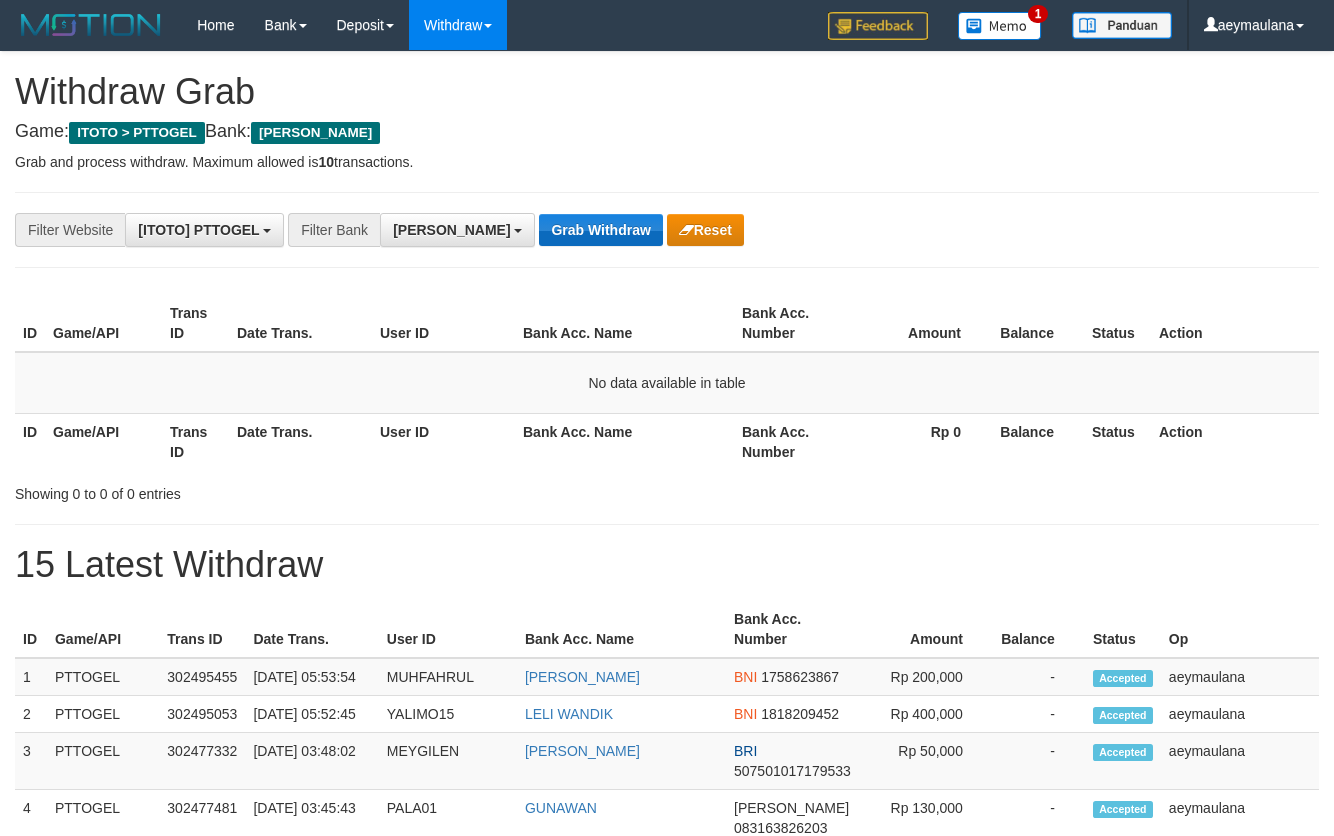 scroll, scrollTop: 0, scrollLeft: 0, axis: both 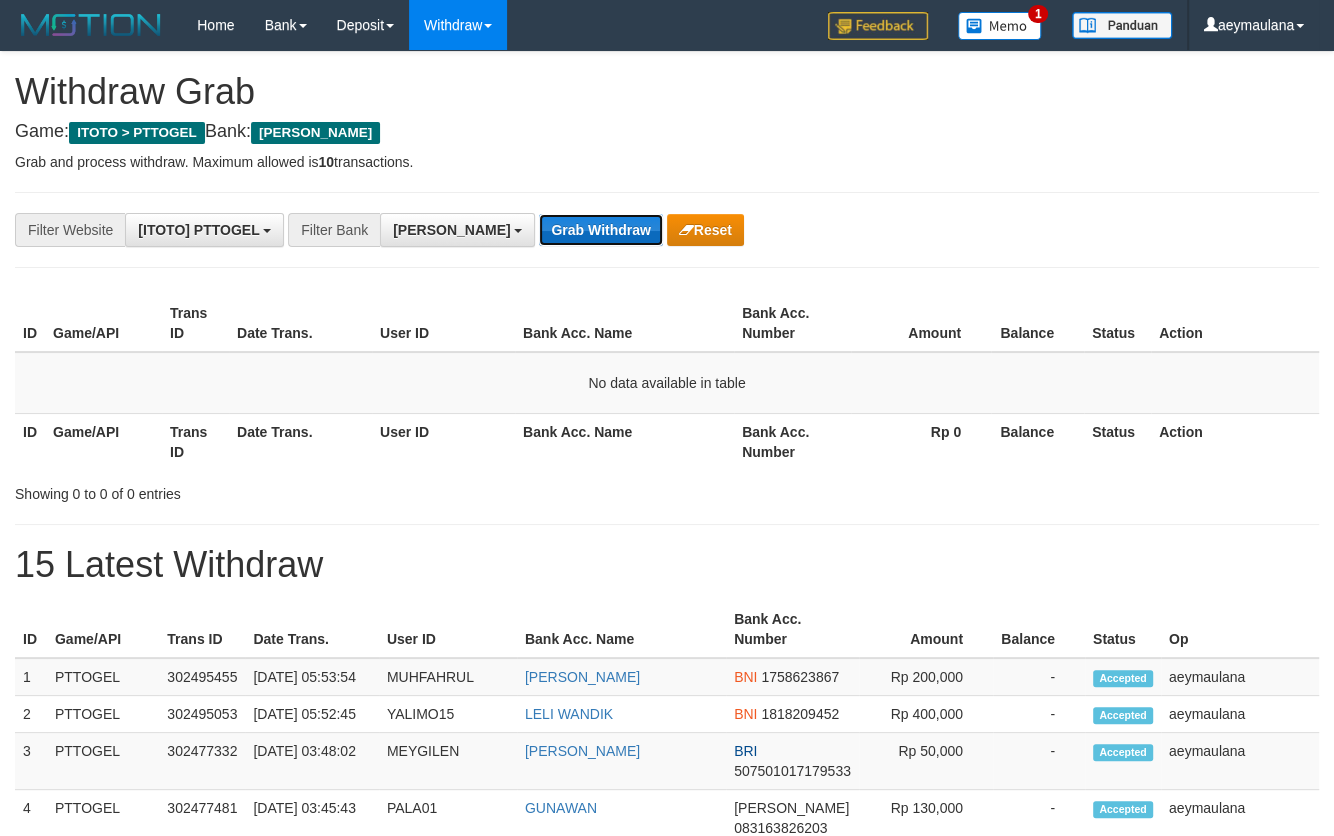 click on "Grab Withdraw" at bounding box center (600, 230) 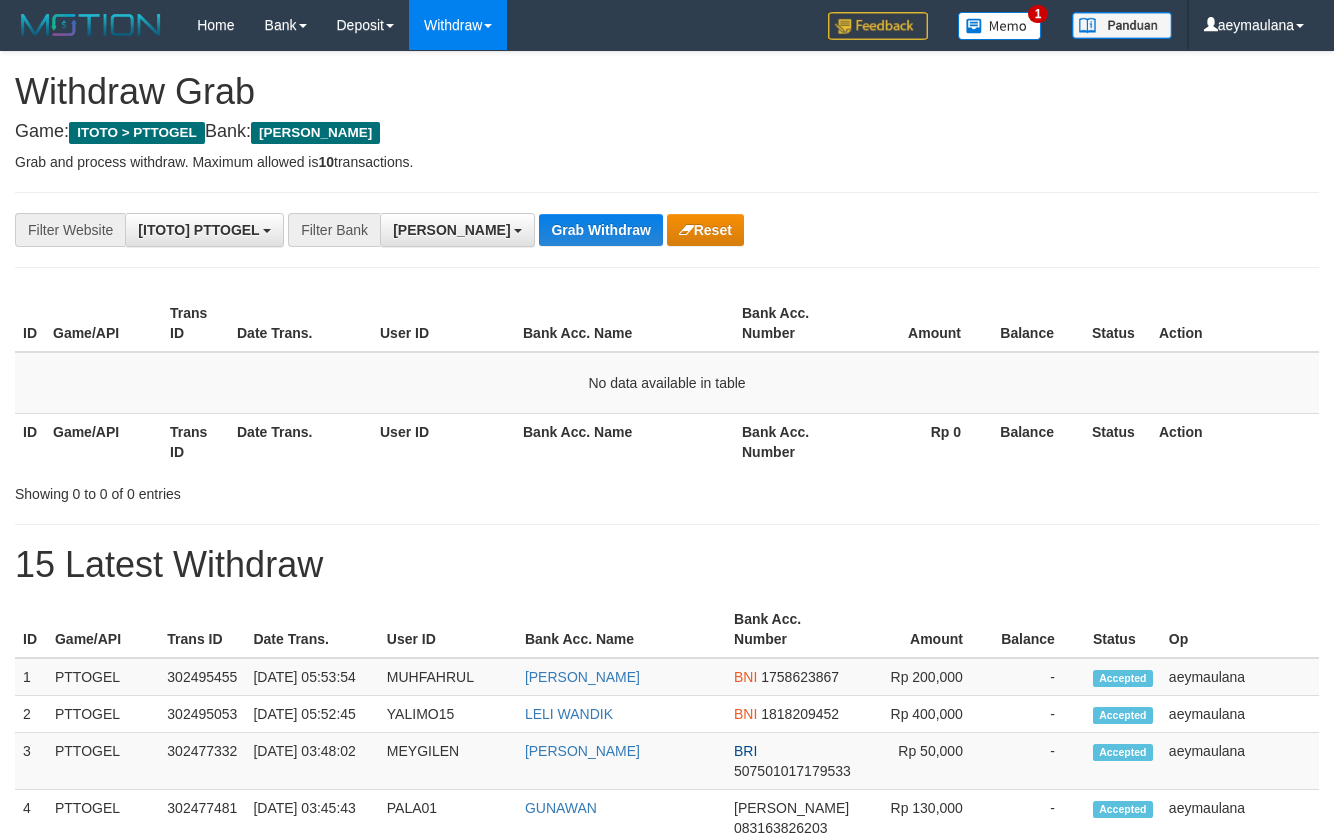 scroll, scrollTop: 0, scrollLeft: 0, axis: both 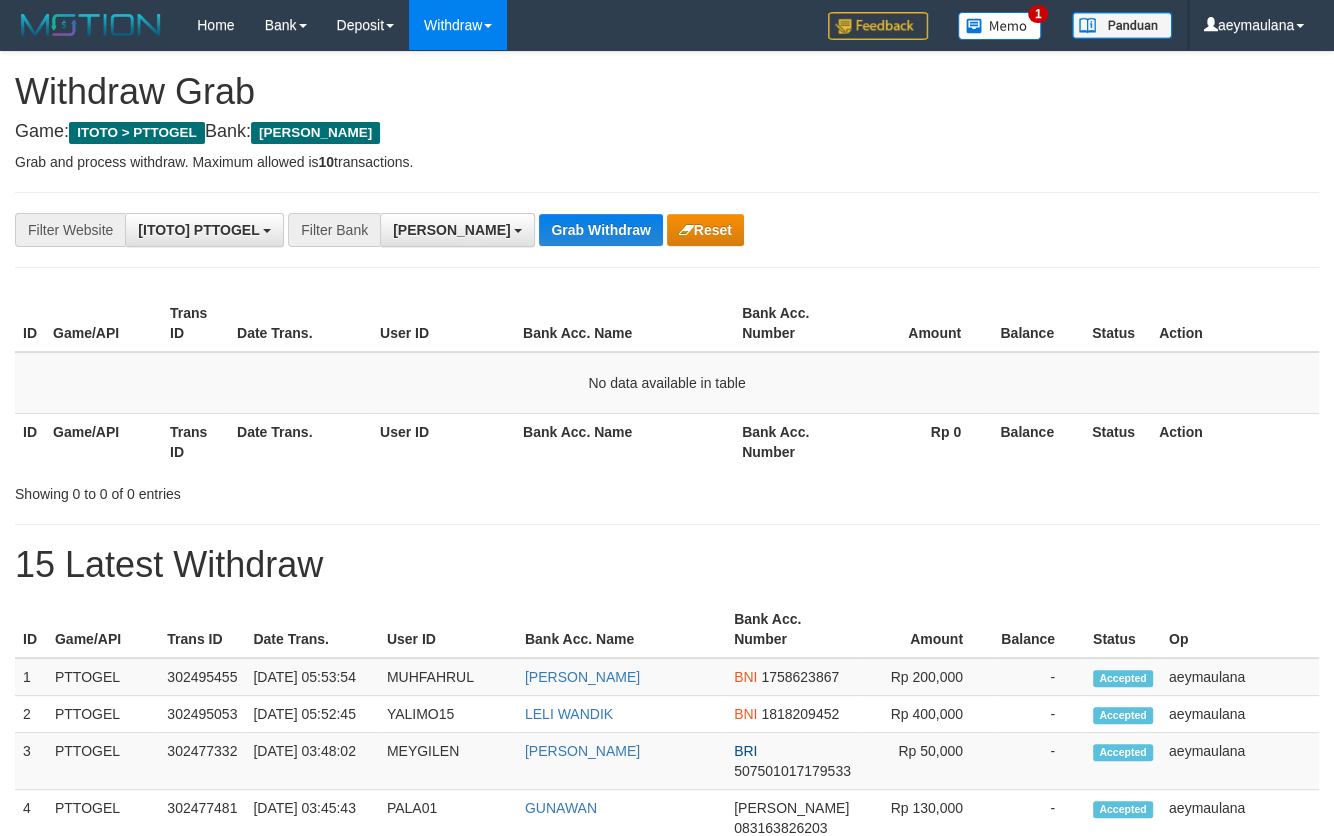 click on "Game:   ITOTO > PTTOGEL    		Bank:   DANA" at bounding box center [667, 132] 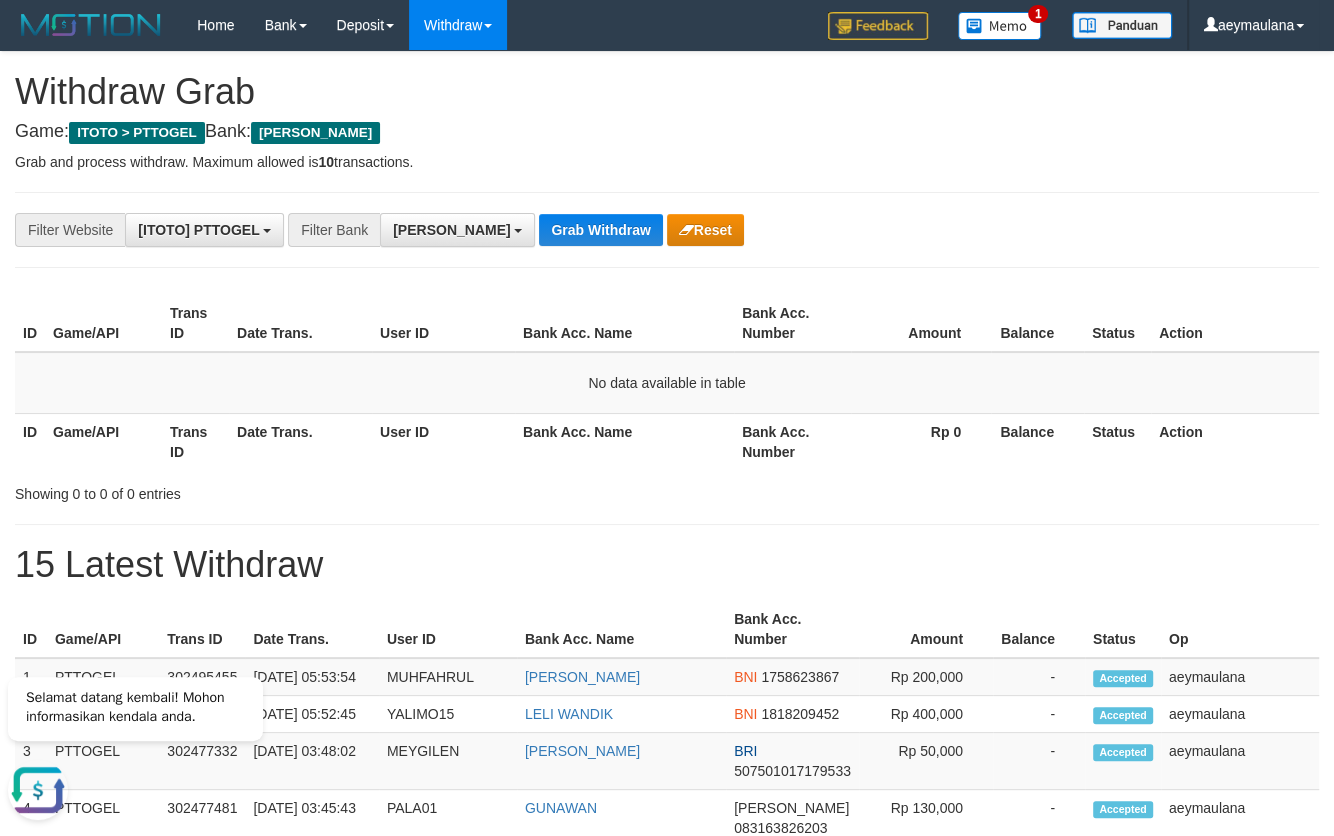 click on "**********" at bounding box center (667, 1093) 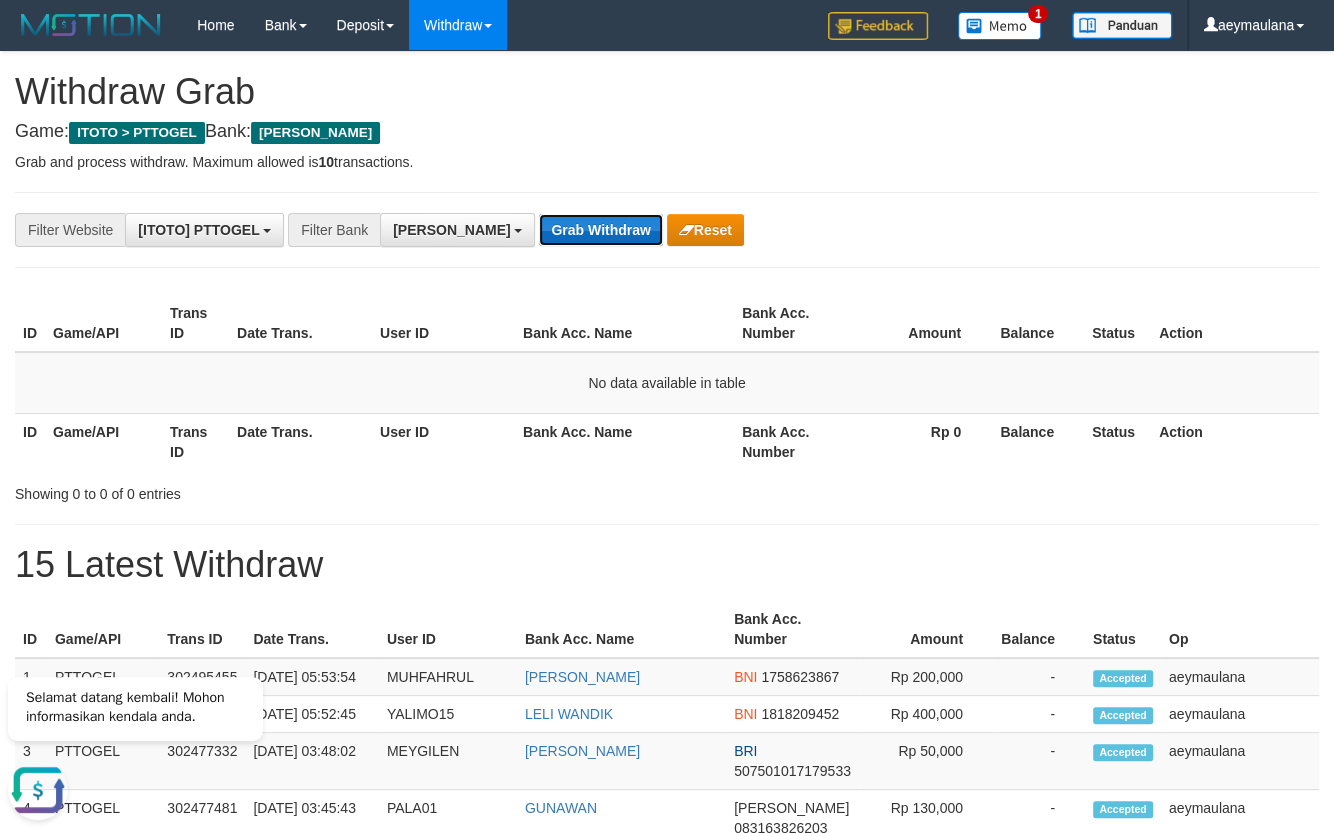 click on "Grab Withdraw" at bounding box center (600, 230) 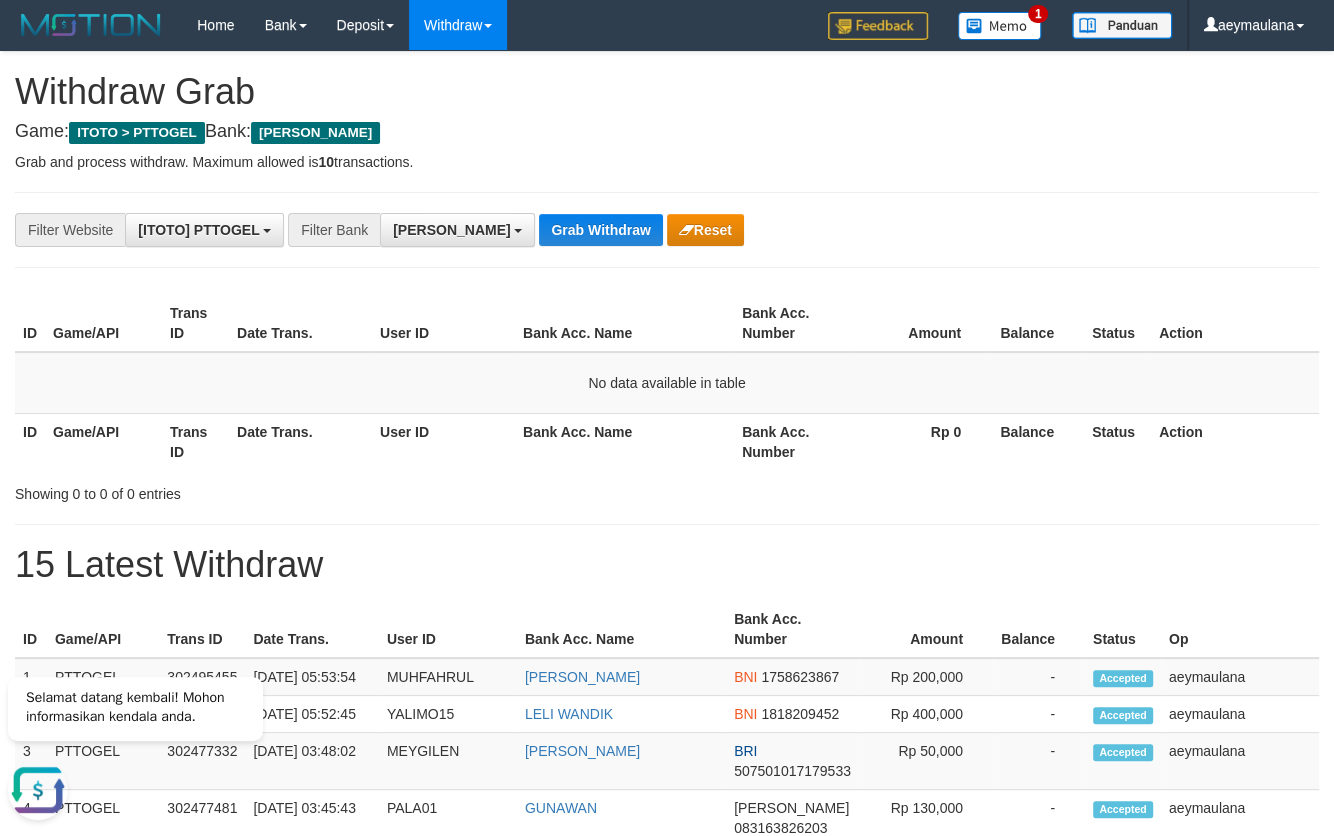 click on "Game:   ITOTO > PTTOGEL    		Bank:   DANA" at bounding box center (667, 132) 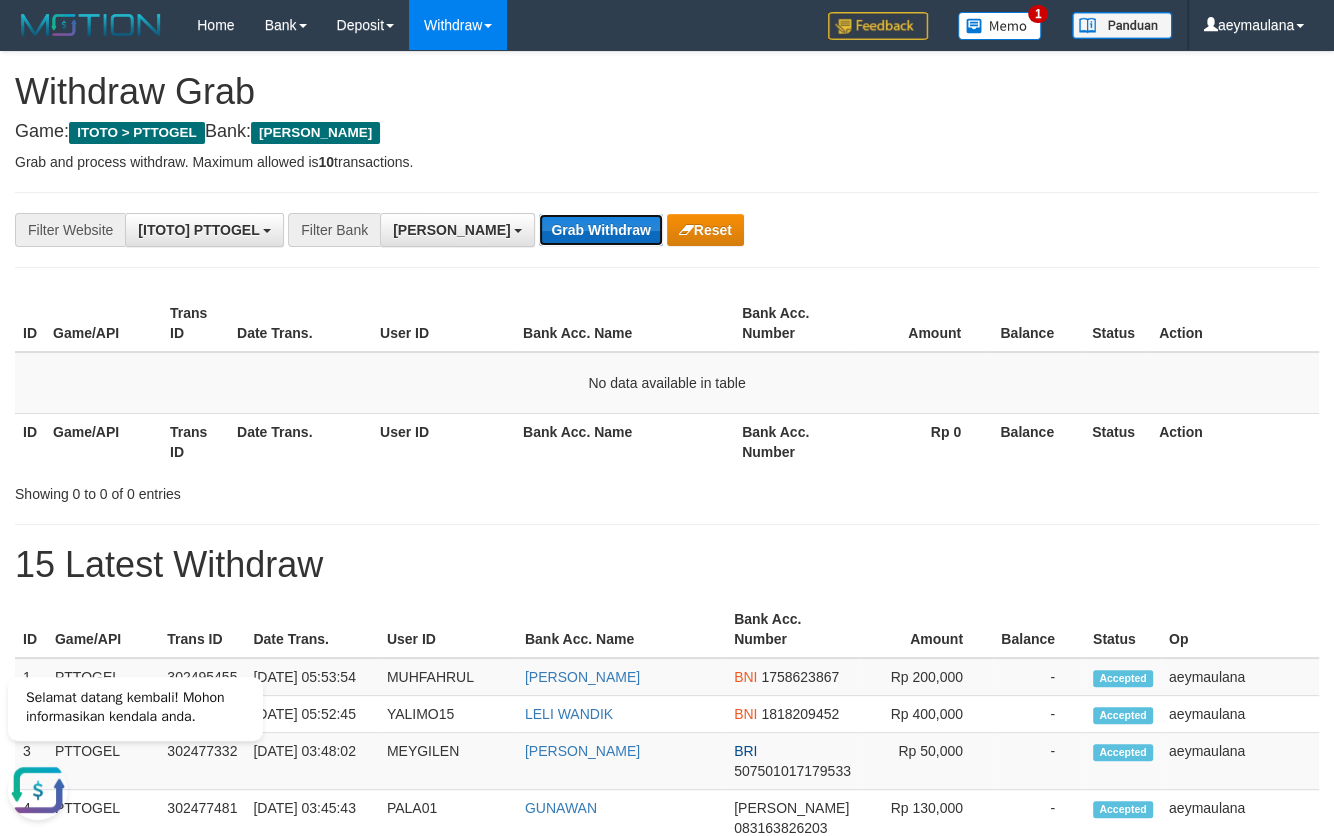click on "Grab Withdraw" at bounding box center (600, 230) 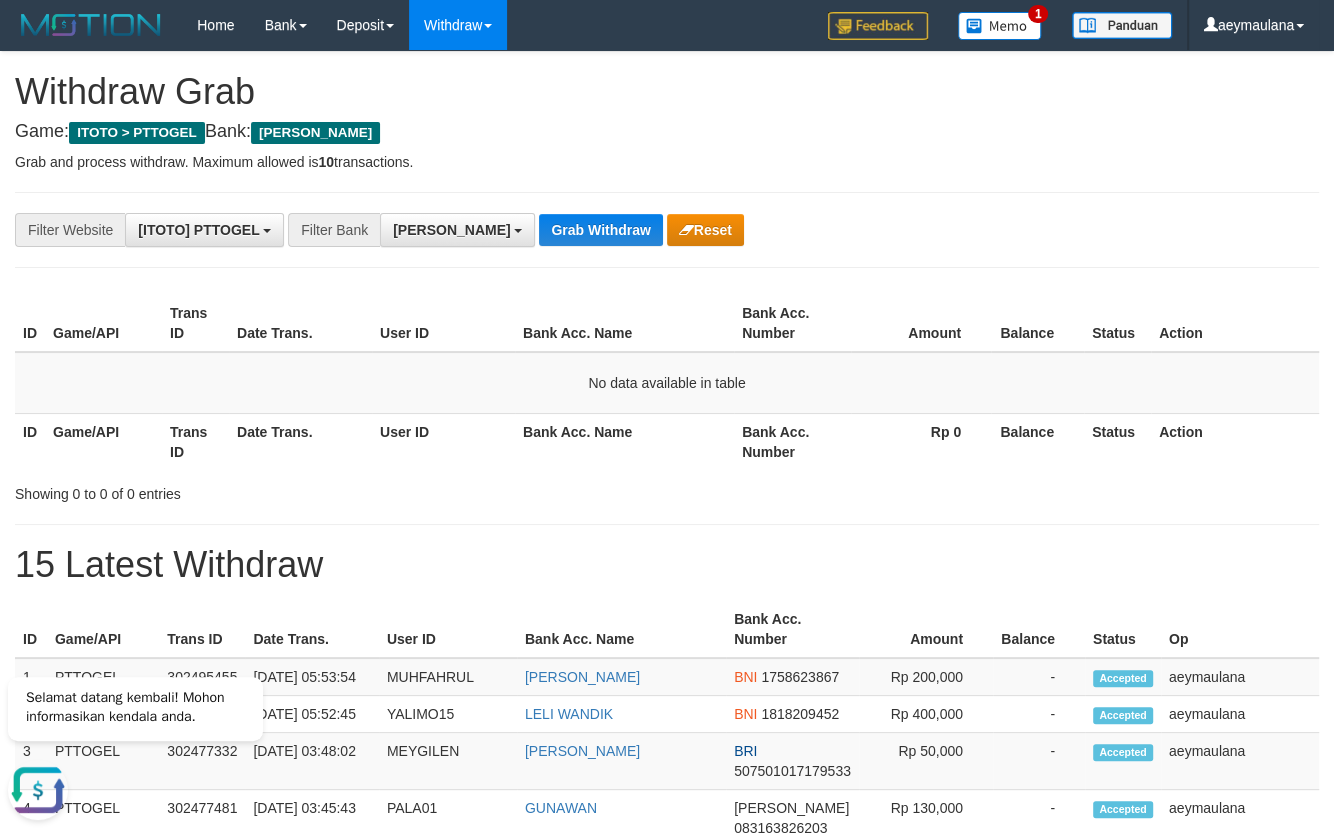 click on "Game:   ITOTO > PTTOGEL    		Bank:   DANA" at bounding box center (667, 132) 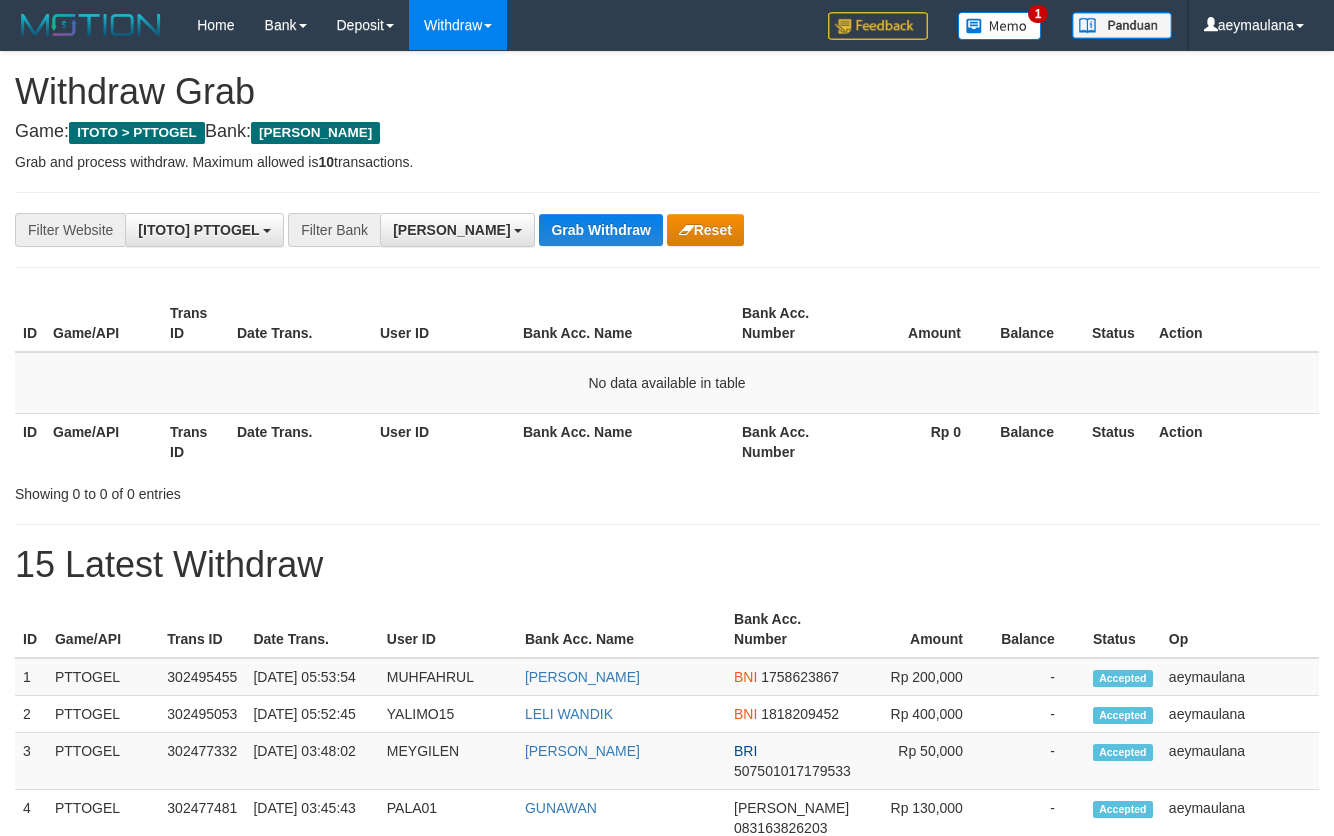 scroll, scrollTop: 0, scrollLeft: 0, axis: both 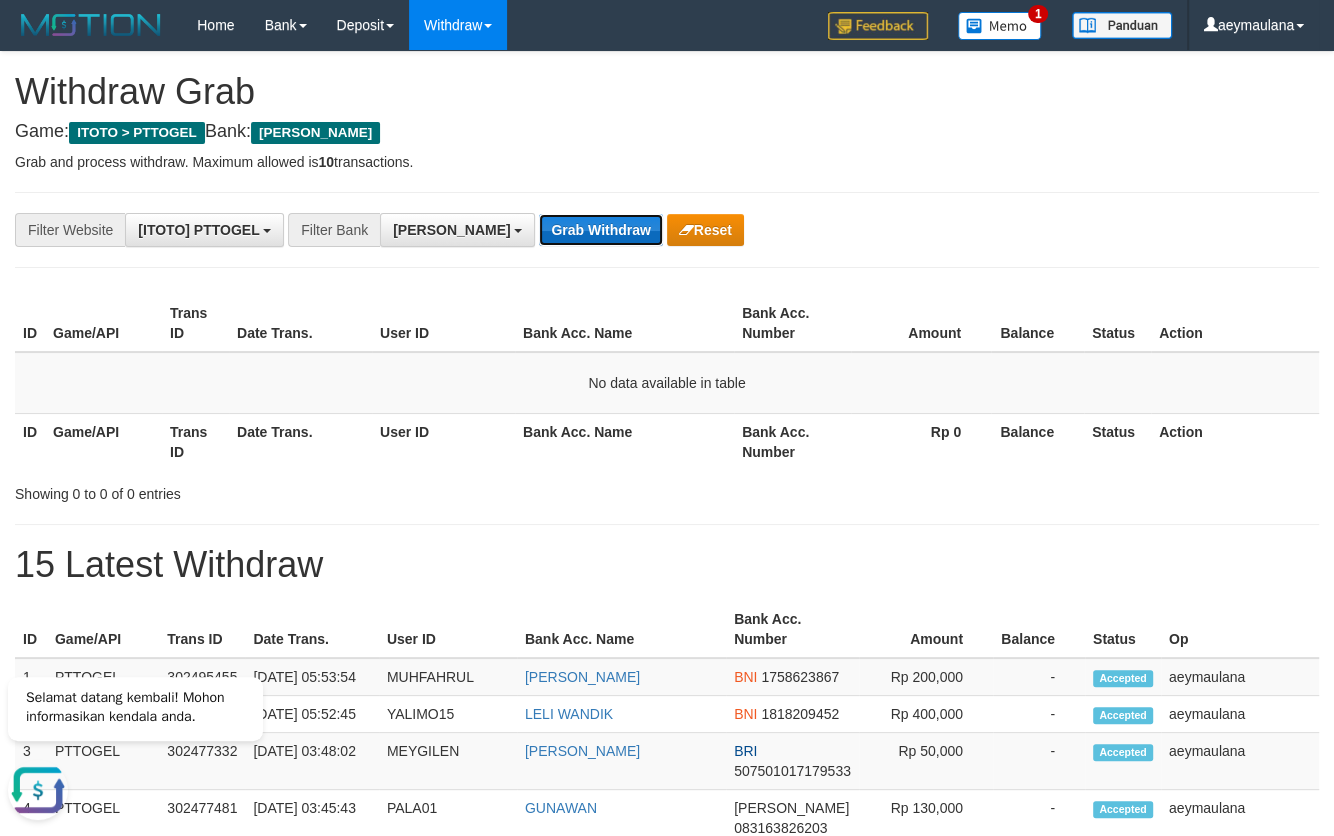 click on "Grab Withdraw" at bounding box center [600, 230] 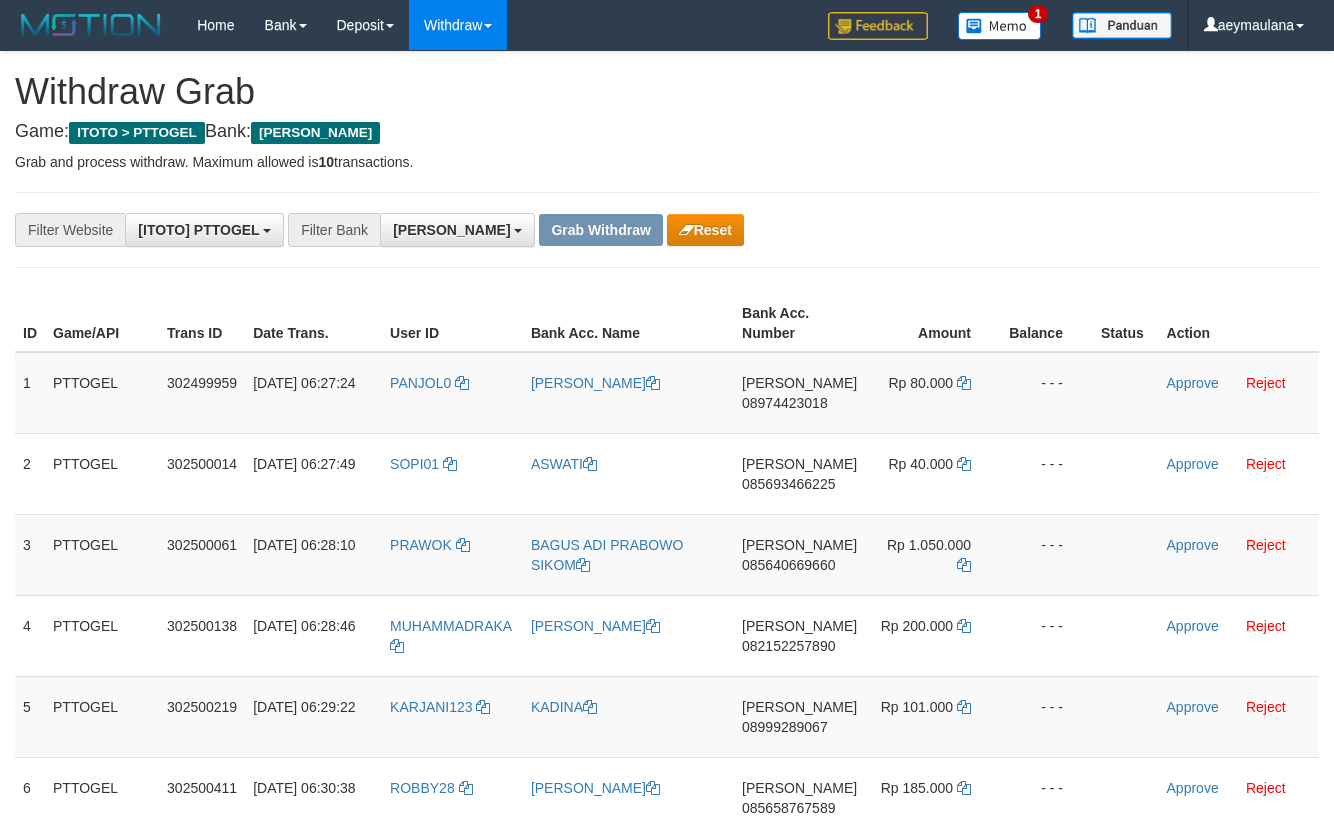 scroll, scrollTop: 0, scrollLeft: 0, axis: both 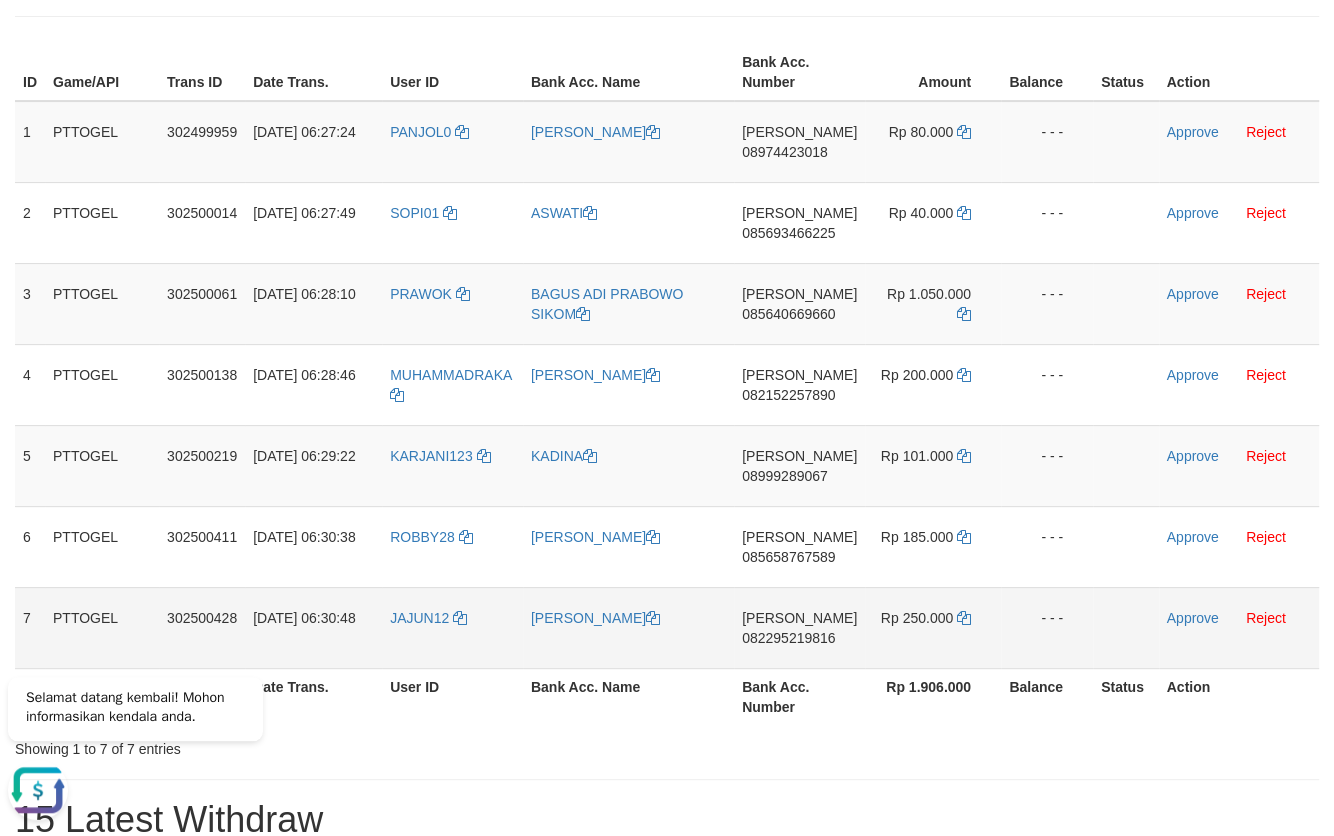 drag, startPoint x: 416, startPoint y: 361, endPoint x: 918, endPoint y: 641, distance: 574.8078 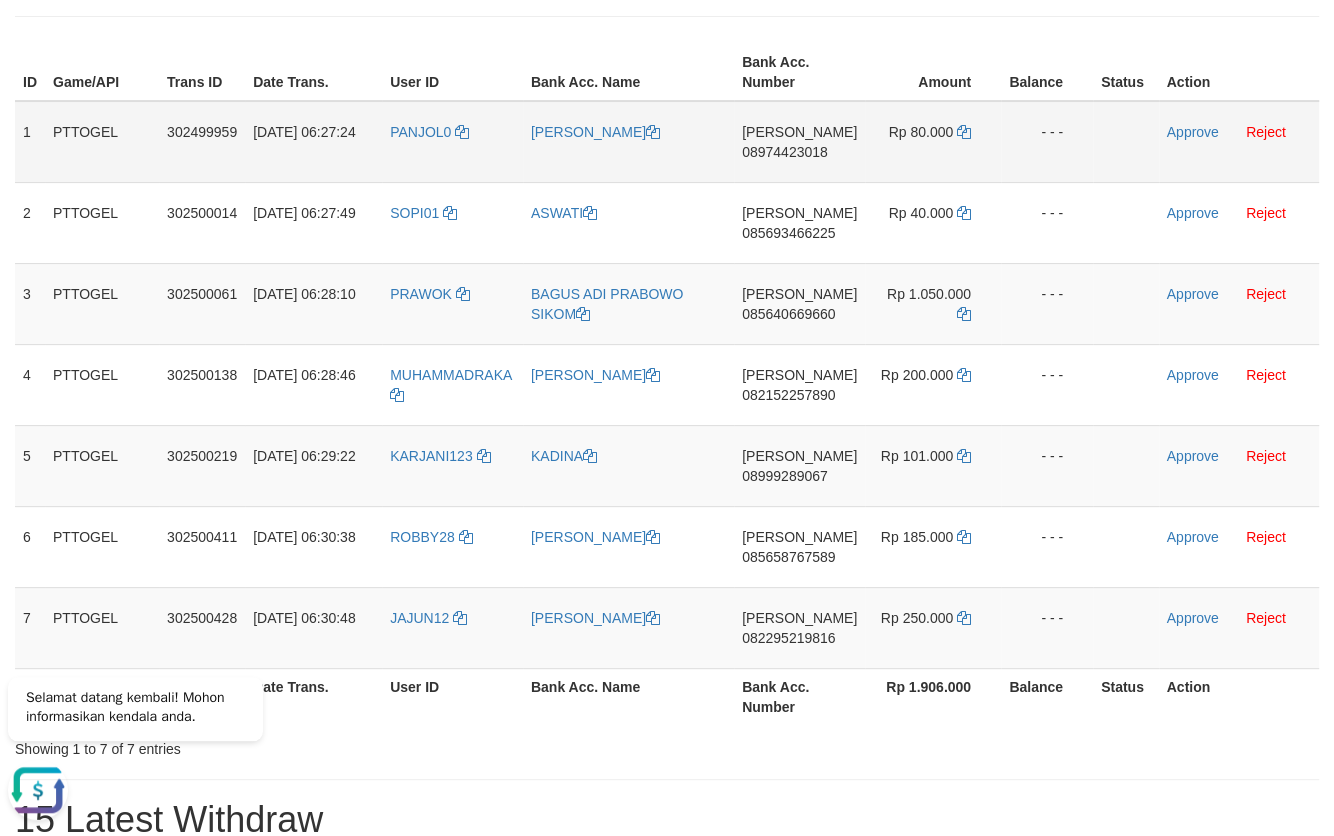 click on "08974423018" at bounding box center [785, 152] 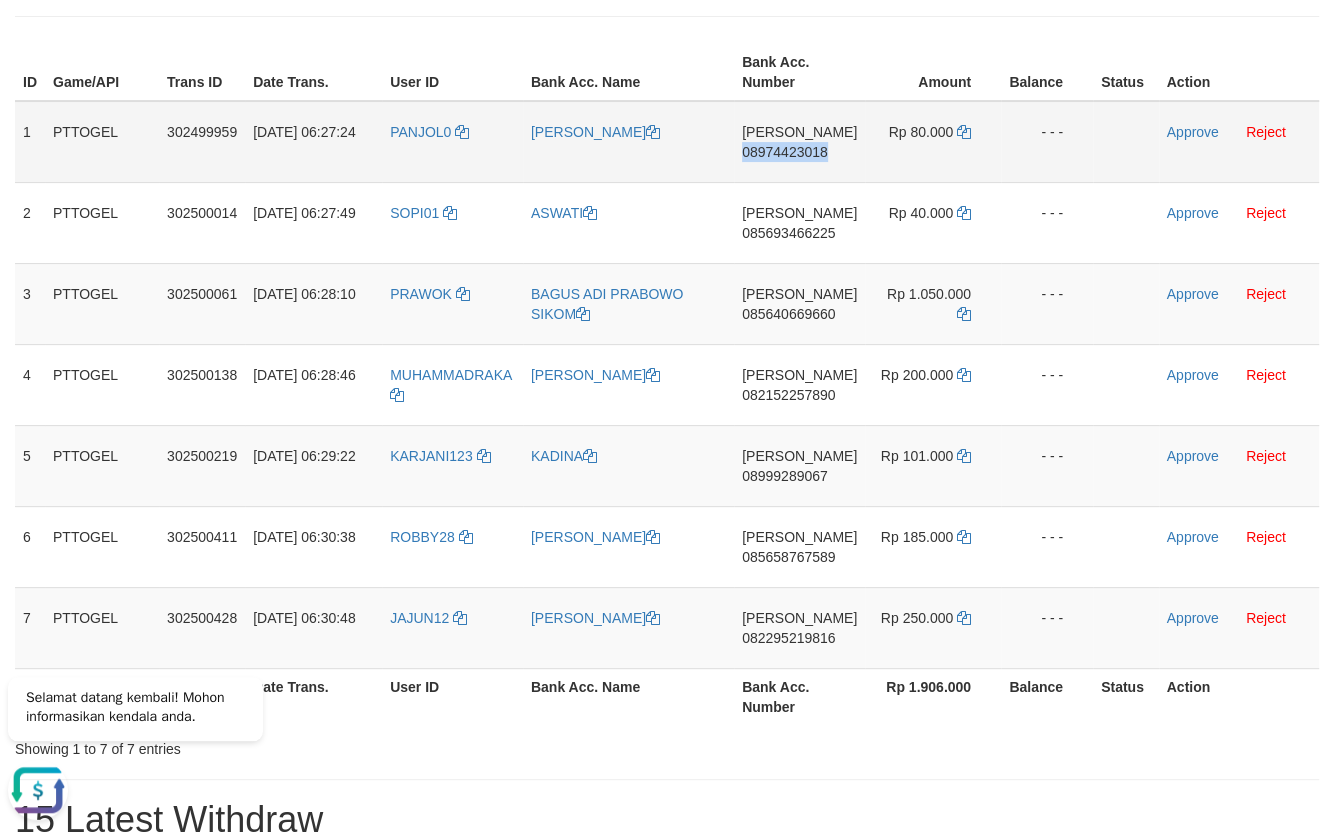 click on "08974423018" at bounding box center [785, 152] 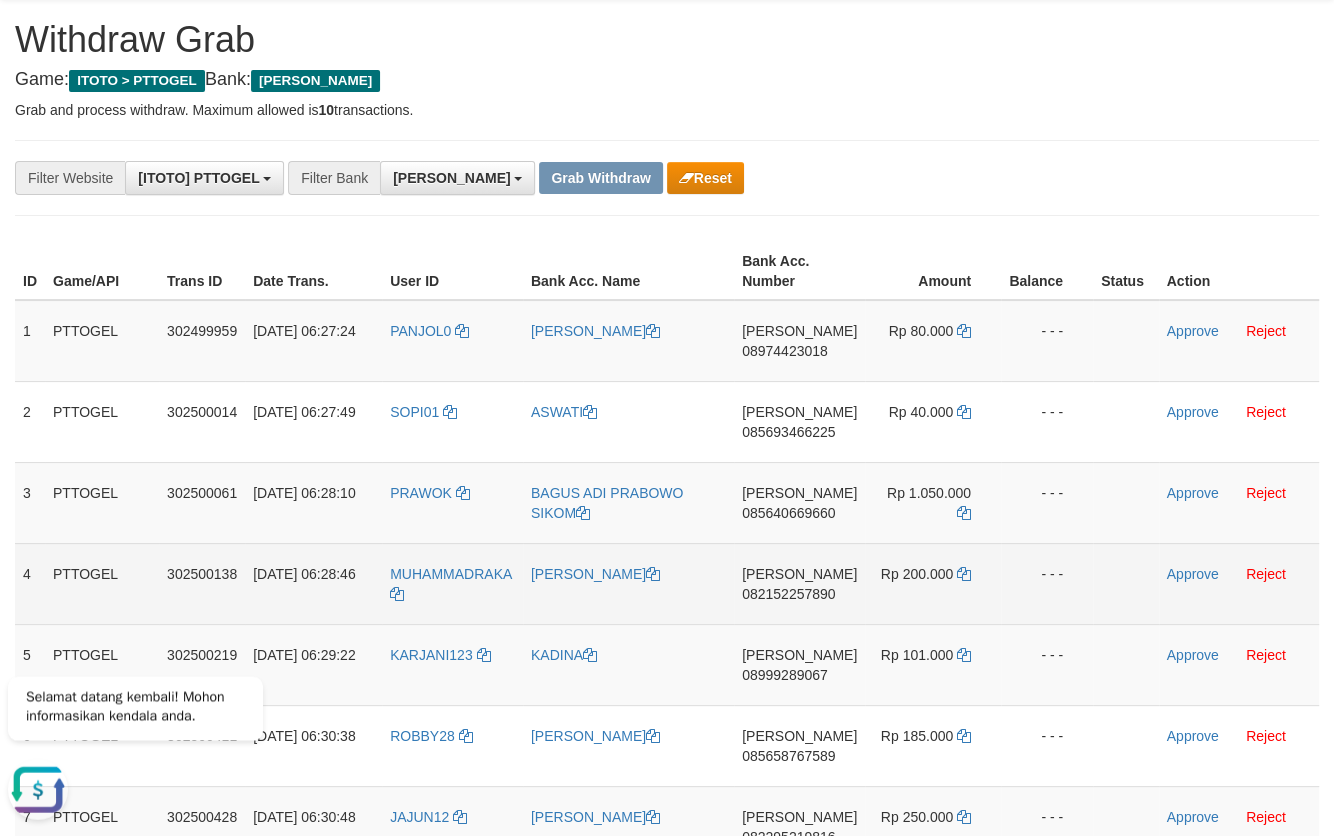 scroll, scrollTop: 0, scrollLeft: 0, axis: both 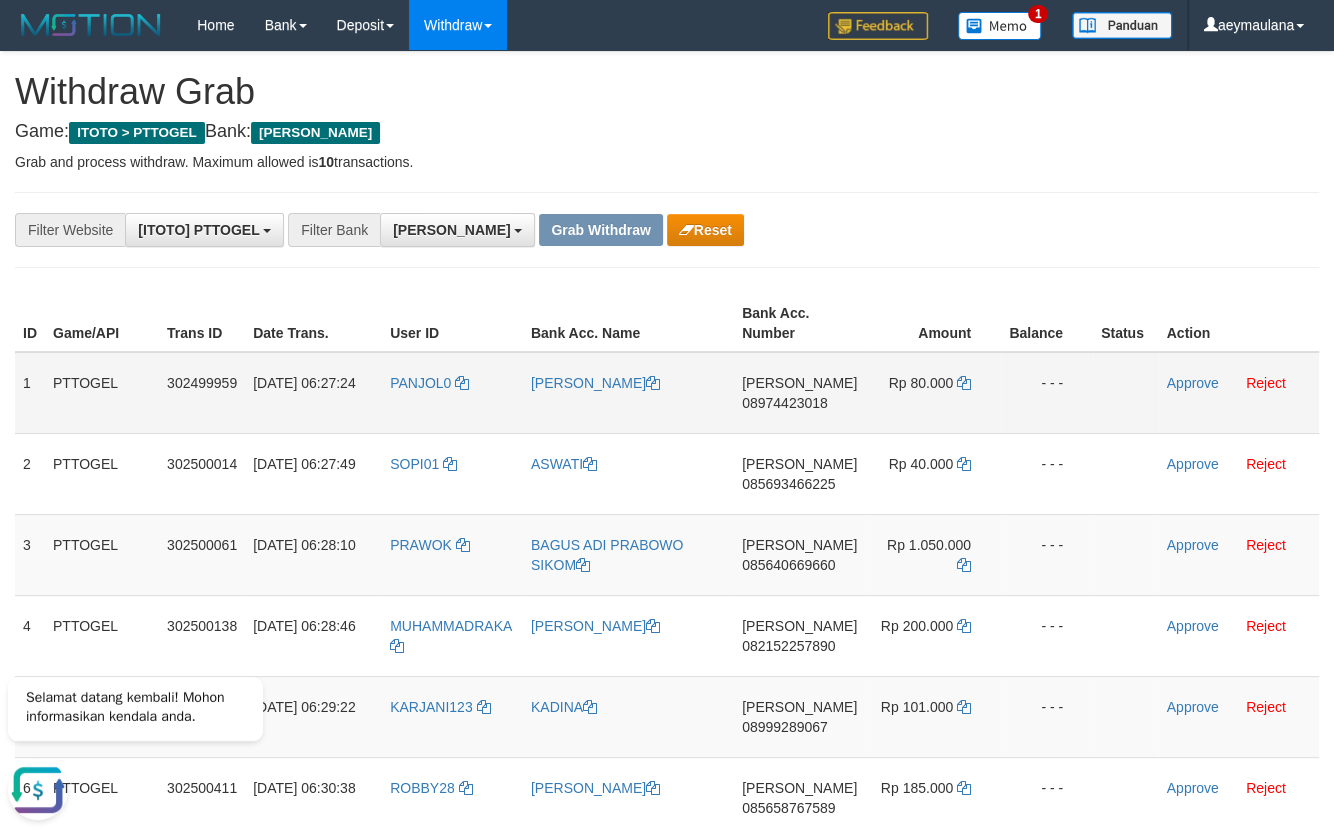 click on "08974423018" at bounding box center [785, 403] 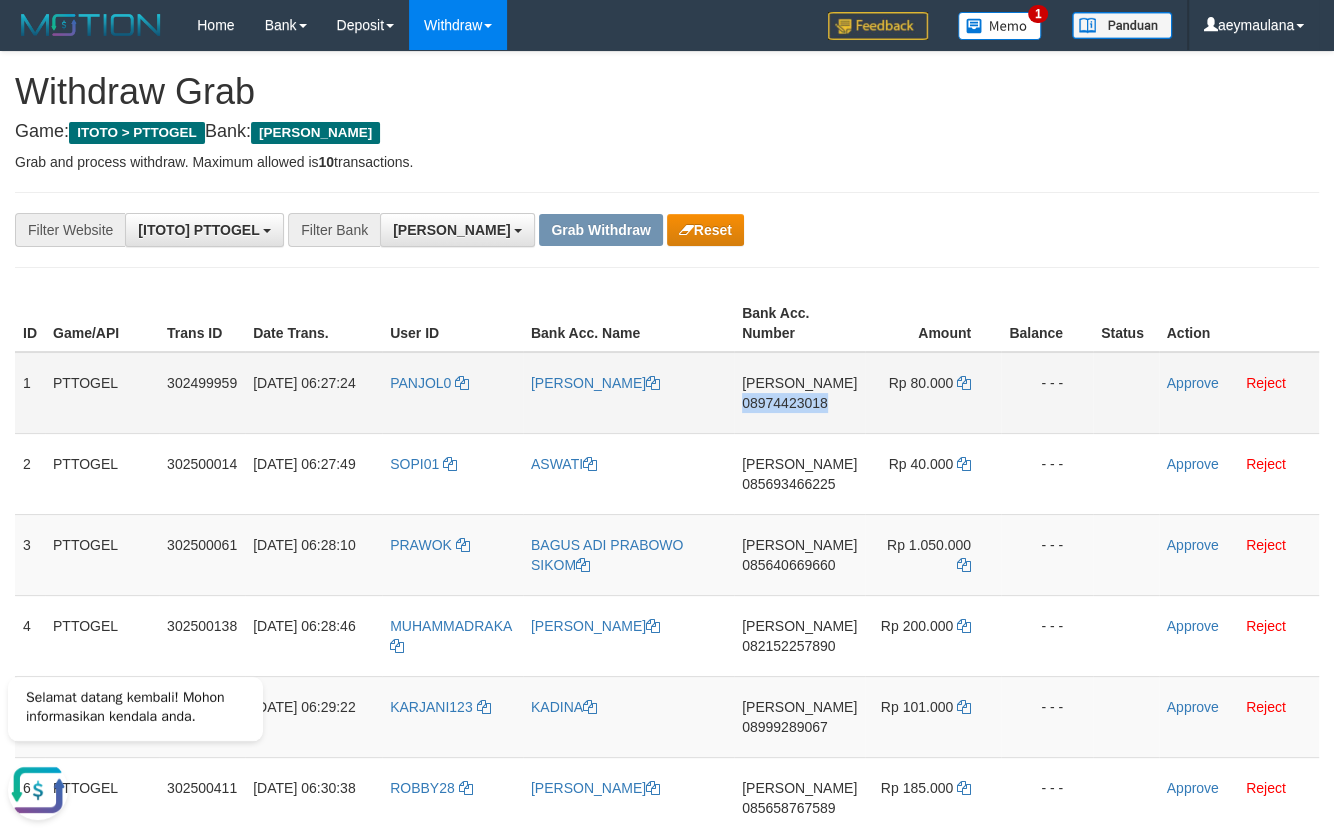 click on "08974423018" at bounding box center (785, 403) 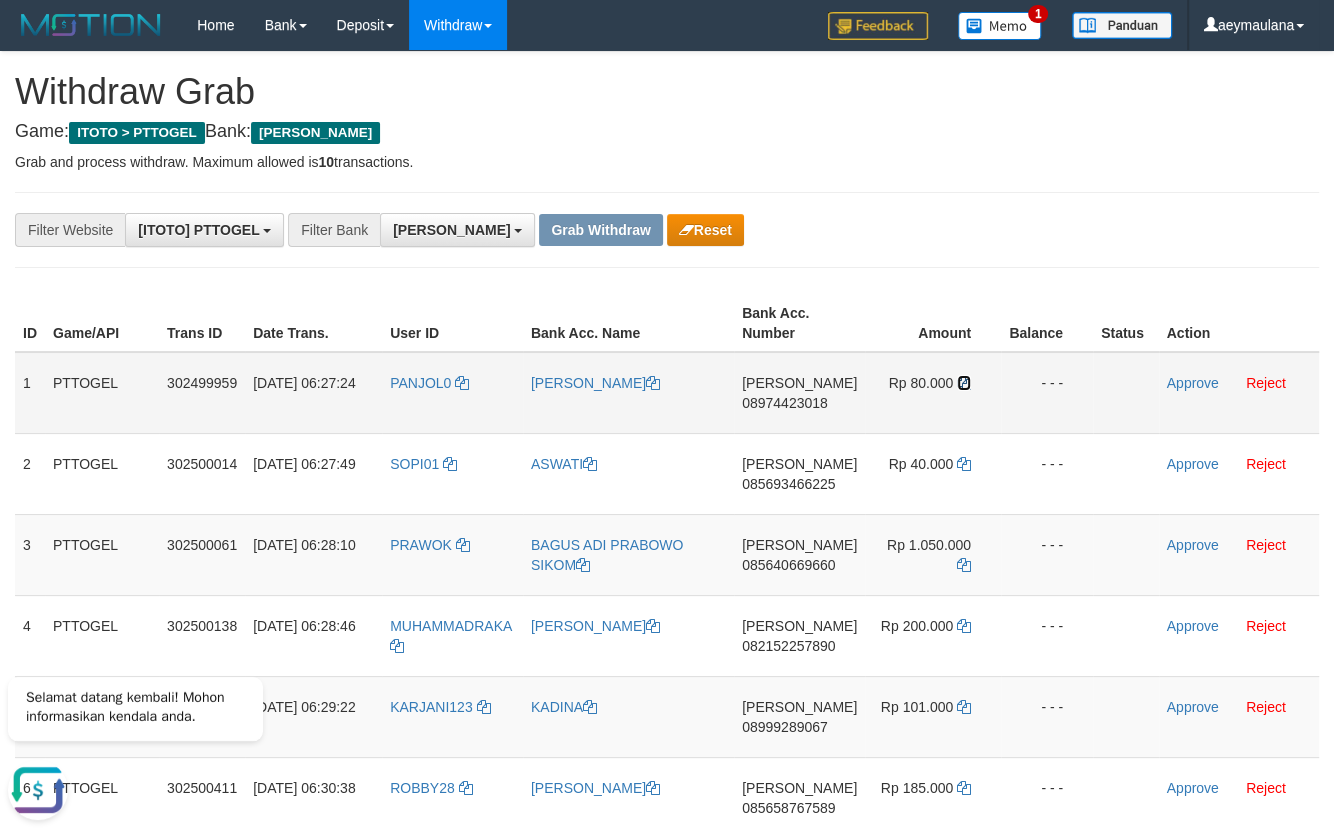 click at bounding box center [964, 383] 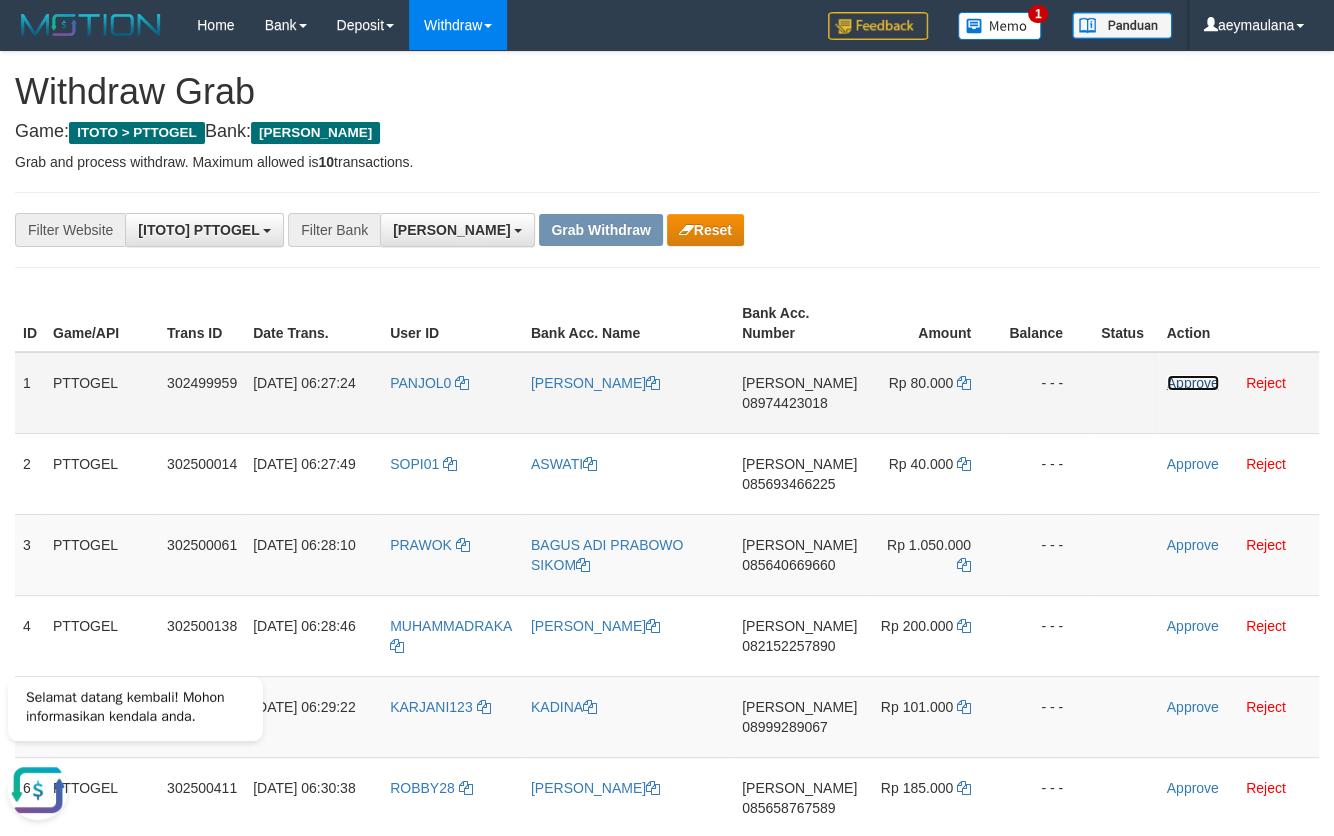 click on "Approve" at bounding box center [1193, 383] 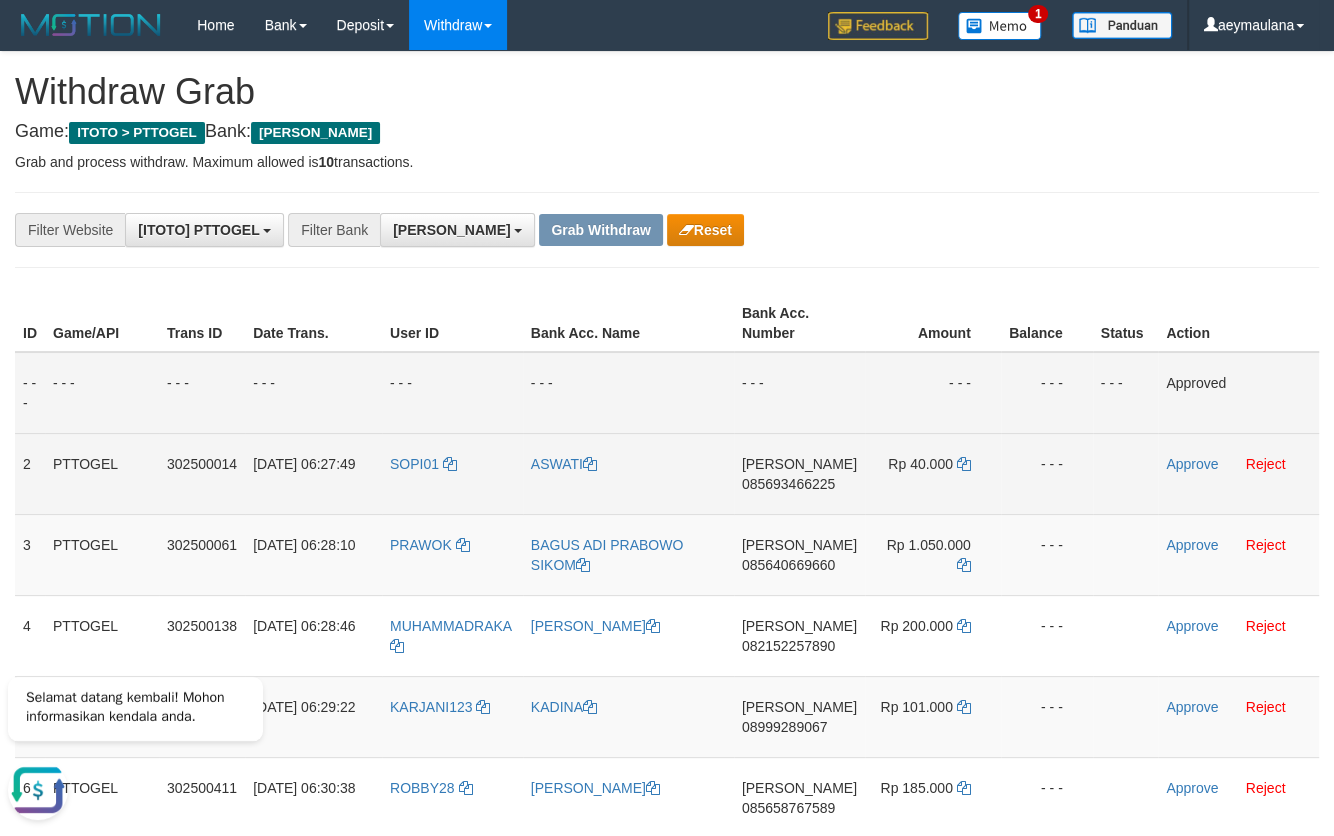 click on "085693466225" at bounding box center (788, 484) 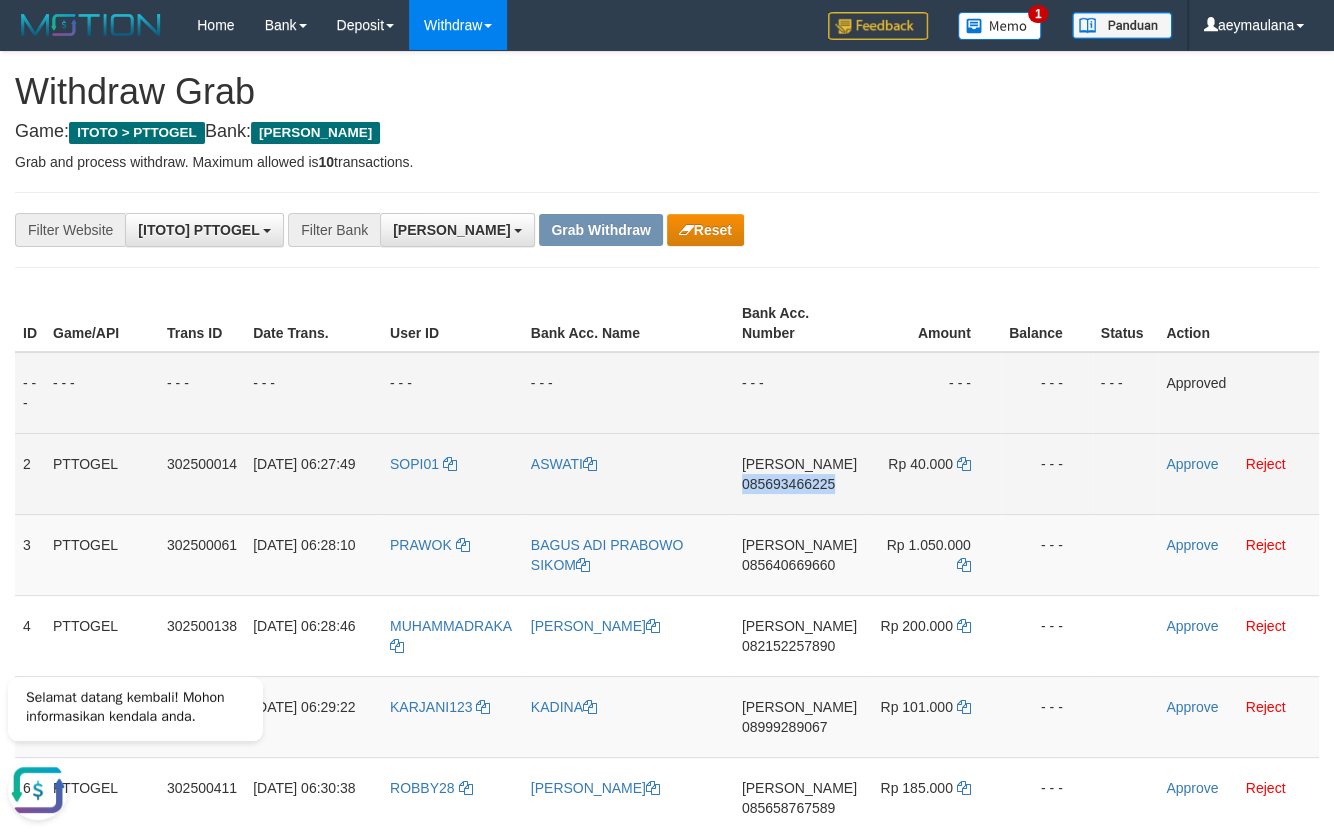 click on "085693466225" at bounding box center [788, 484] 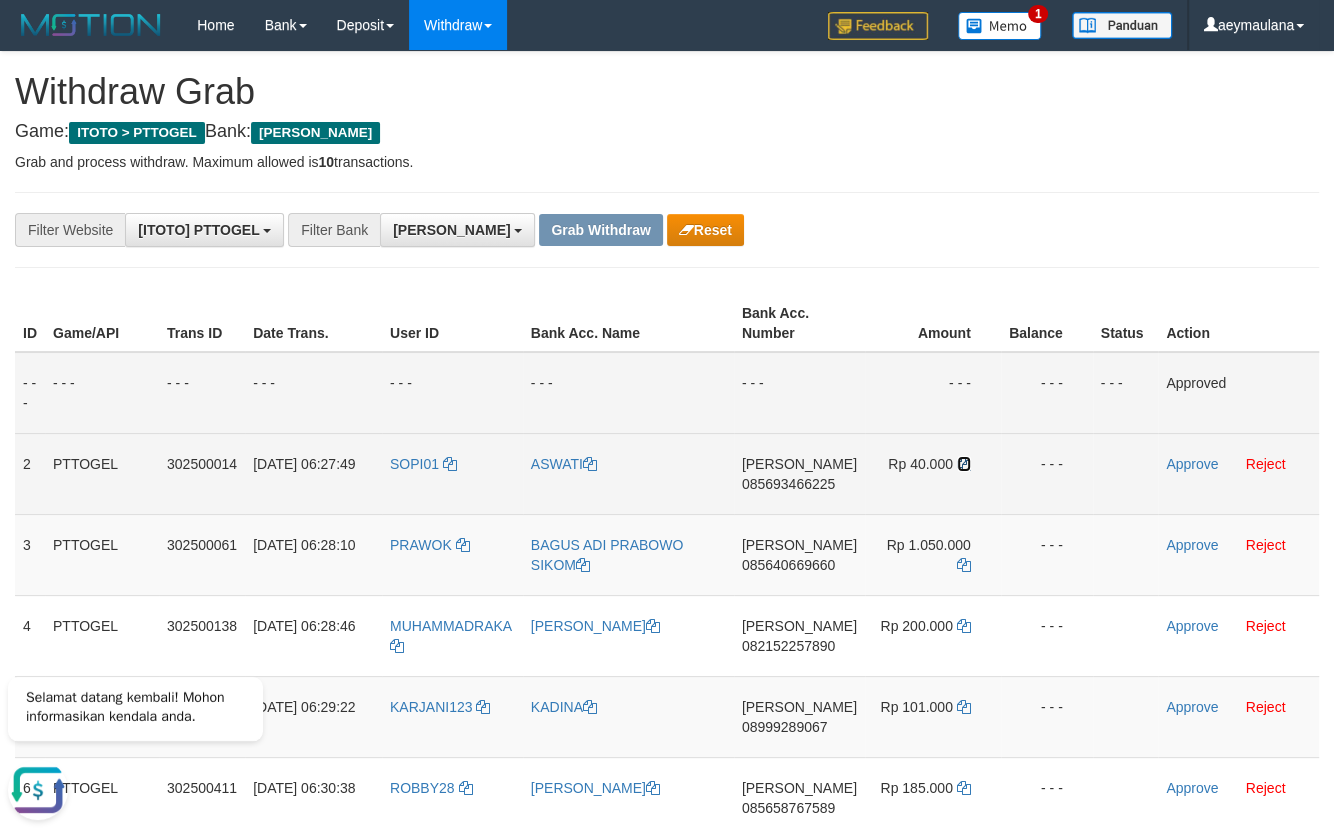 click at bounding box center (964, 464) 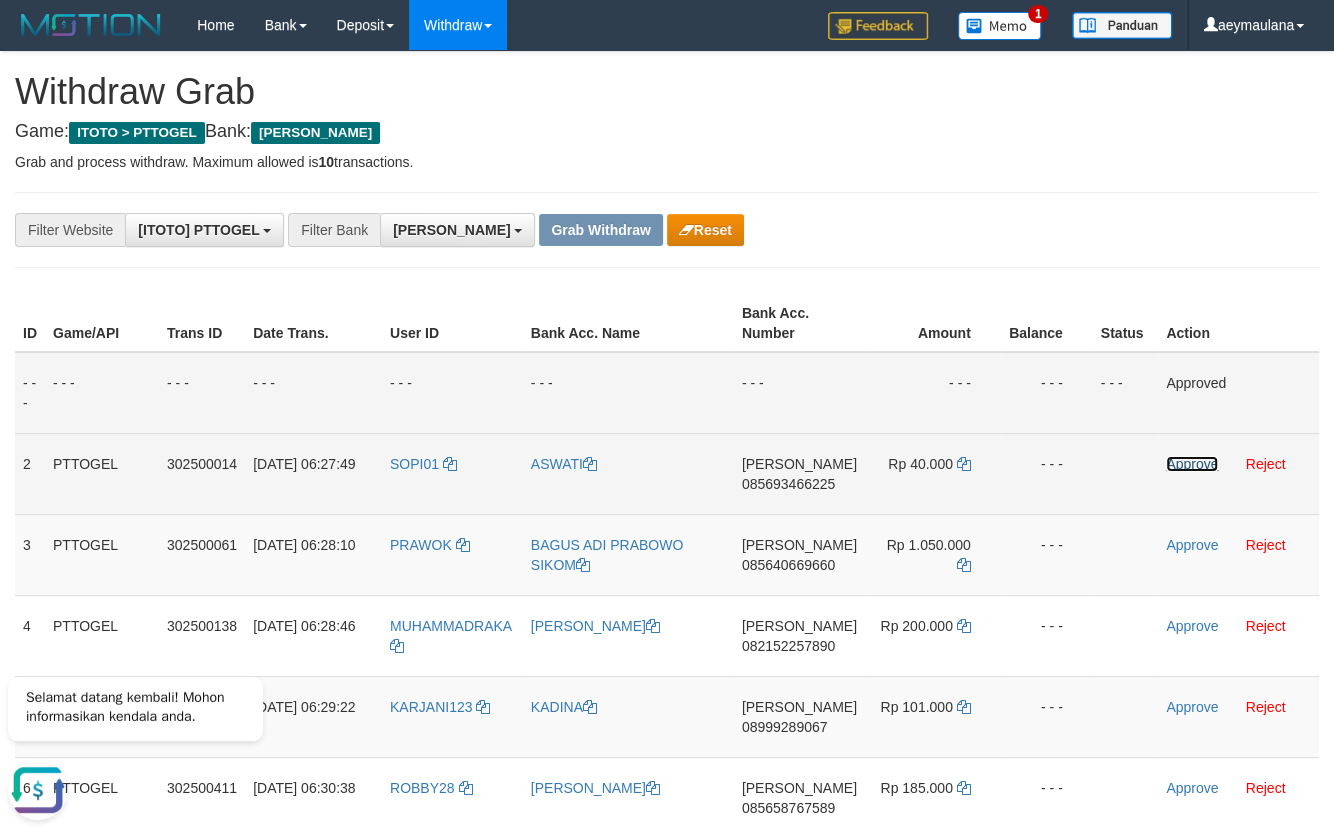 click on "Approve" at bounding box center [1192, 464] 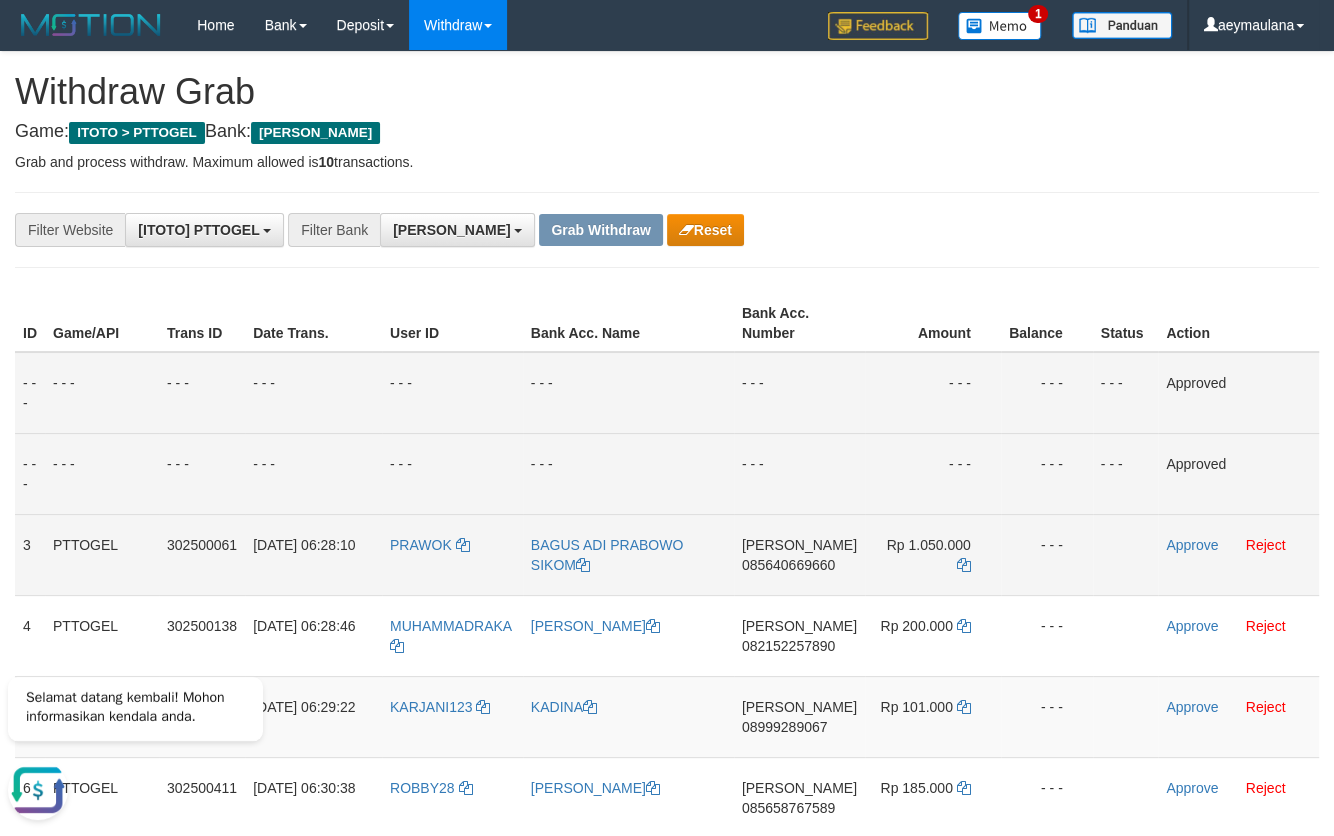 click on "085640669660" at bounding box center [788, 565] 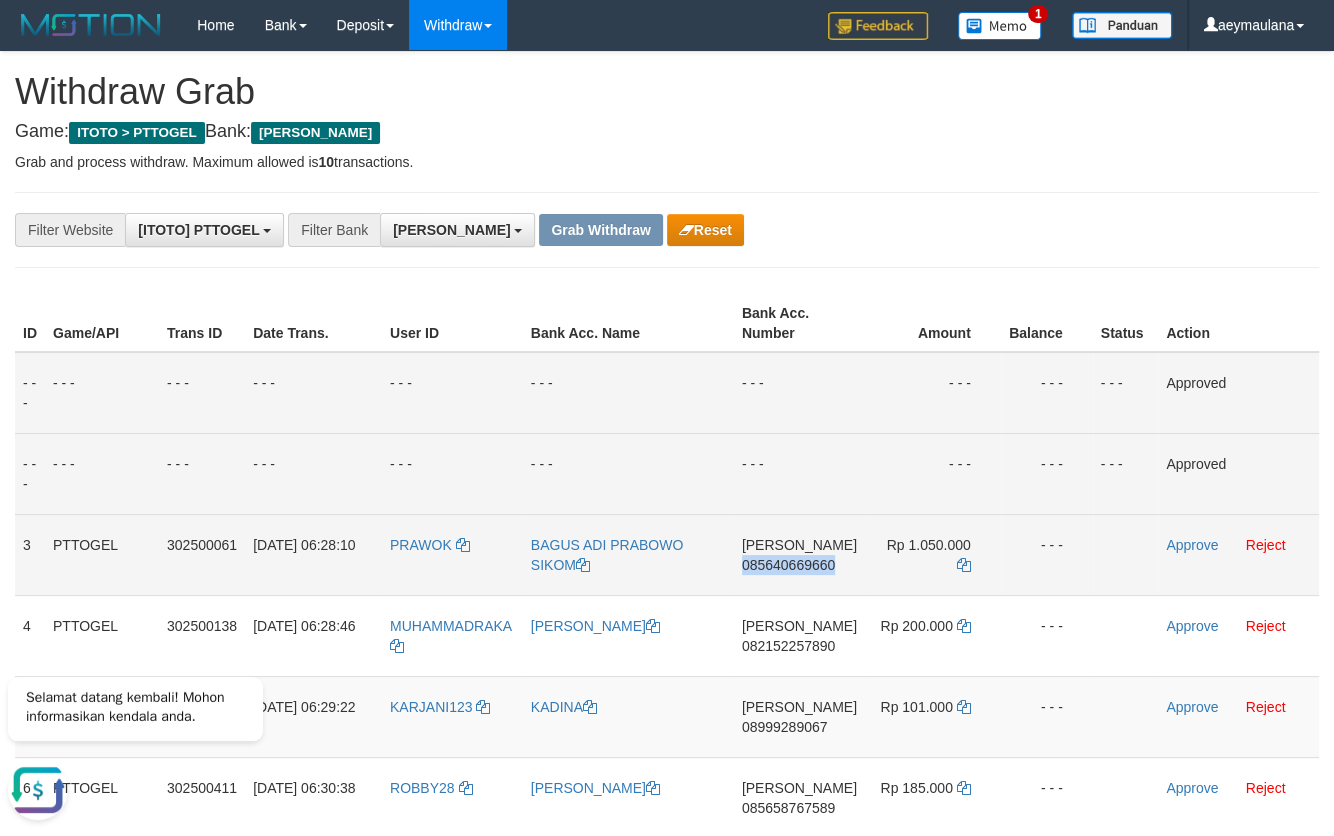 click on "085640669660" at bounding box center [788, 565] 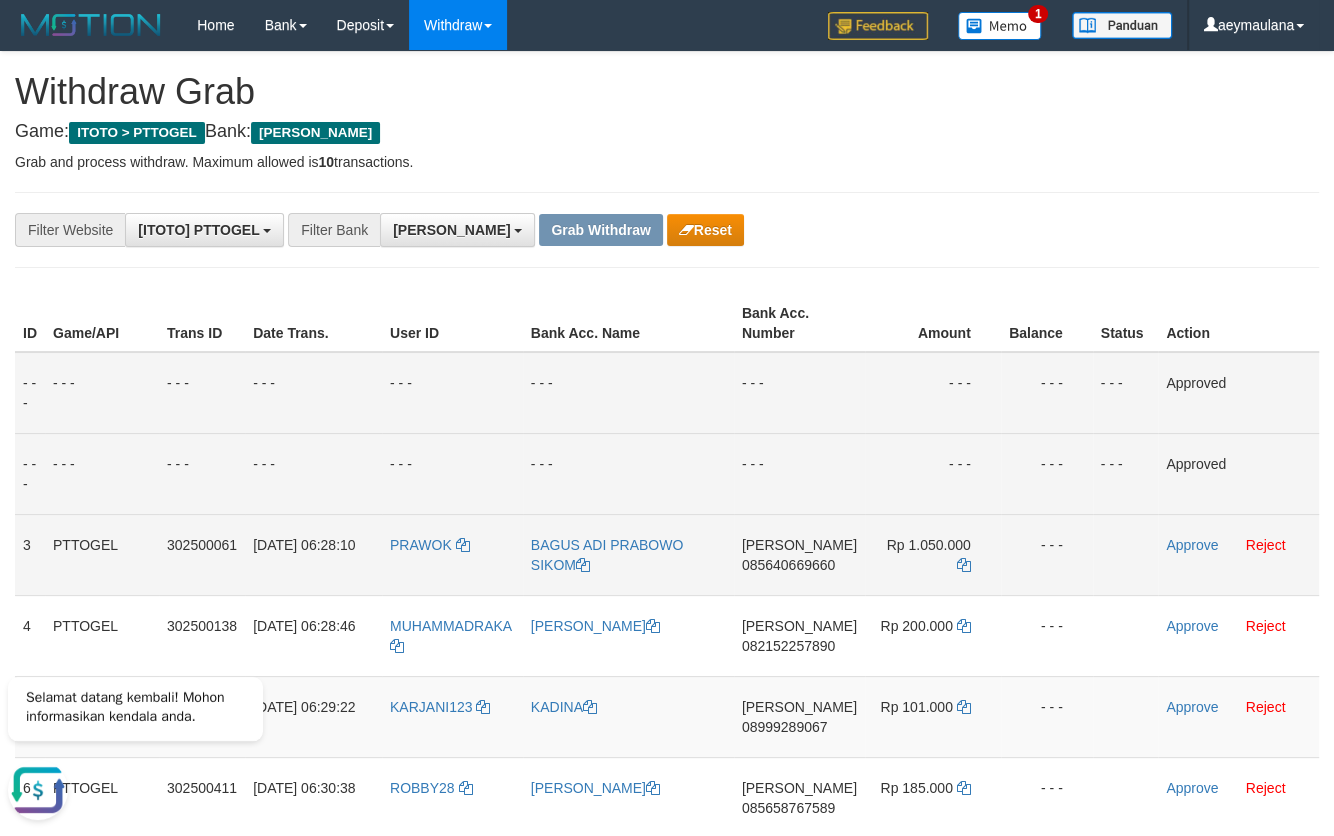 click on "085640669660" at bounding box center [788, 565] 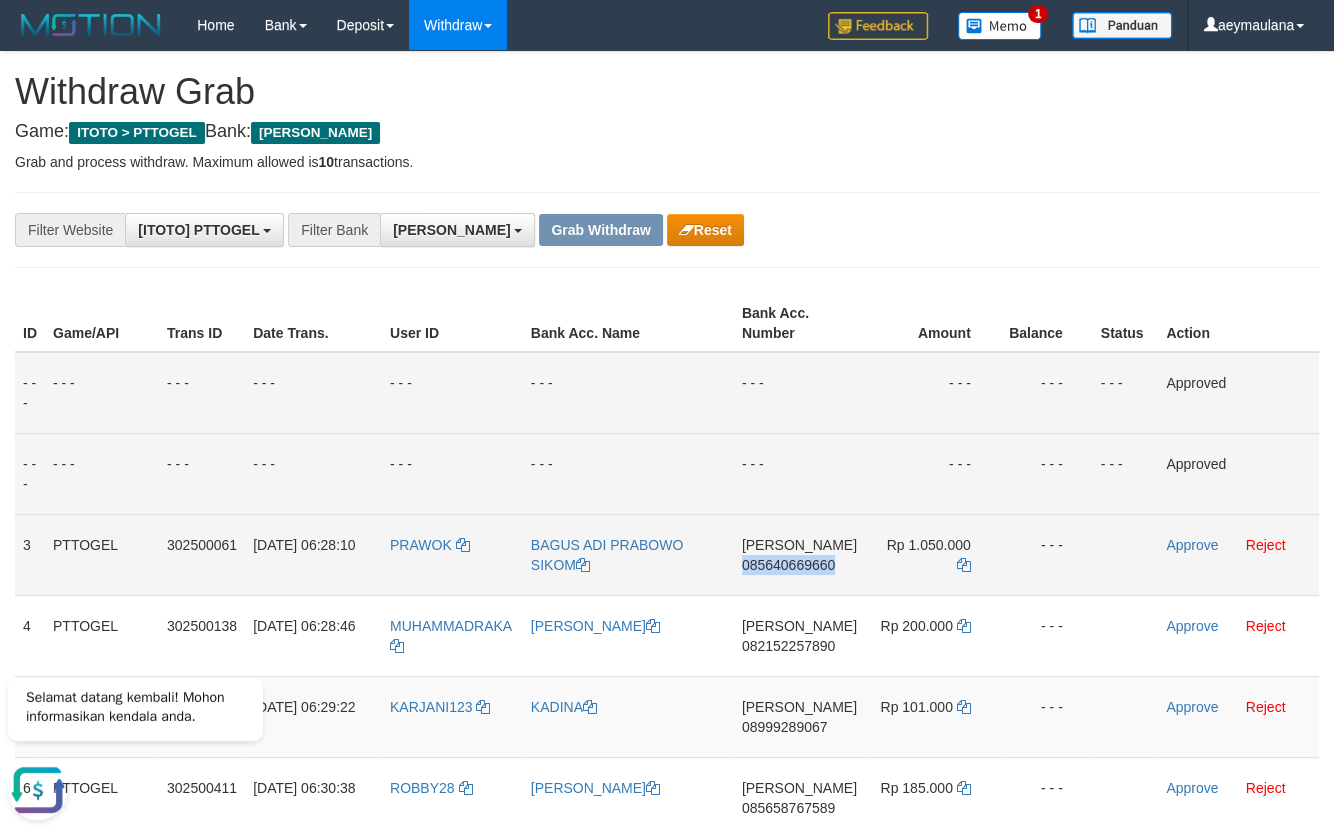 click on "085640669660" at bounding box center (788, 565) 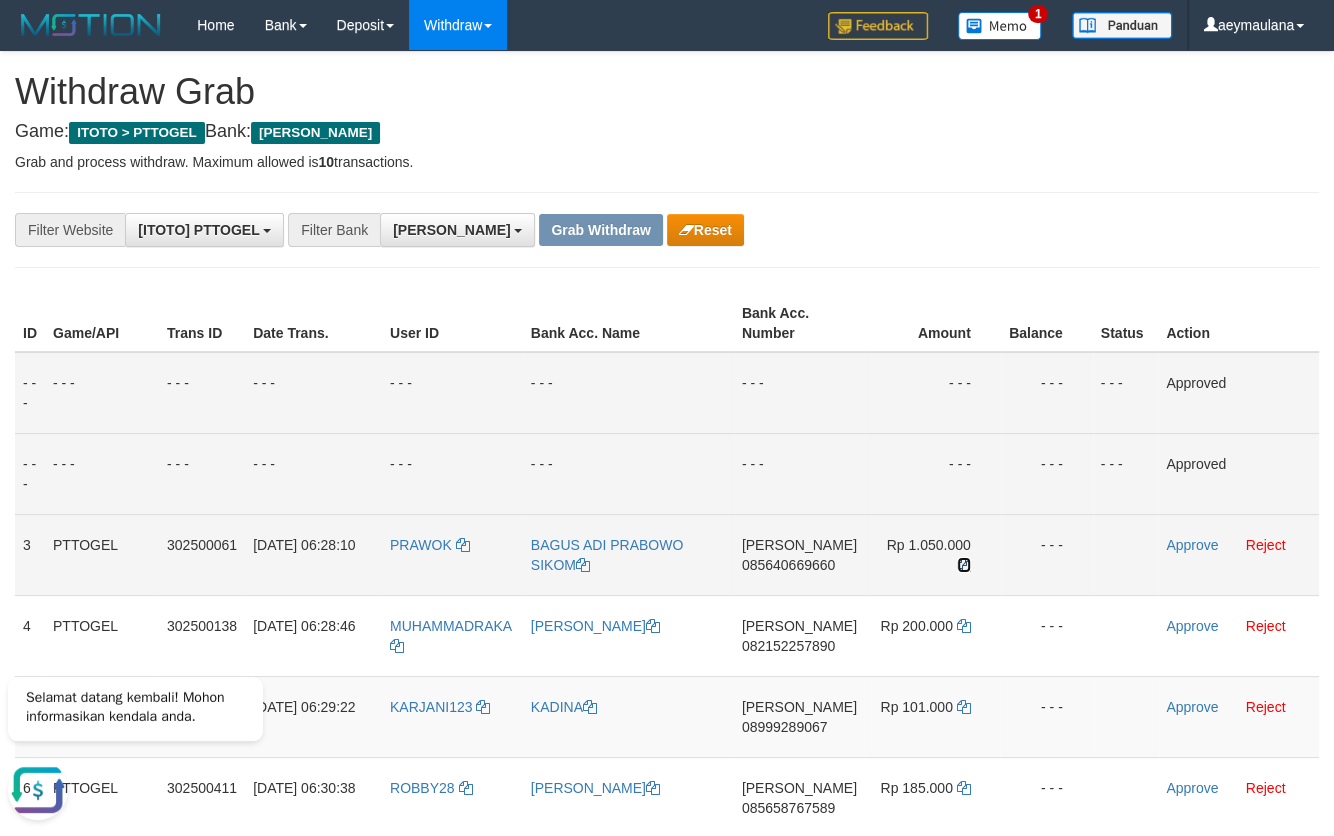 click at bounding box center (964, 565) 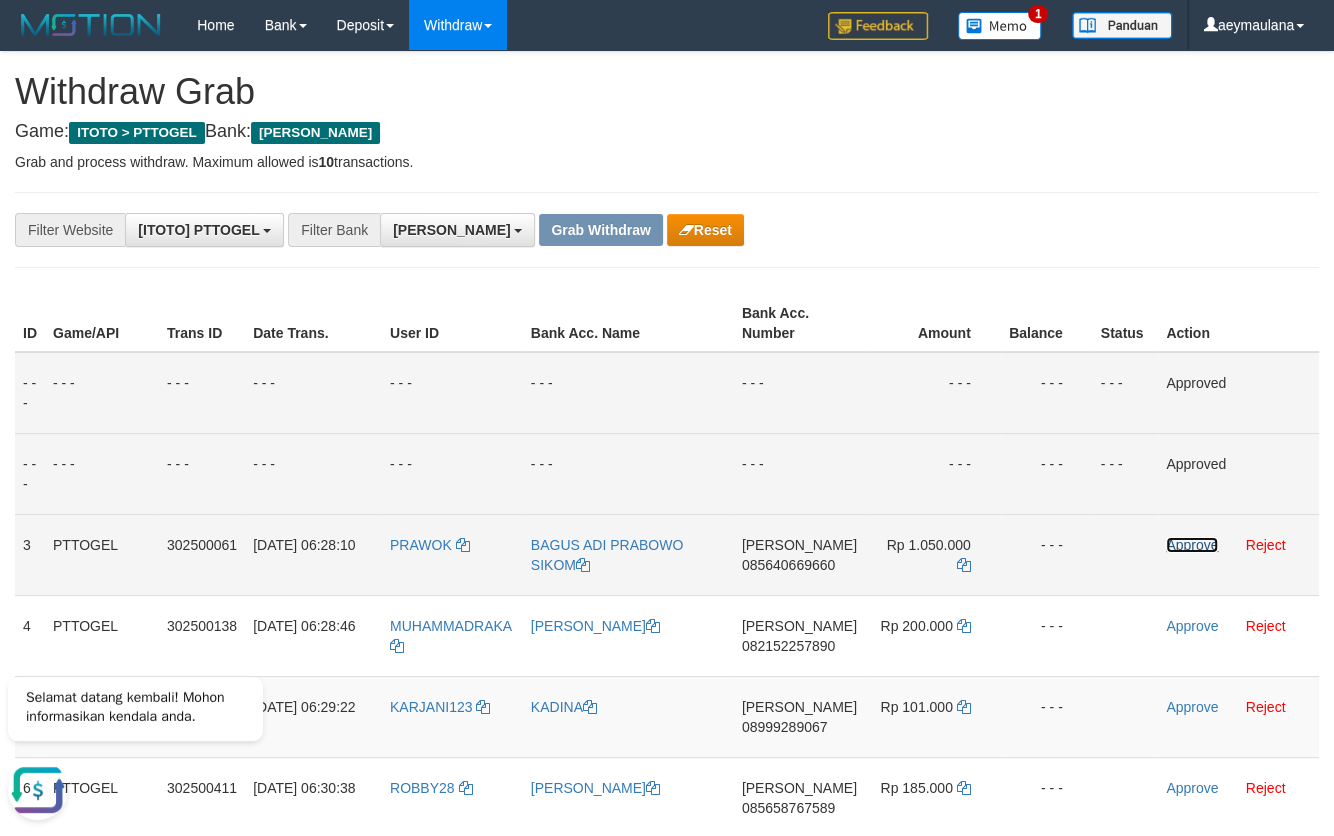 click on "Approve" at bounding box center (1192, 545) 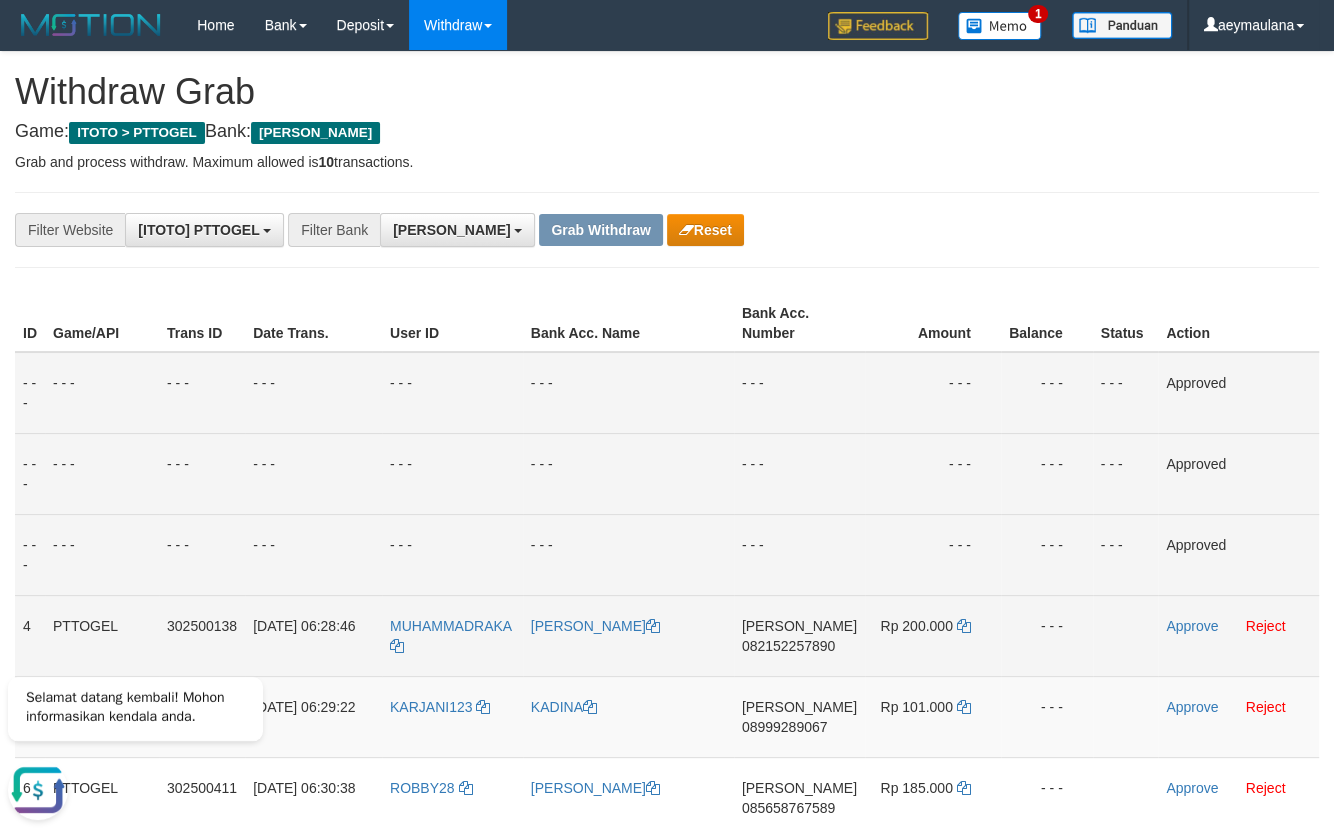 click on "082152257890" at bounding box center (788, 646) 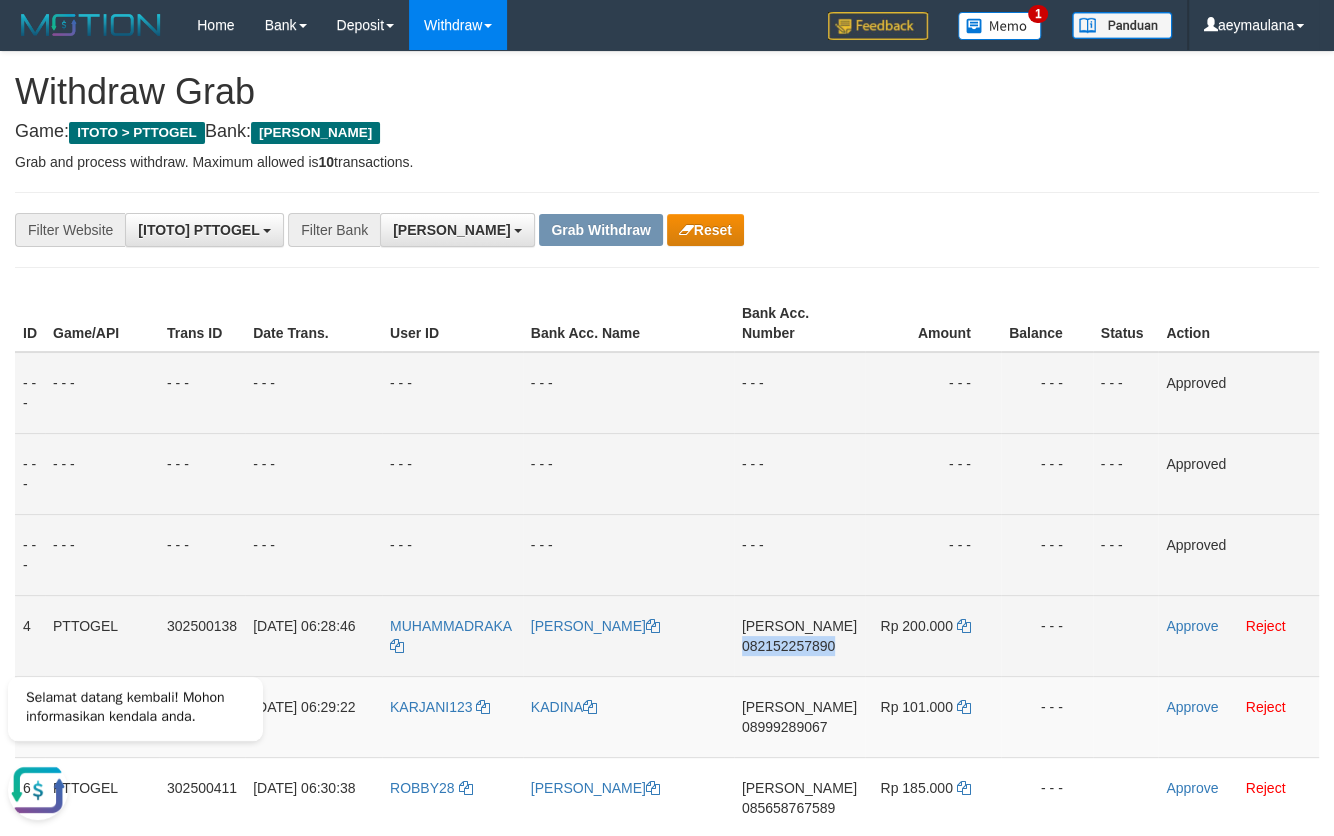 click on "082152257890" at bounding box center (788, 646) 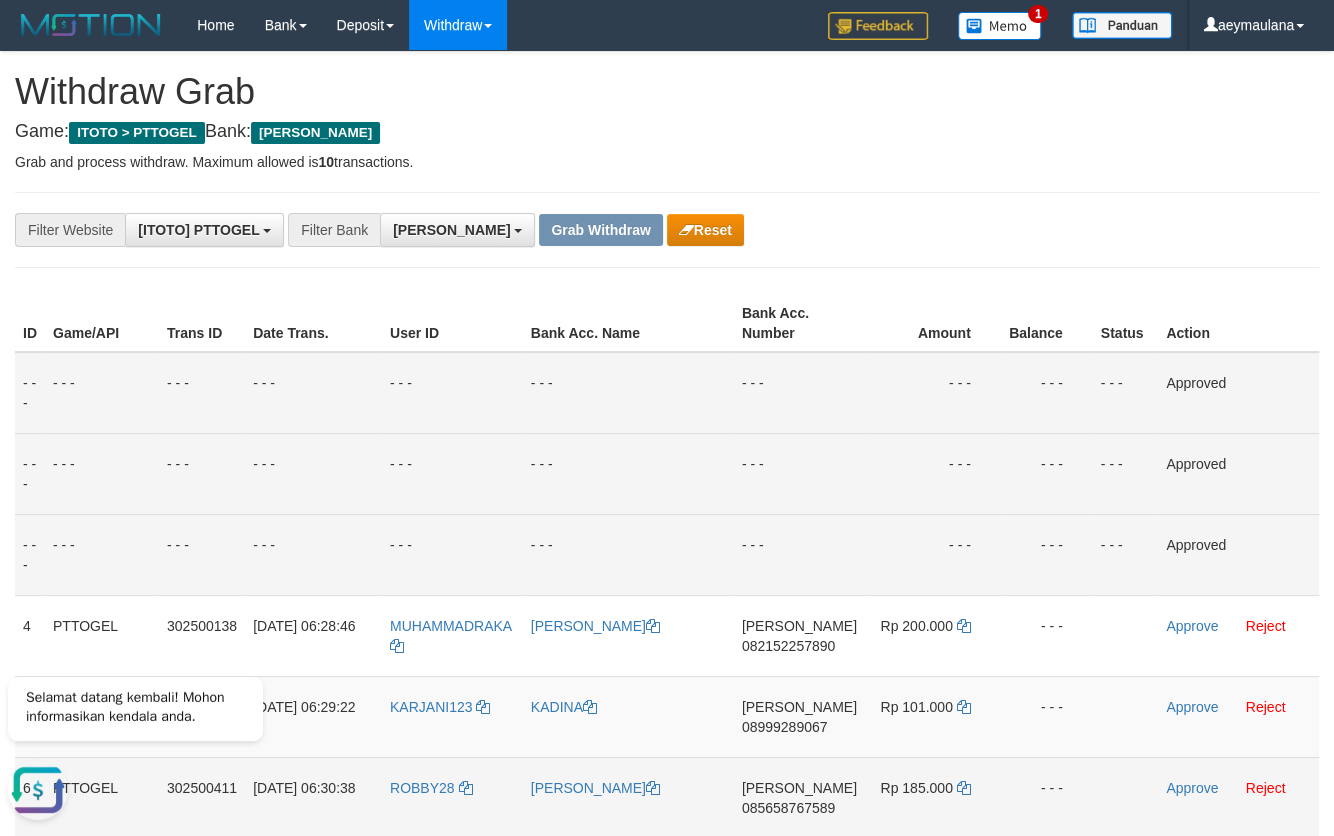 scroll, scrollTop: 293, scrollLeft: 0, axis: vertical 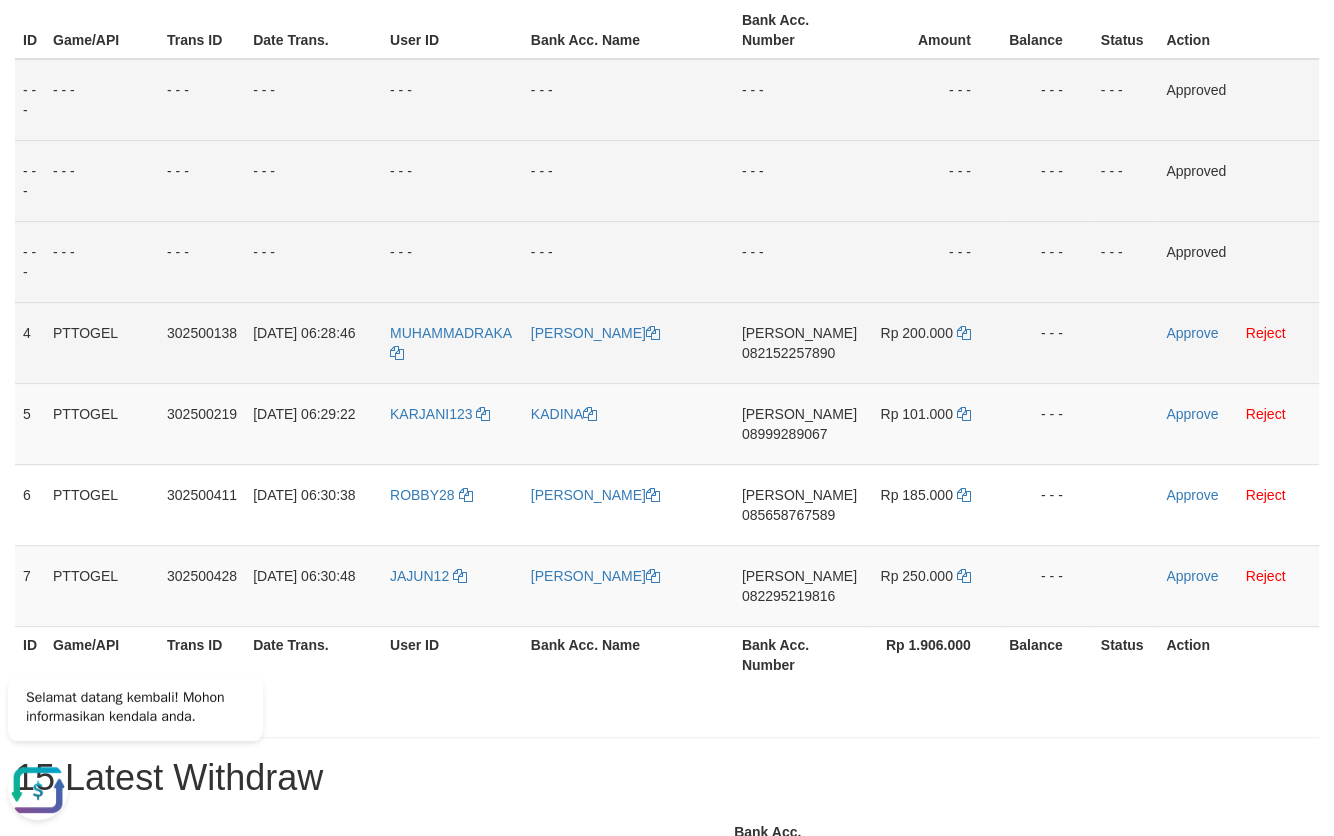 click on "082152257890" at bounding box center [788, 353] 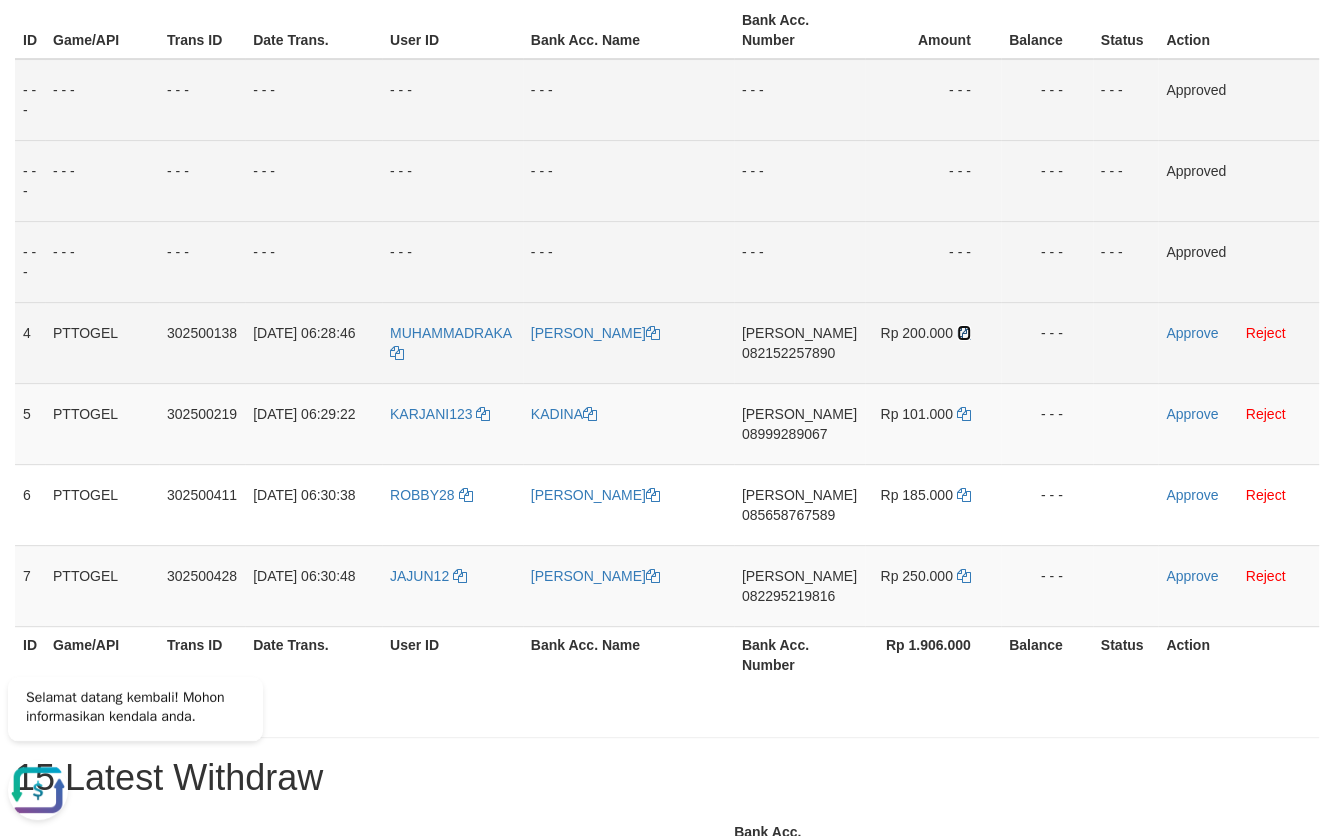 click at bounding box center [964, 333] 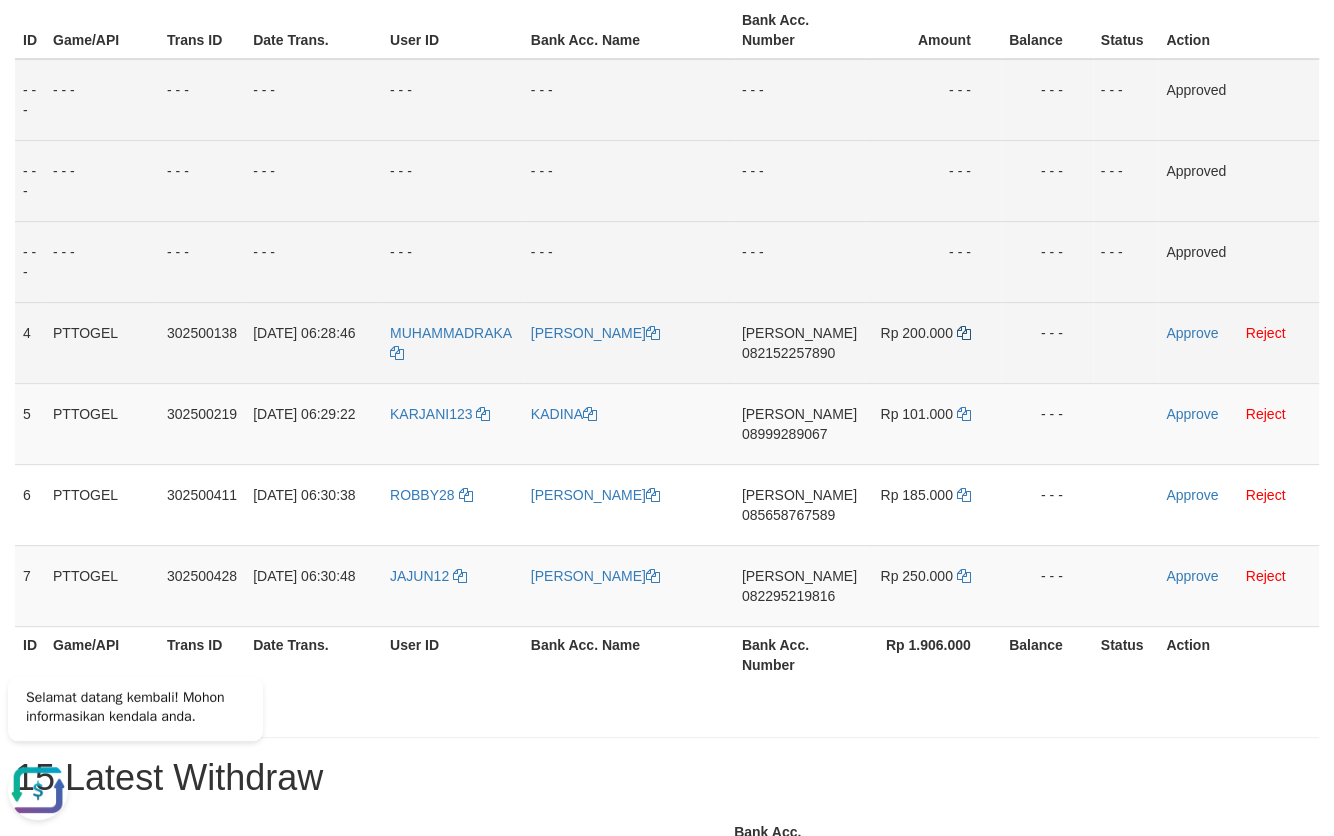 copy 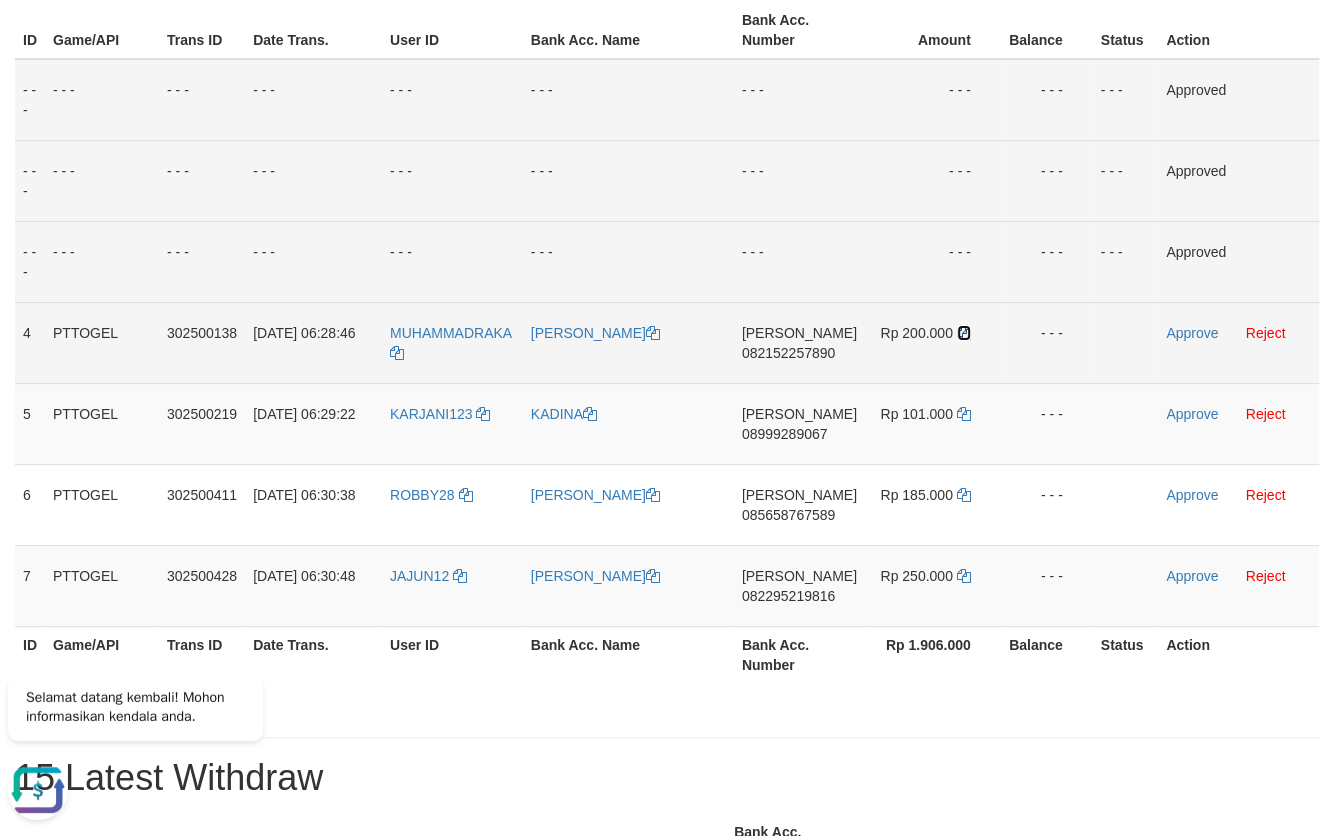 click at bounding box center (964, 333) 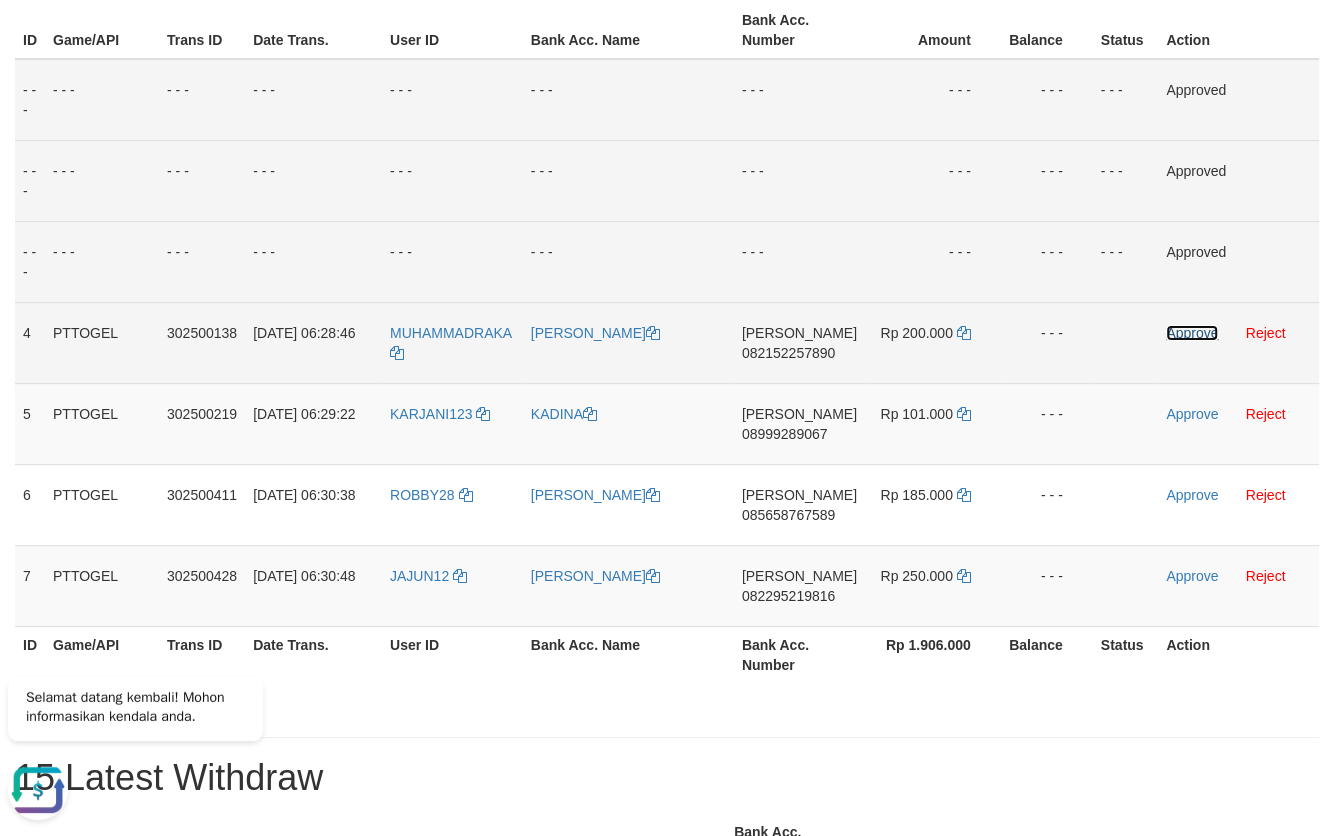 click on "Approve" at bounding box center (1192, 333) 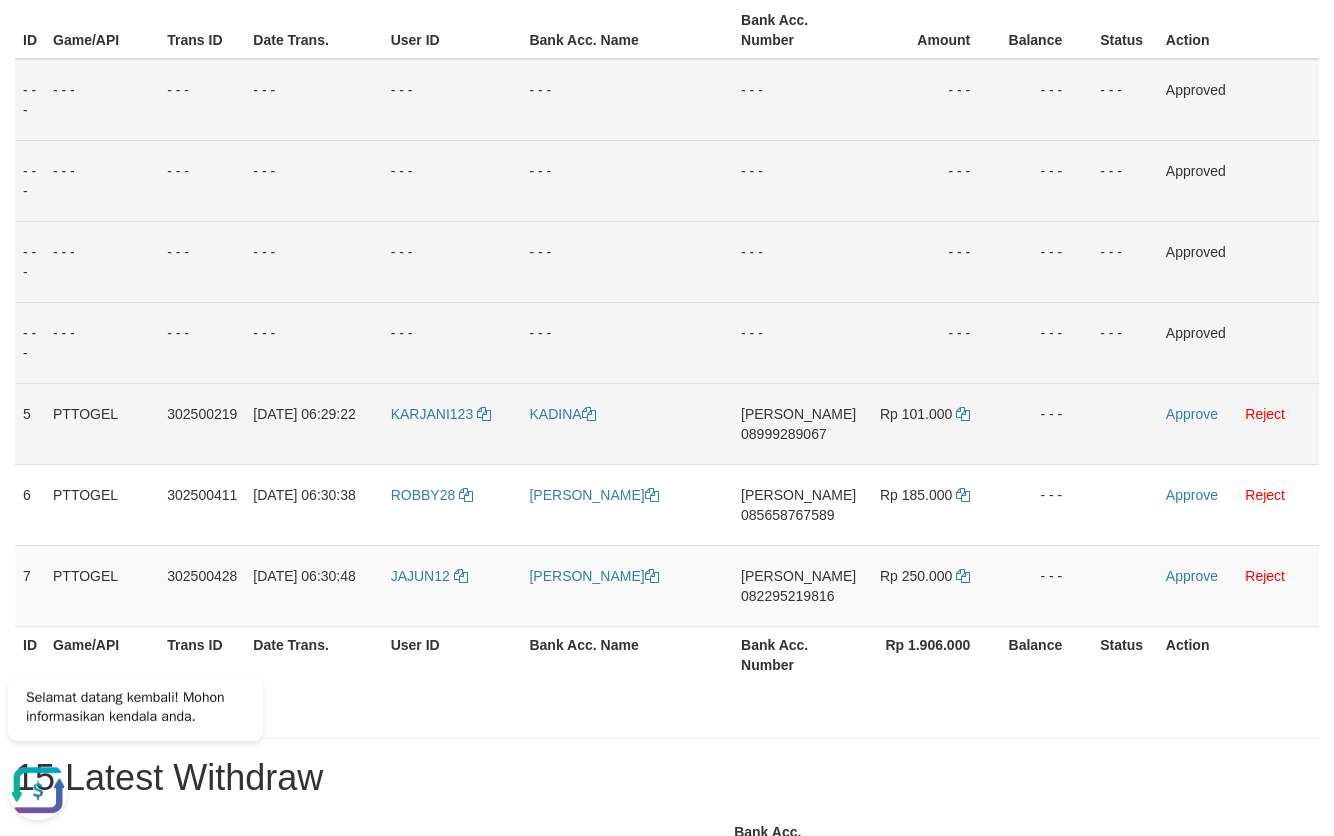 click on "08999289067" at bounding box center [784, 434] 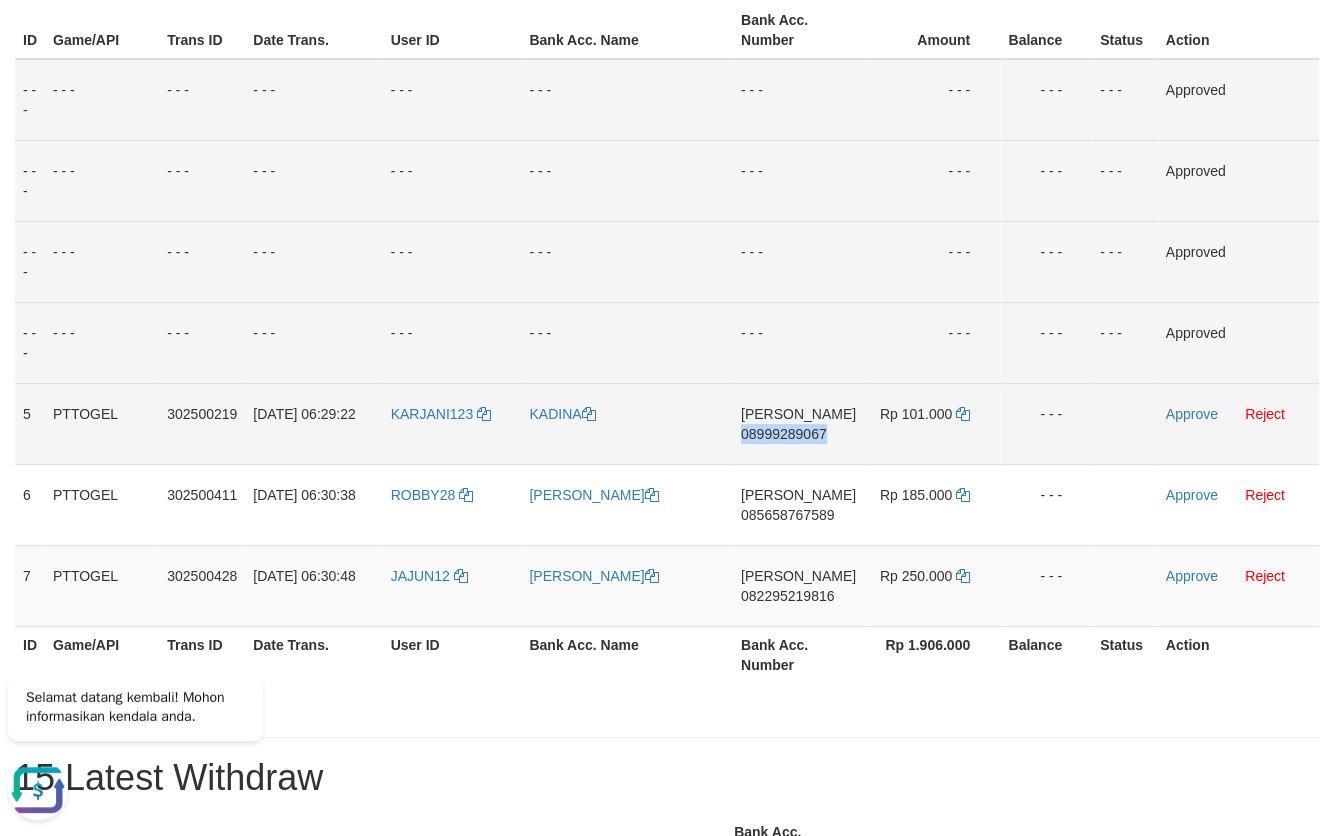 click on "08999289067" at bounding box center [784, 434] 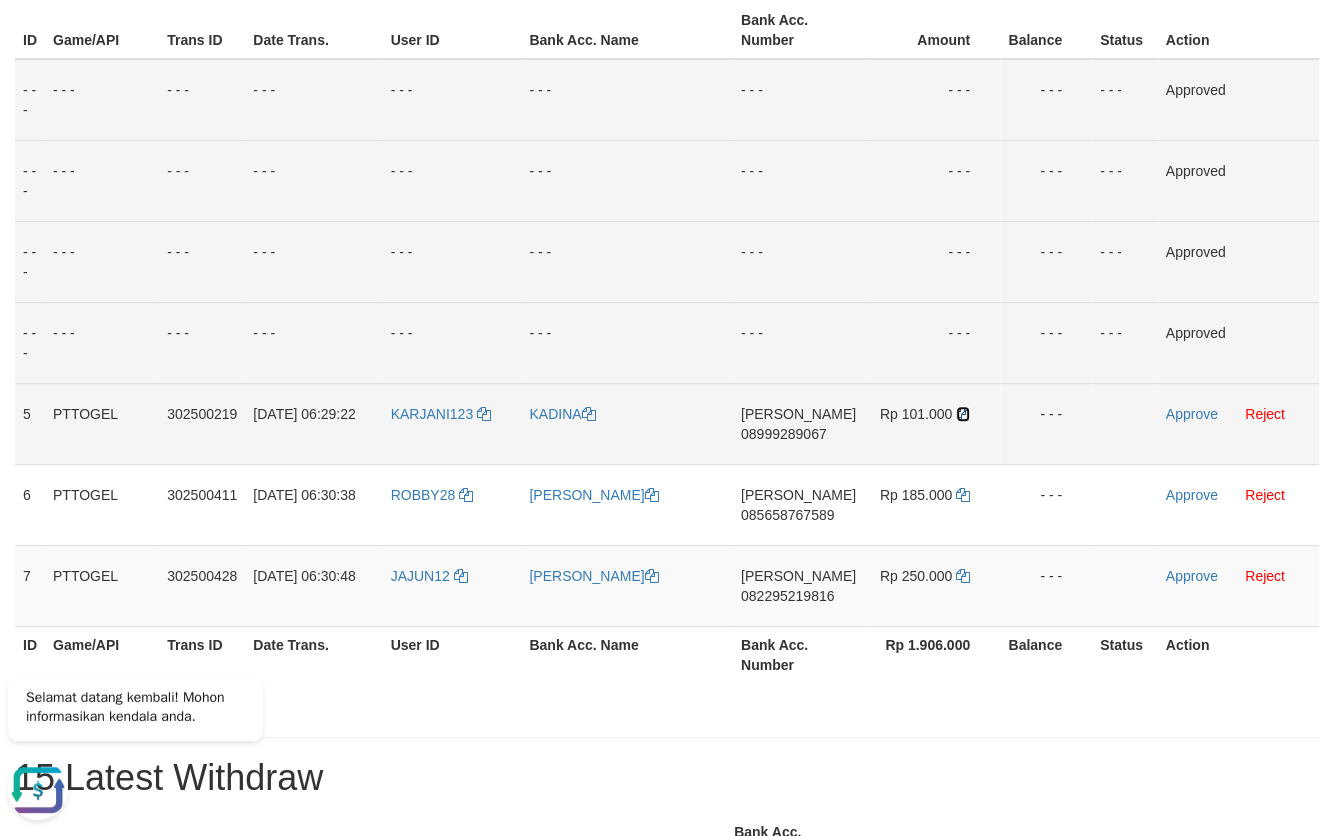 click at bounding box center (963, 414) 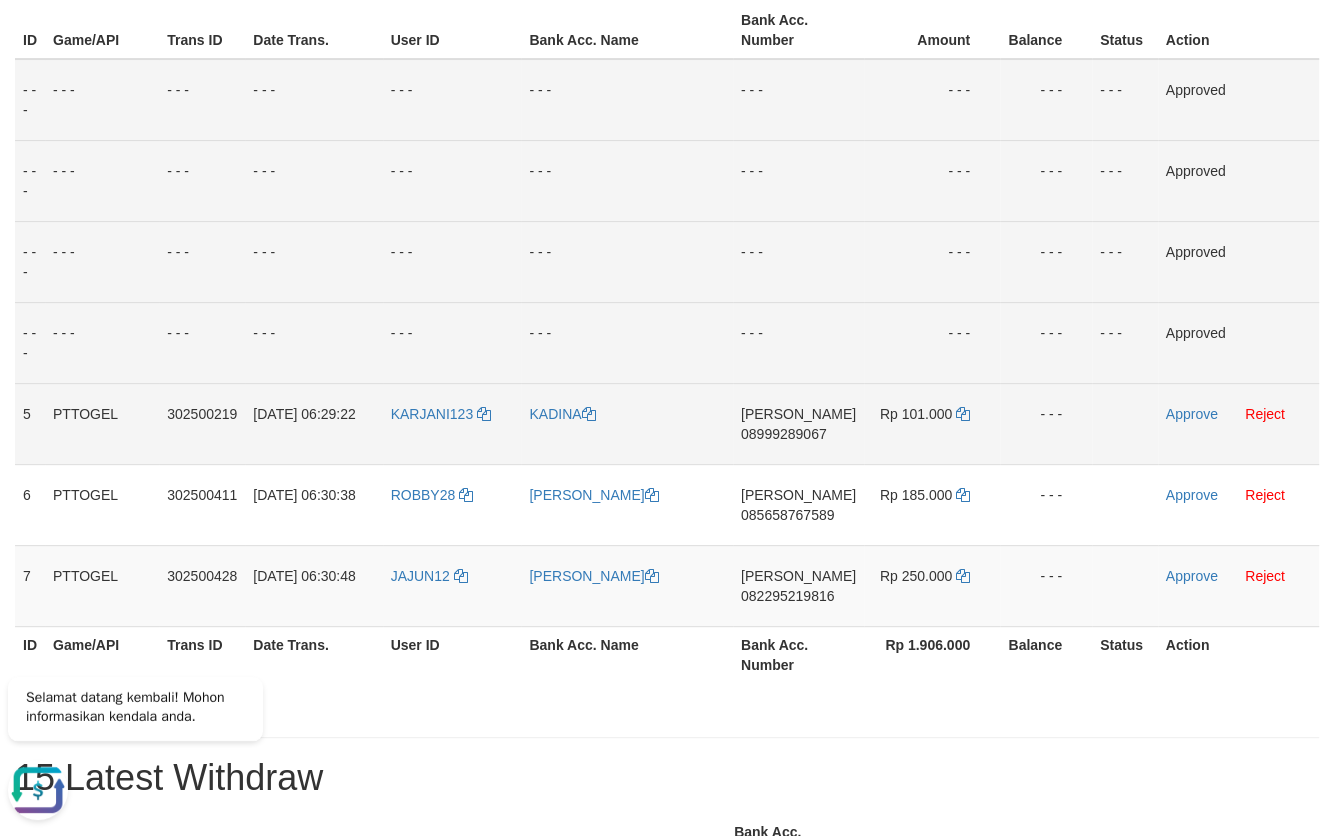 click on "08999289067" at bounding box center (784, 434) 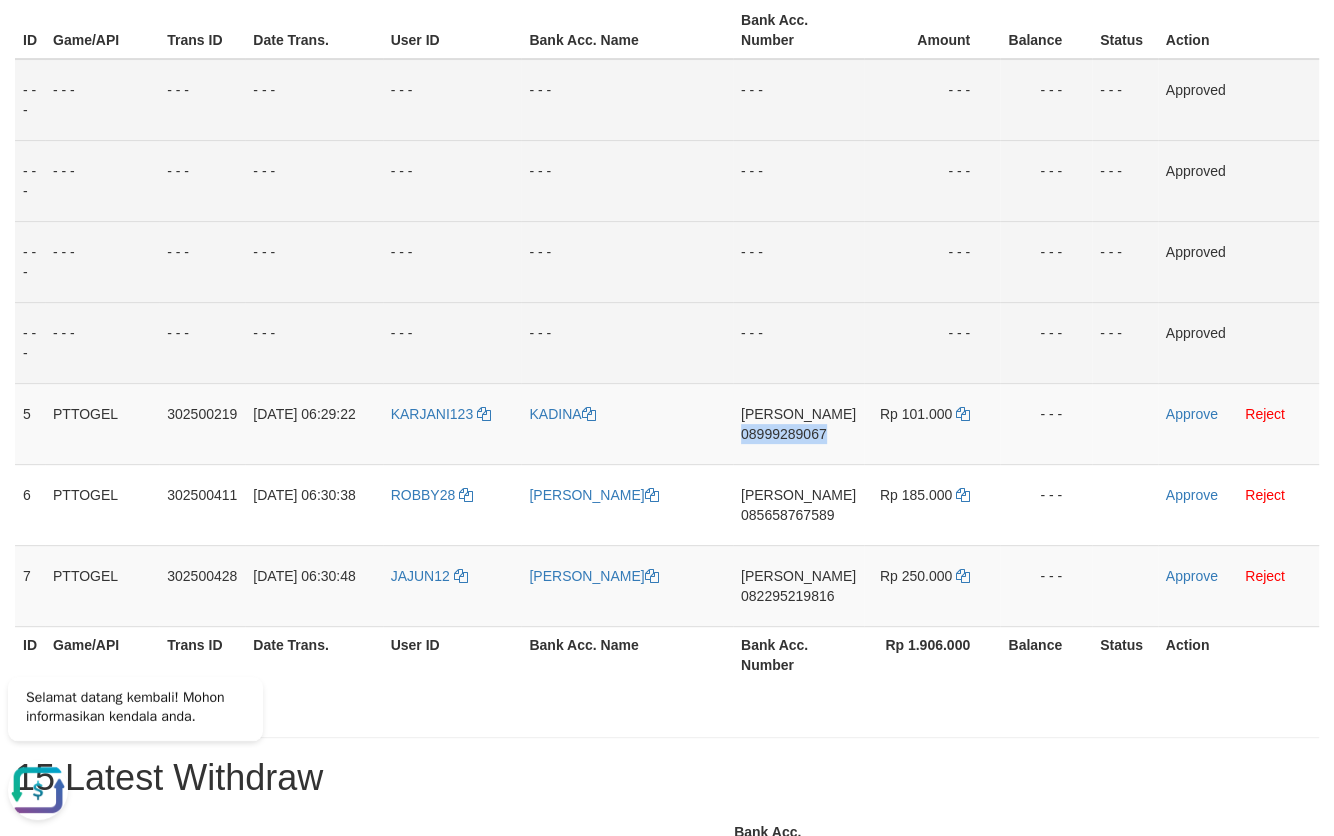 drag, startPoint x: 772, startPoint y: 435, endPoint x: 1318, endPoint y: 354, distance: 551.9755 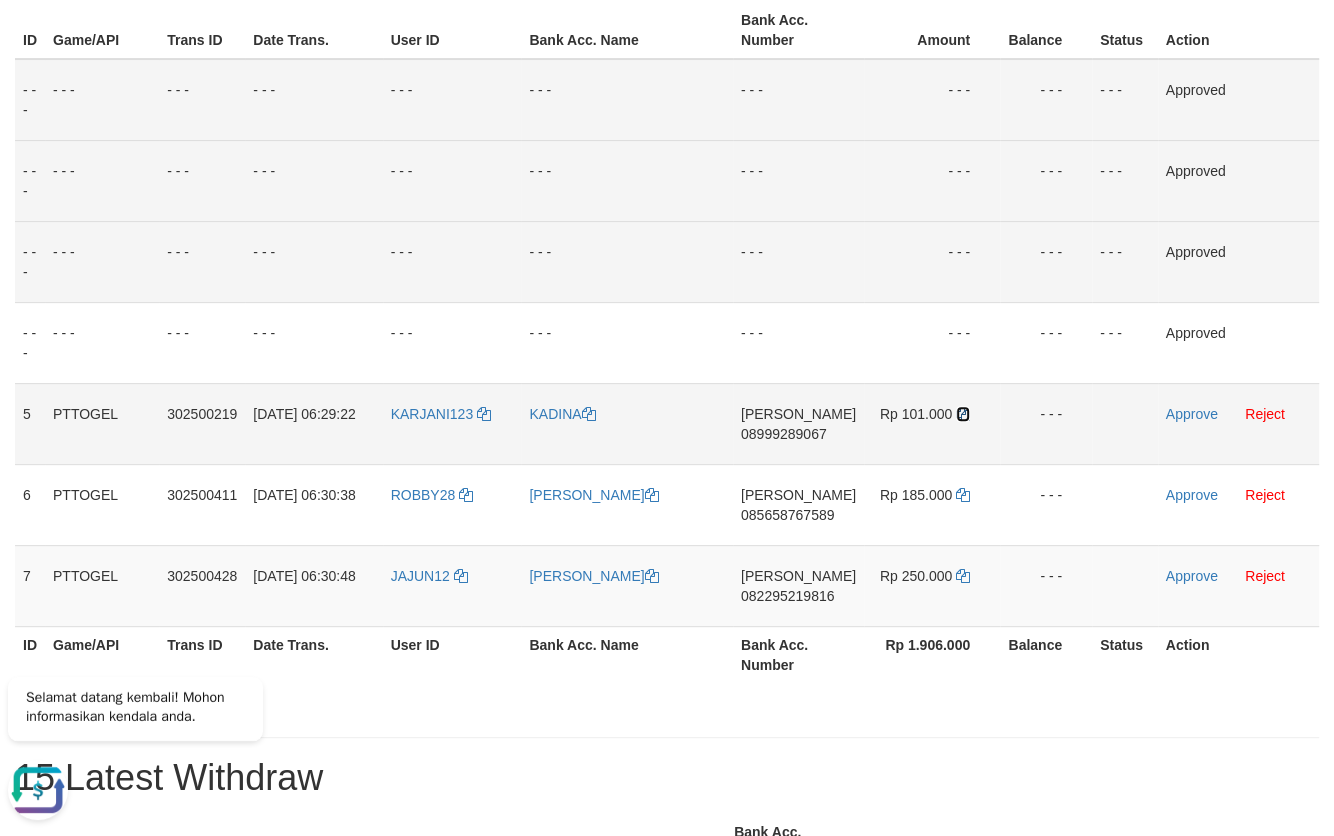 click at bounding box center [963, 414] 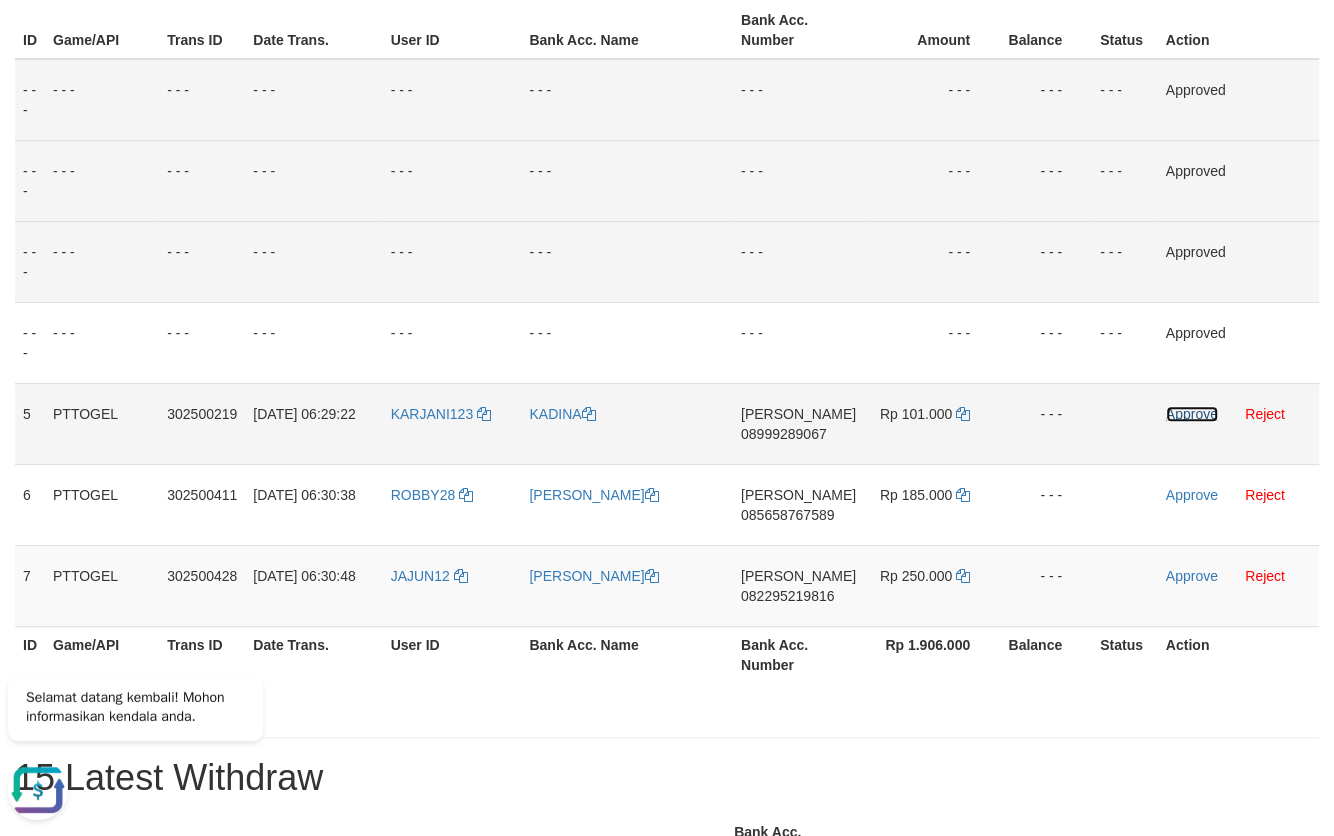 click on "Approve" at bounding box center [1192, 414] 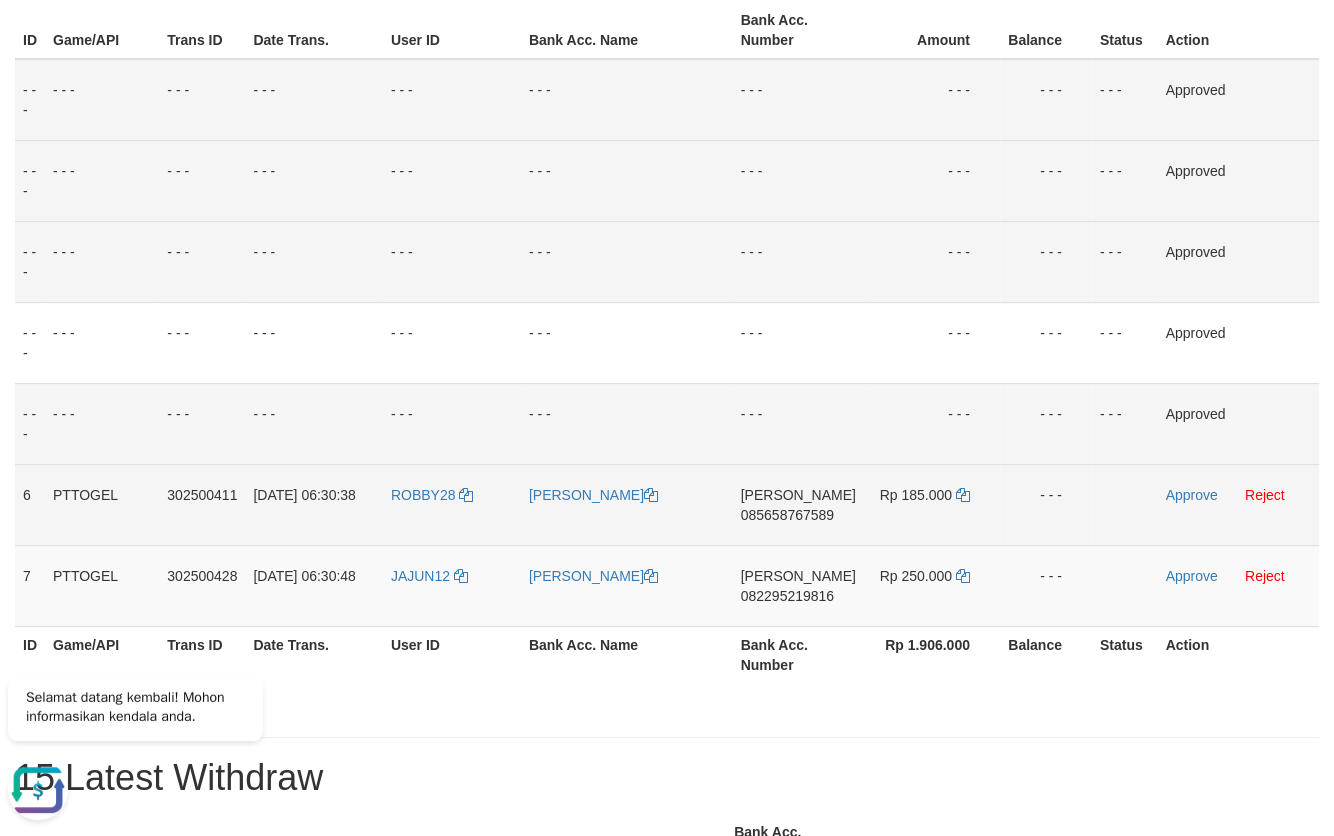 click on "085658767589" at bounding box center [787, 515] 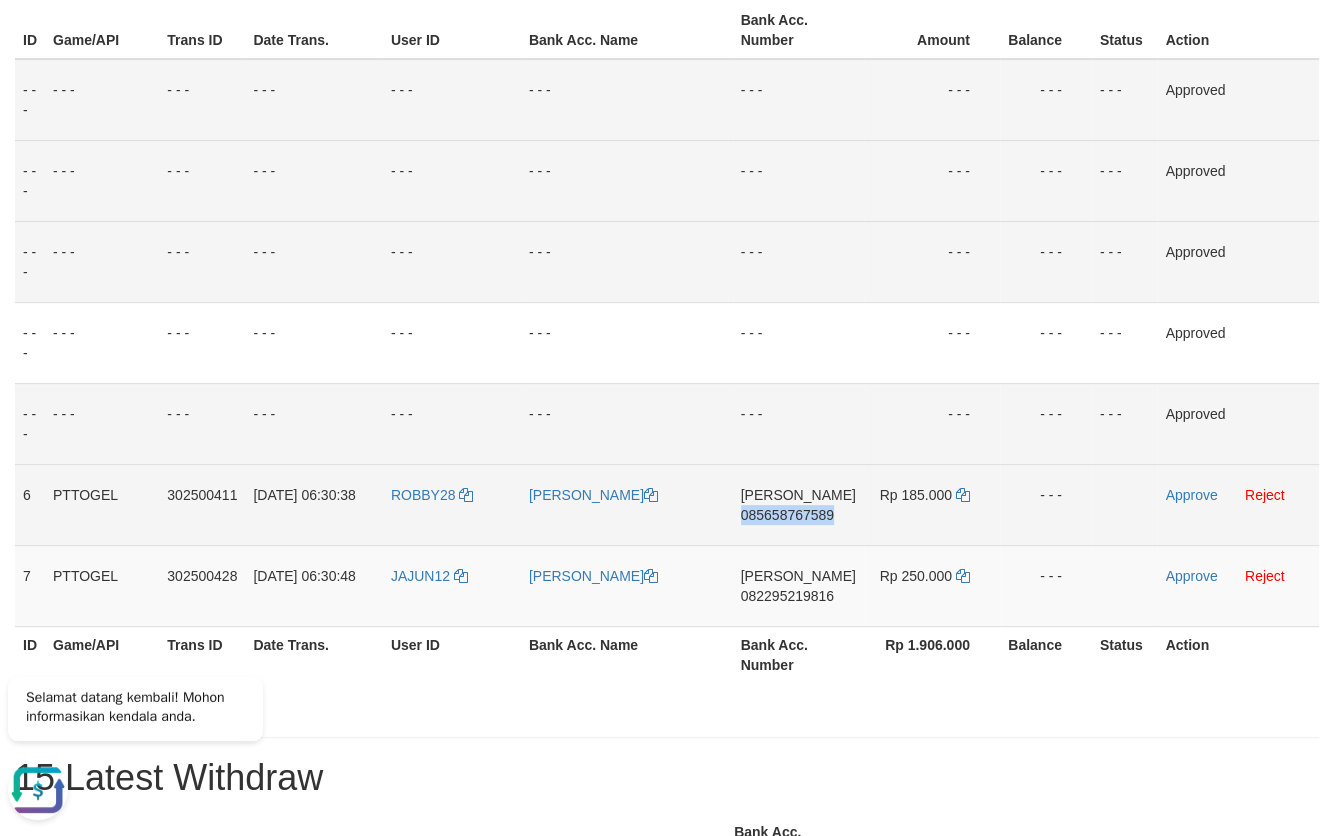 click on "085658767589" at bounding box center (787, 515) 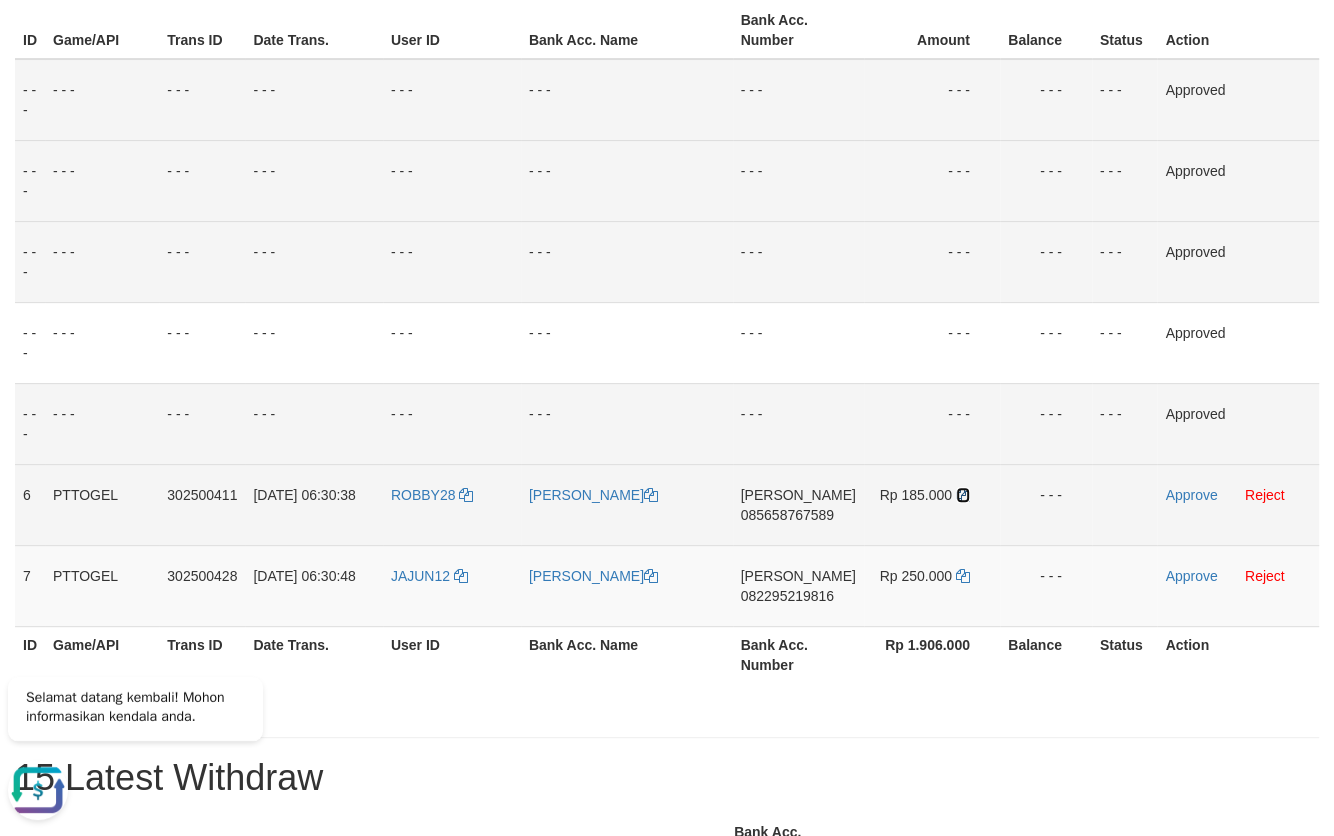 click at bounding box center [963, 495] 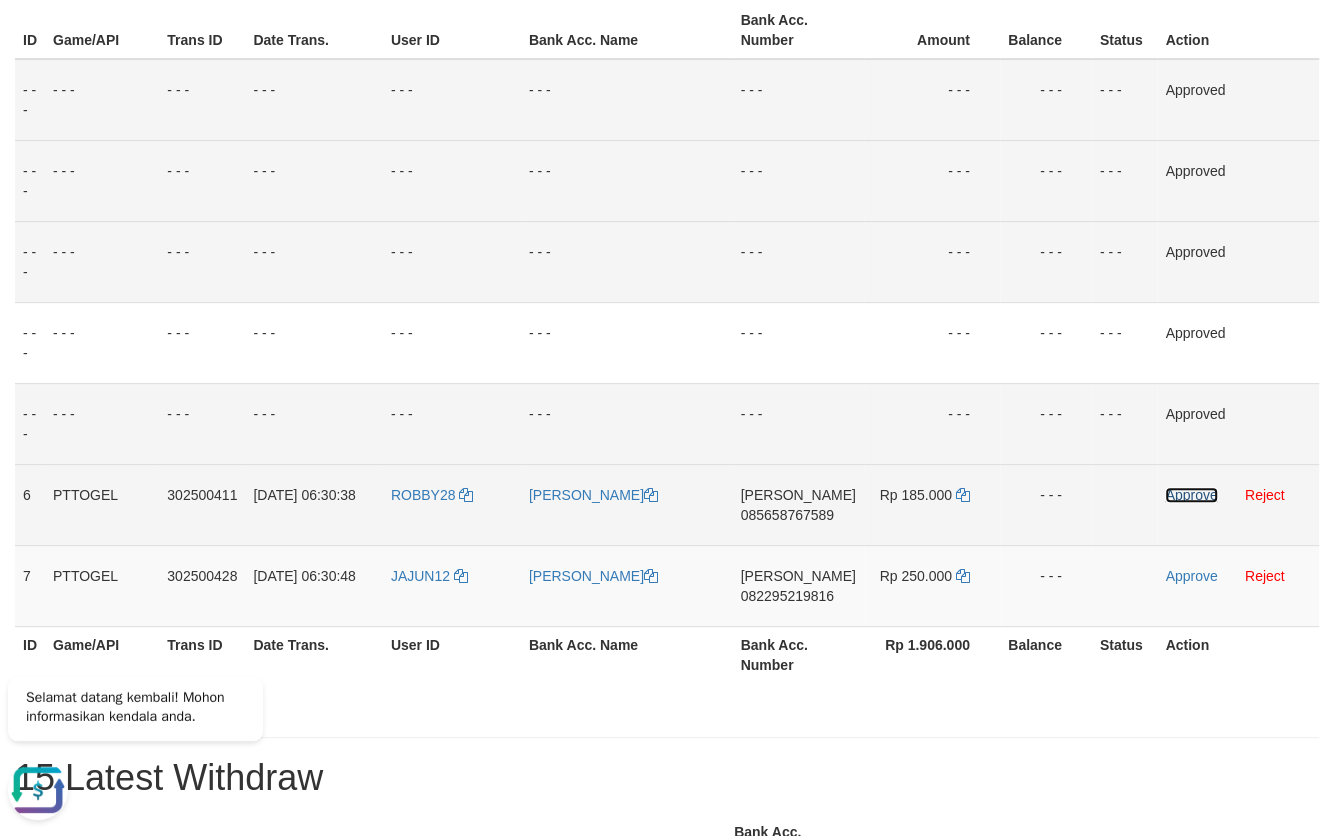click on "Approve" at bounding box center (1191, 495) 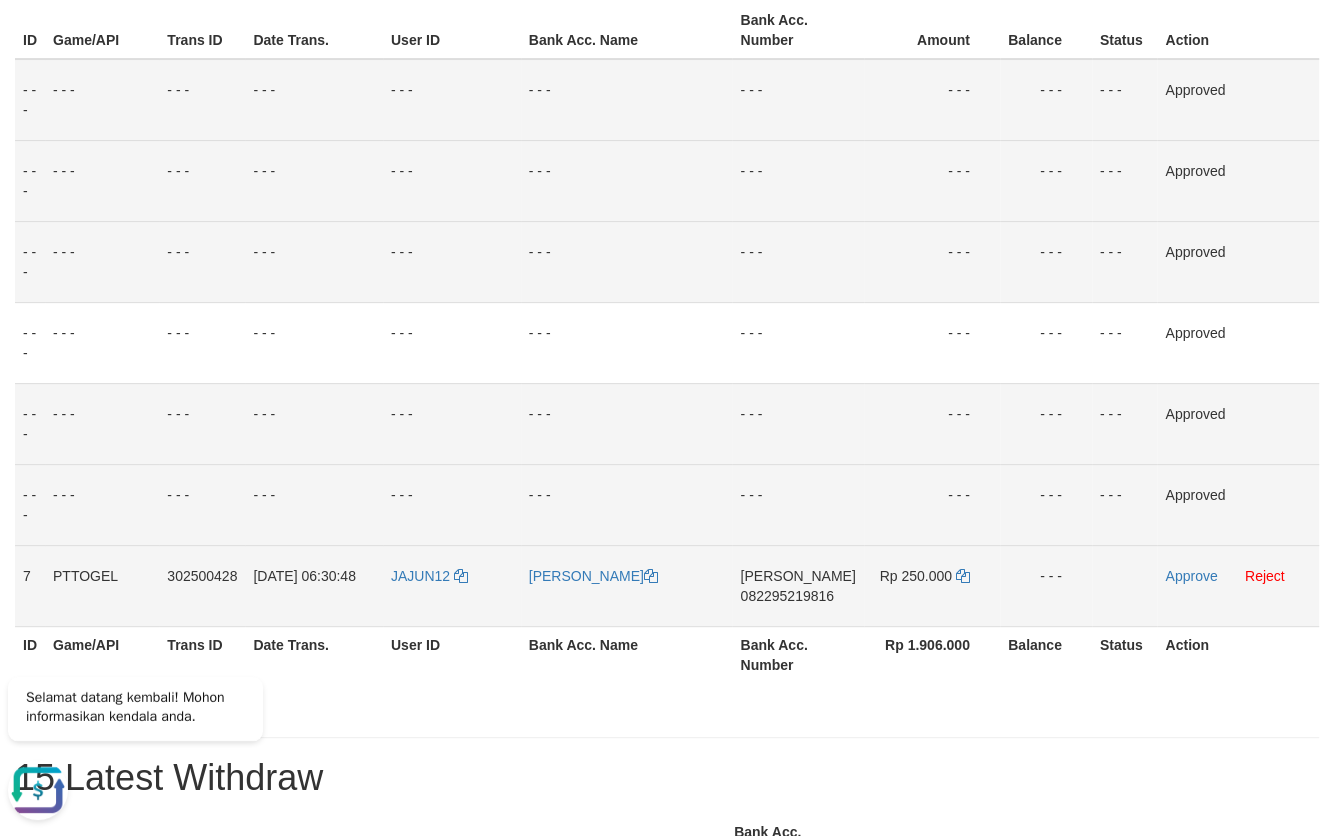 click on "082295219816" at bounding box center [786, 596] 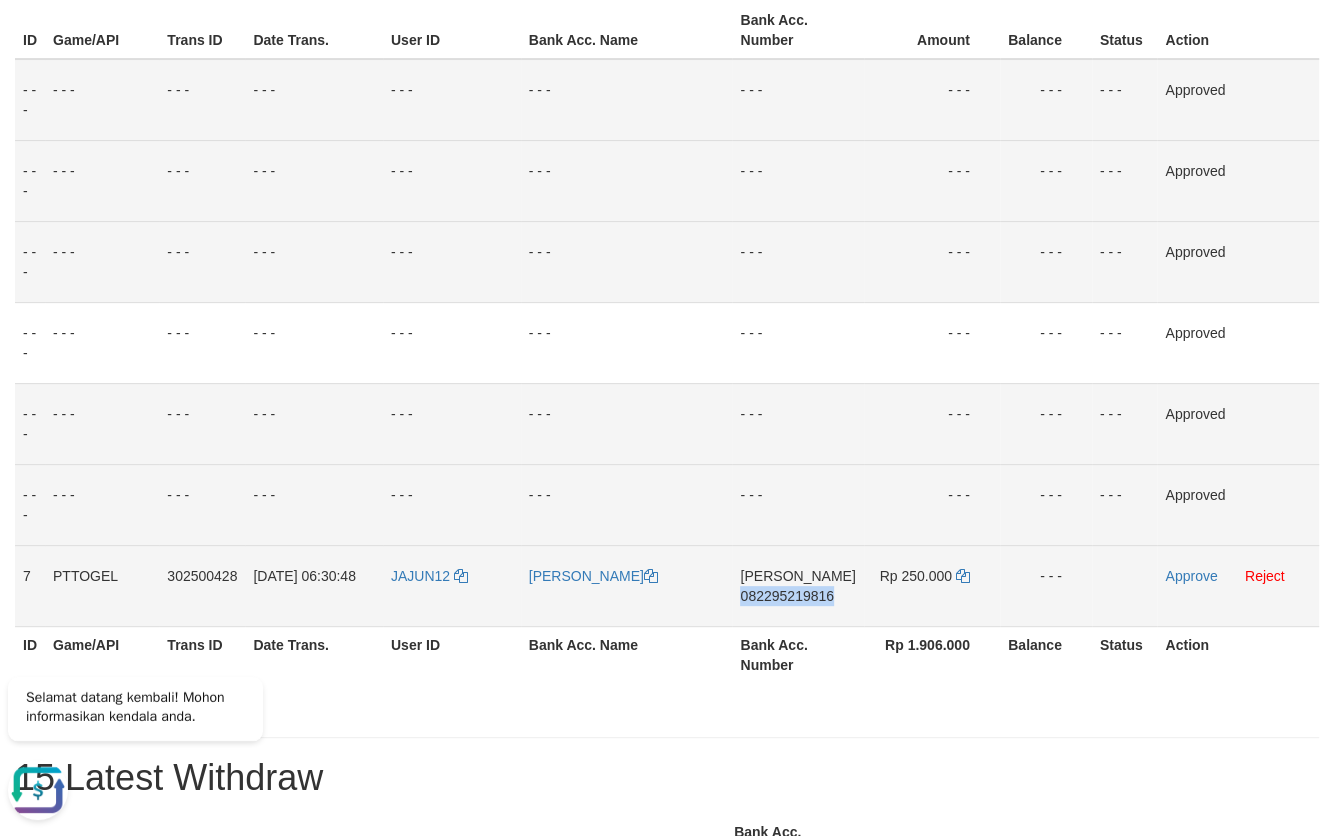 click on "082295219816" at bounding box center [786, 596] 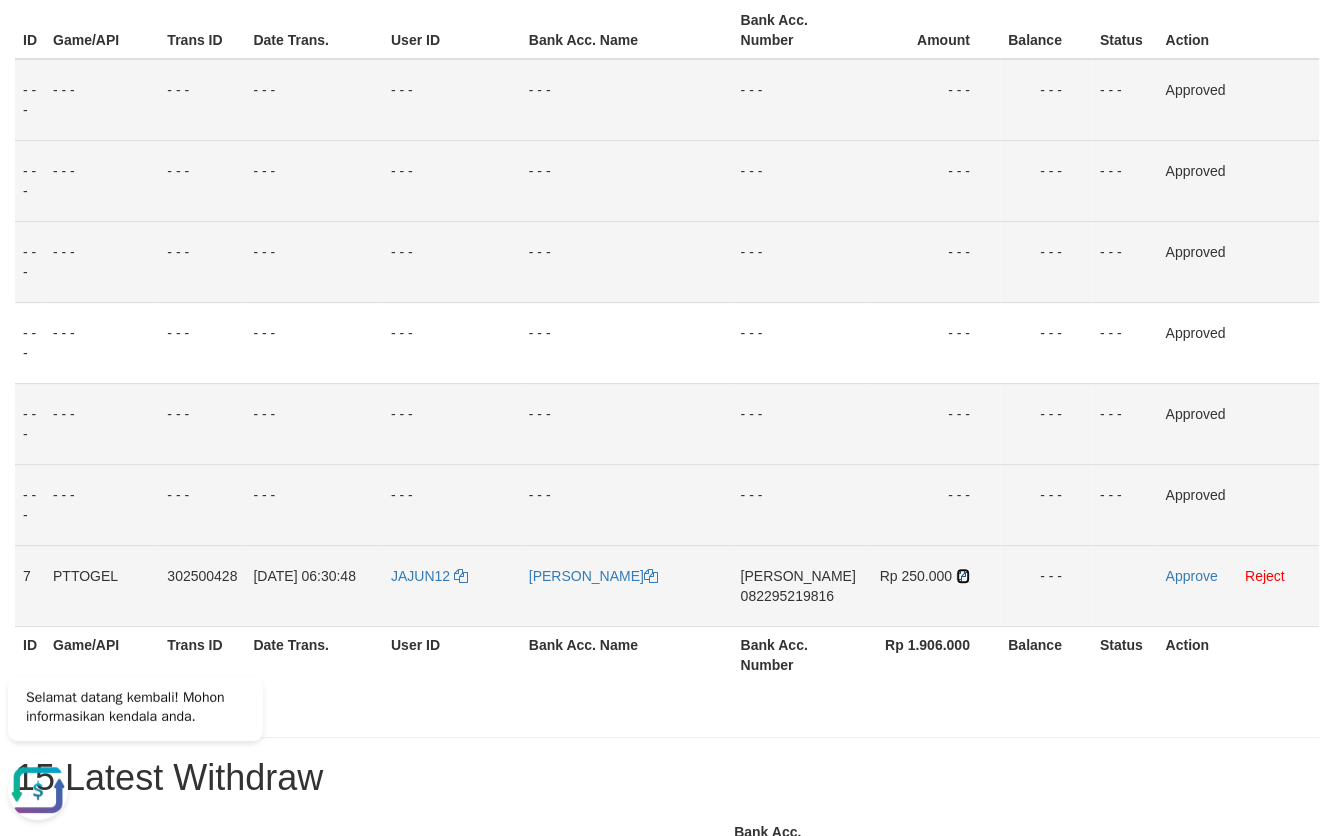 click at bounding box center (963, 576) 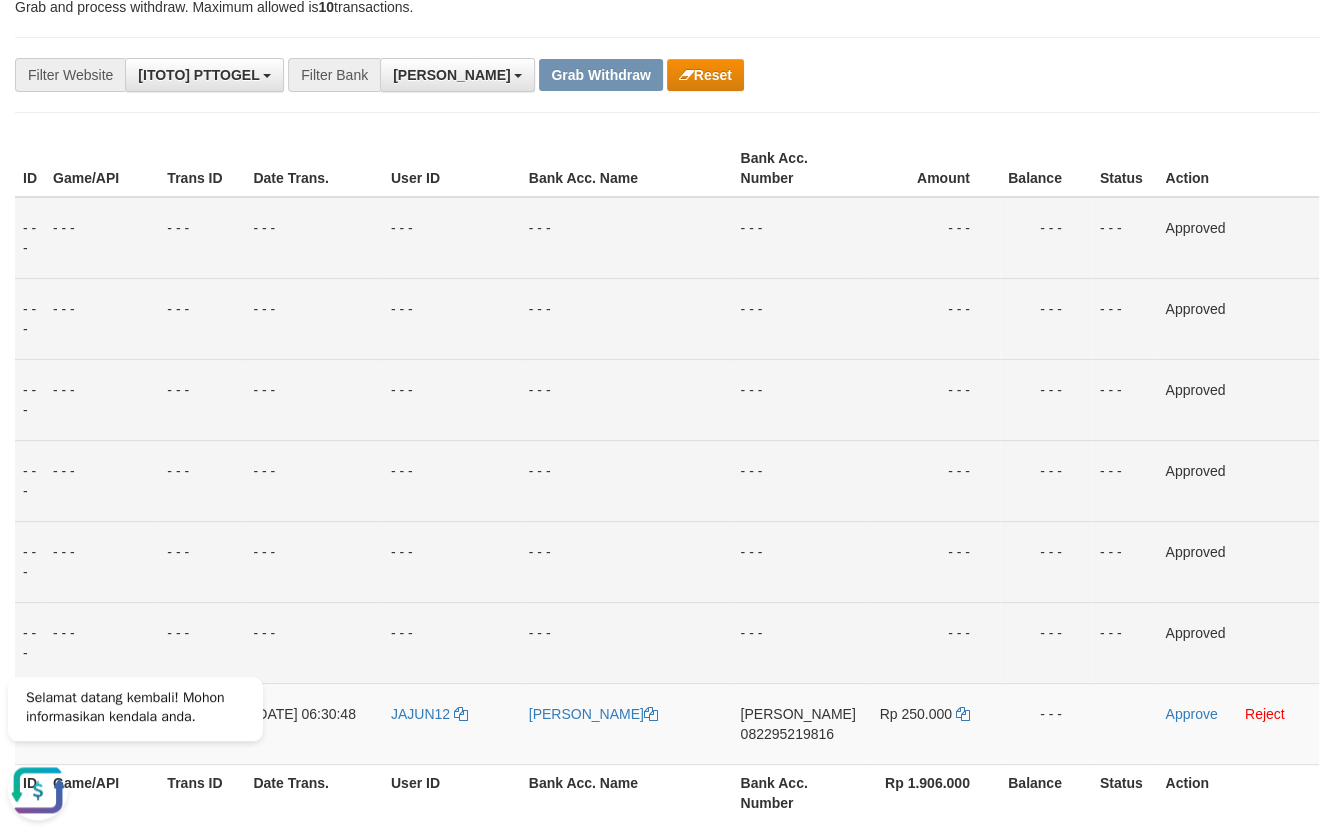 scroll, scrollTop: 293, scrollLeft: 0, axis: vertical 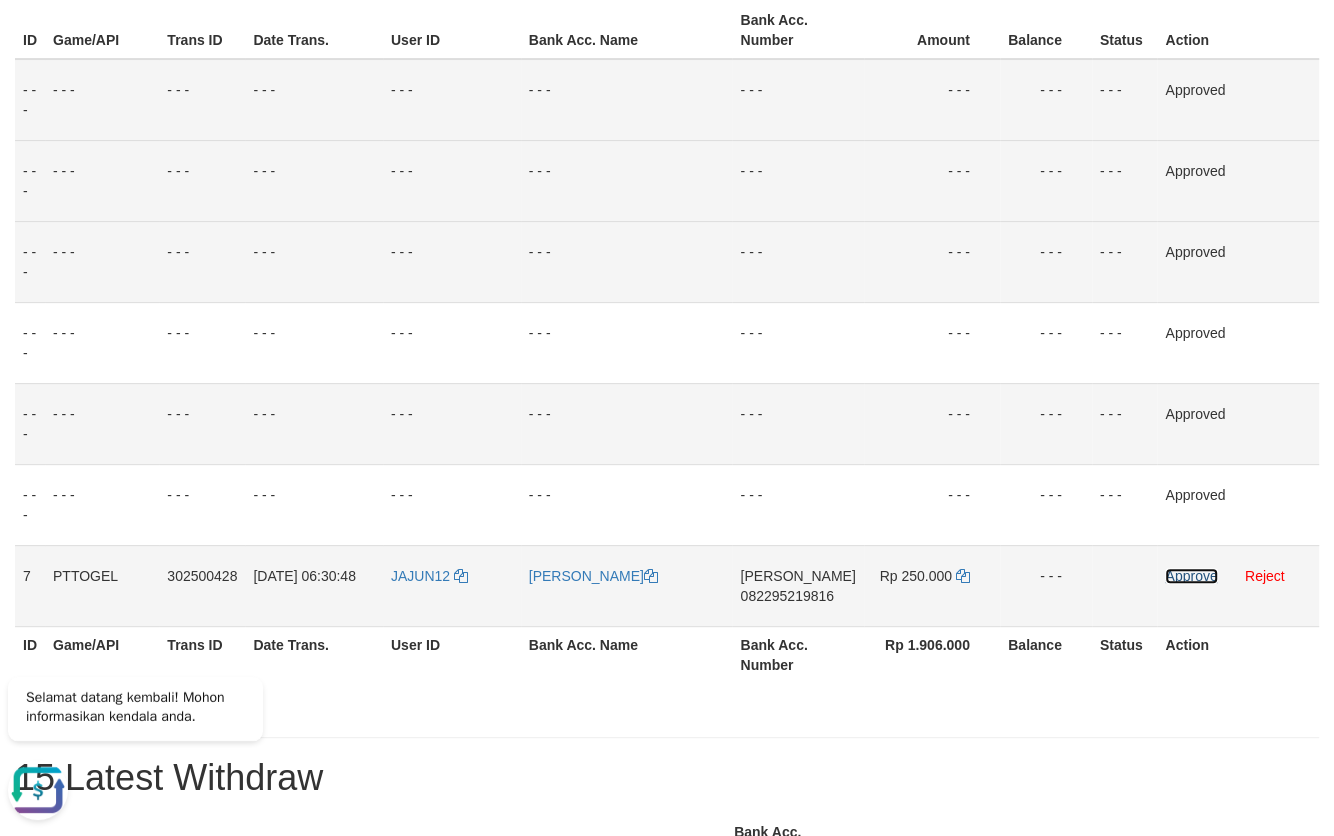 click on "Approve" at bounding box center (1191, 576) 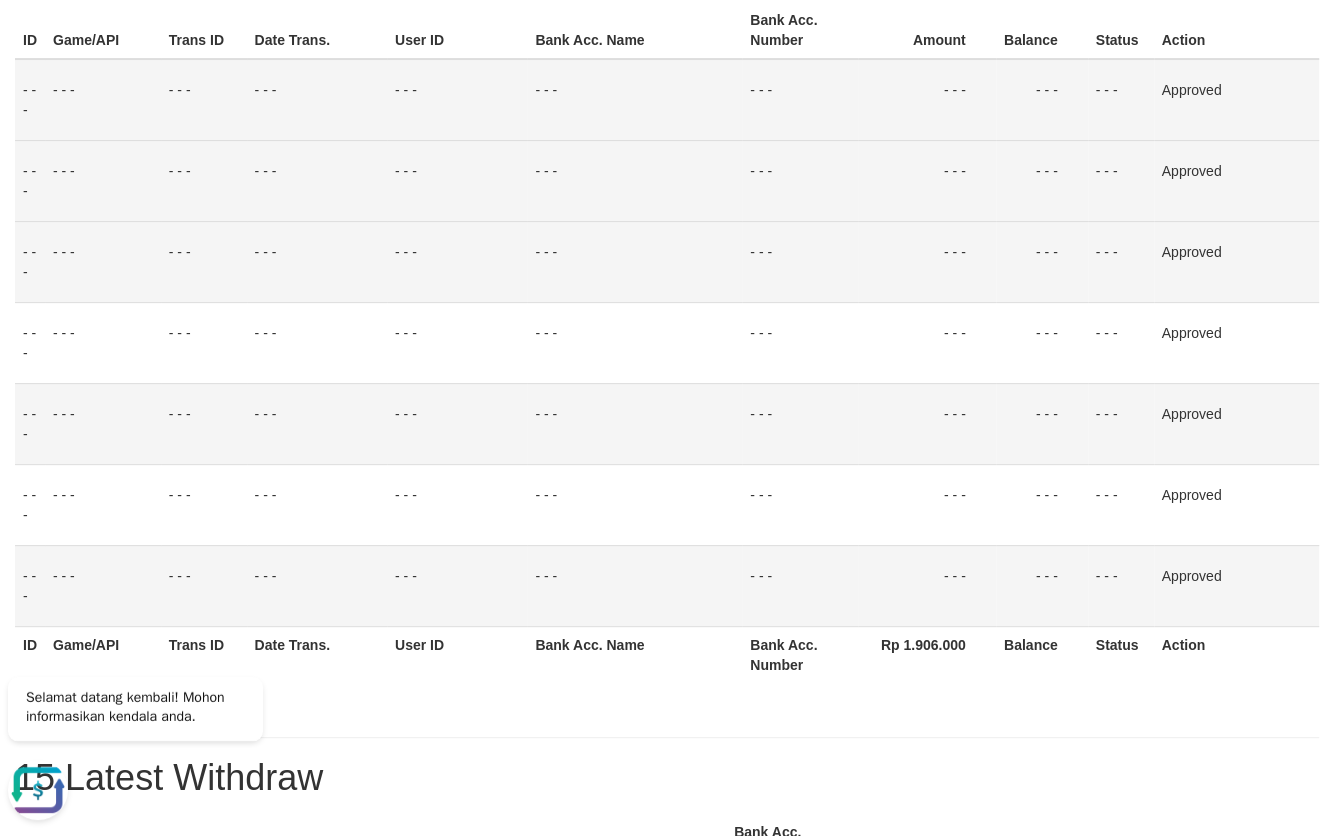 scroll, scrollTop: 0, scrollLeft: 0, axis: both 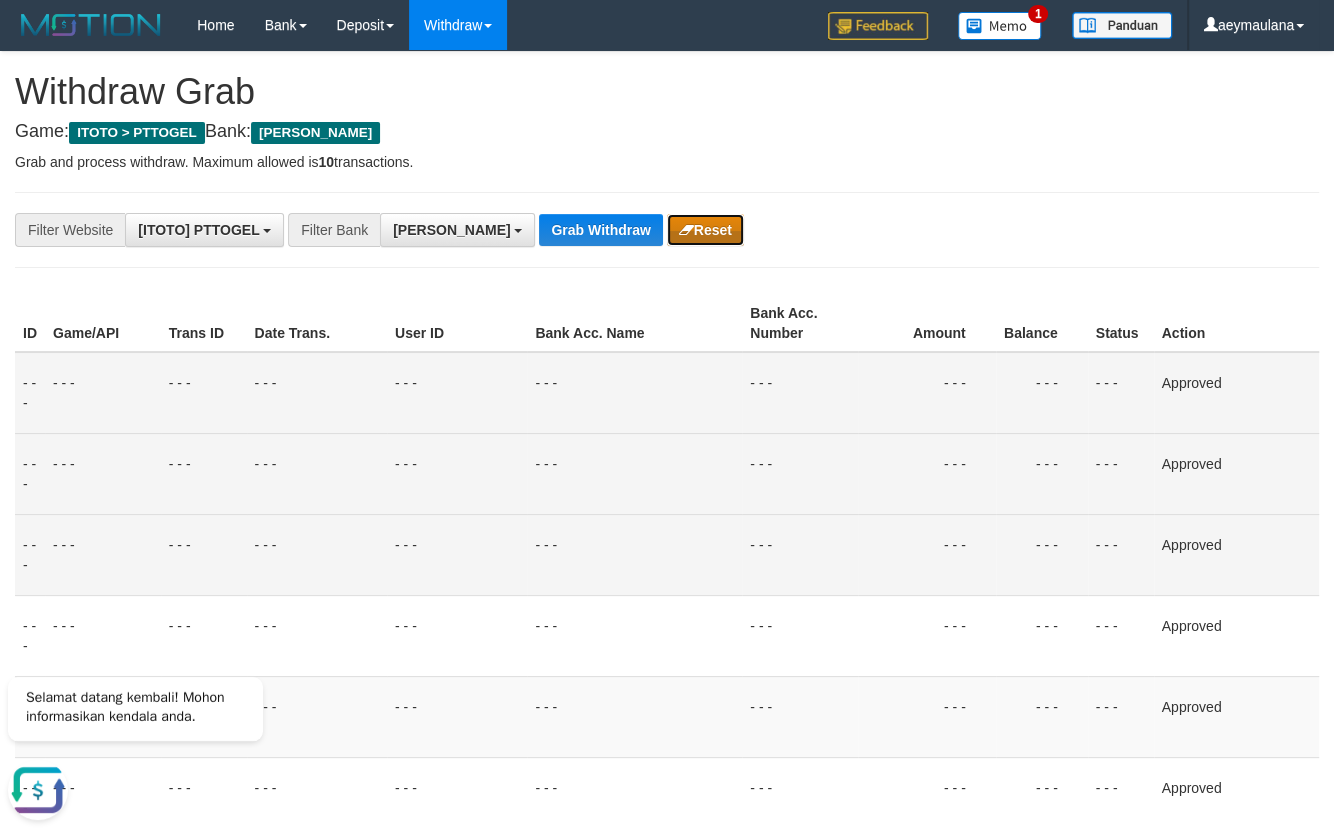 click on "Reset" at bounding box center [705, 230] 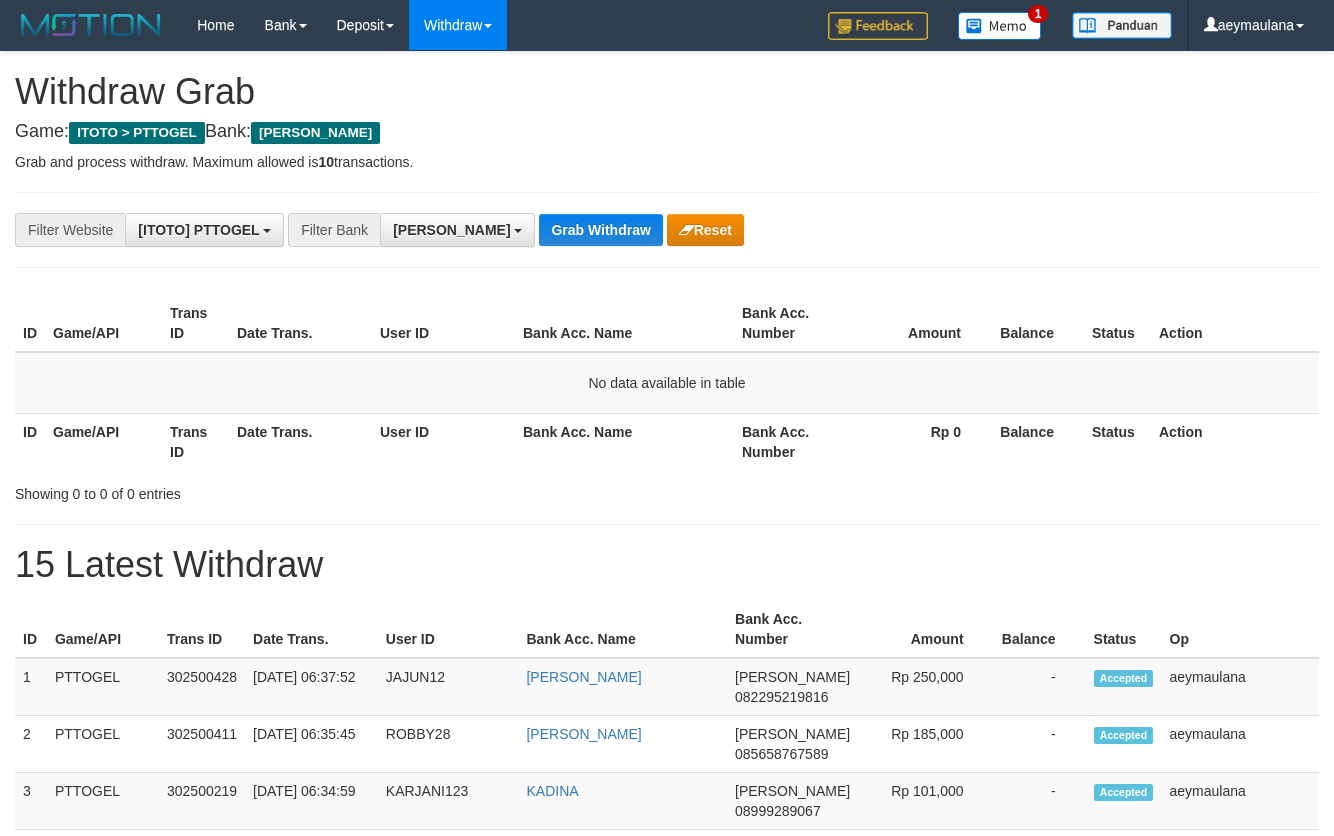 scroll, scrollTop: 0, scrollLeft: 0, axis: both 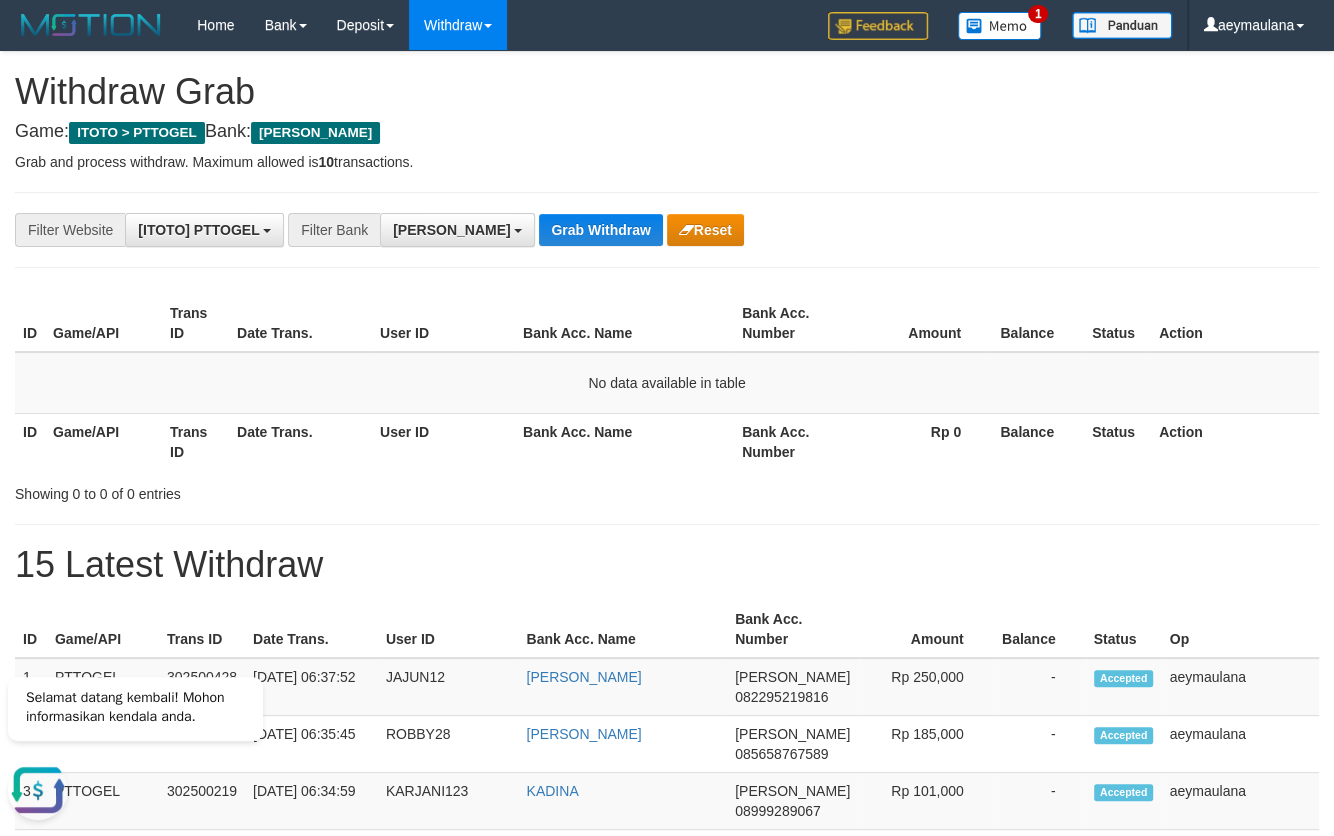 click on "**********" at bounding box center (667, 1093) 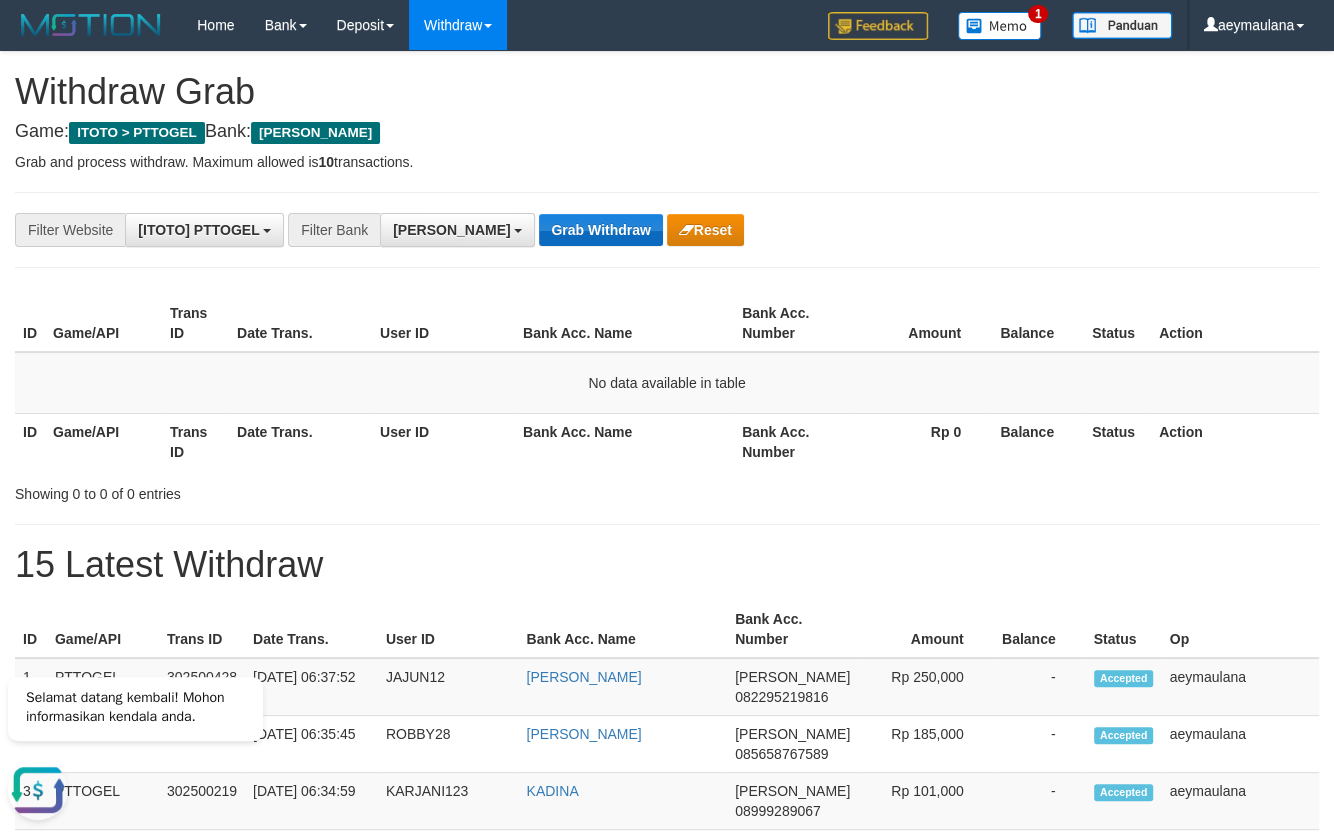 drag, startPoint x: 563, startPoint y: 143, endPoint x: 584, endPoint y: 224, distance: 83.677956 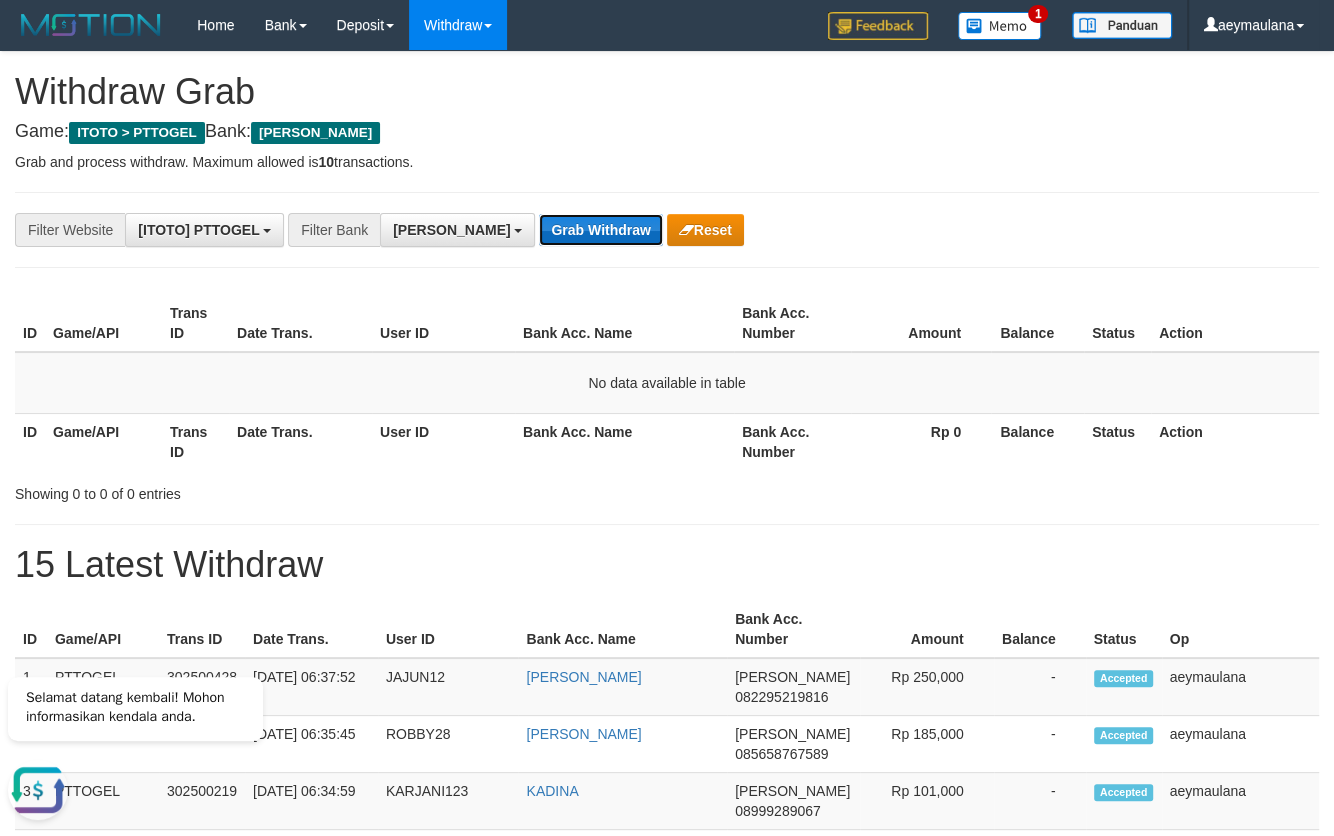 click on "Grab Withdraw" at bounding box center (600, 230) 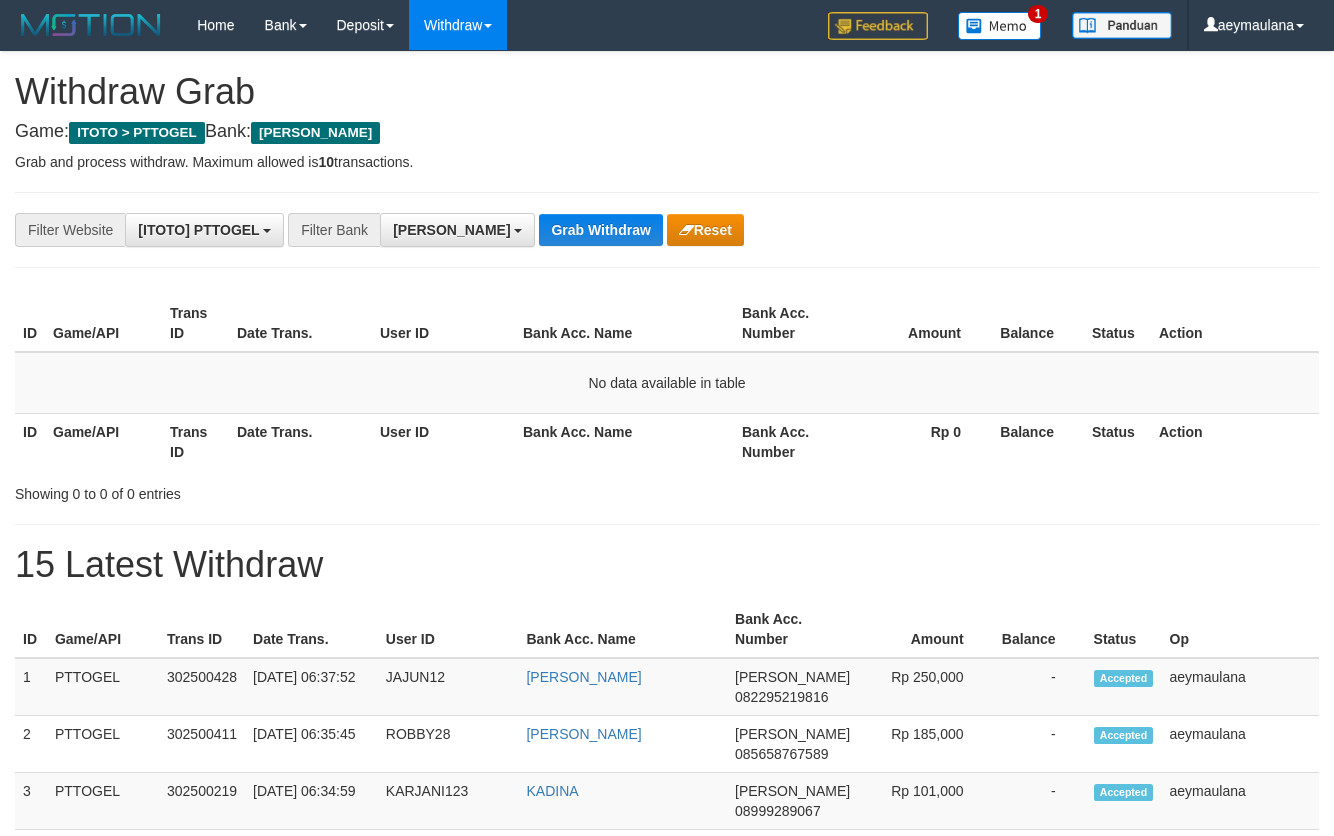 scroll, scrollTop: 0, scrollLeft: 0, axis: both 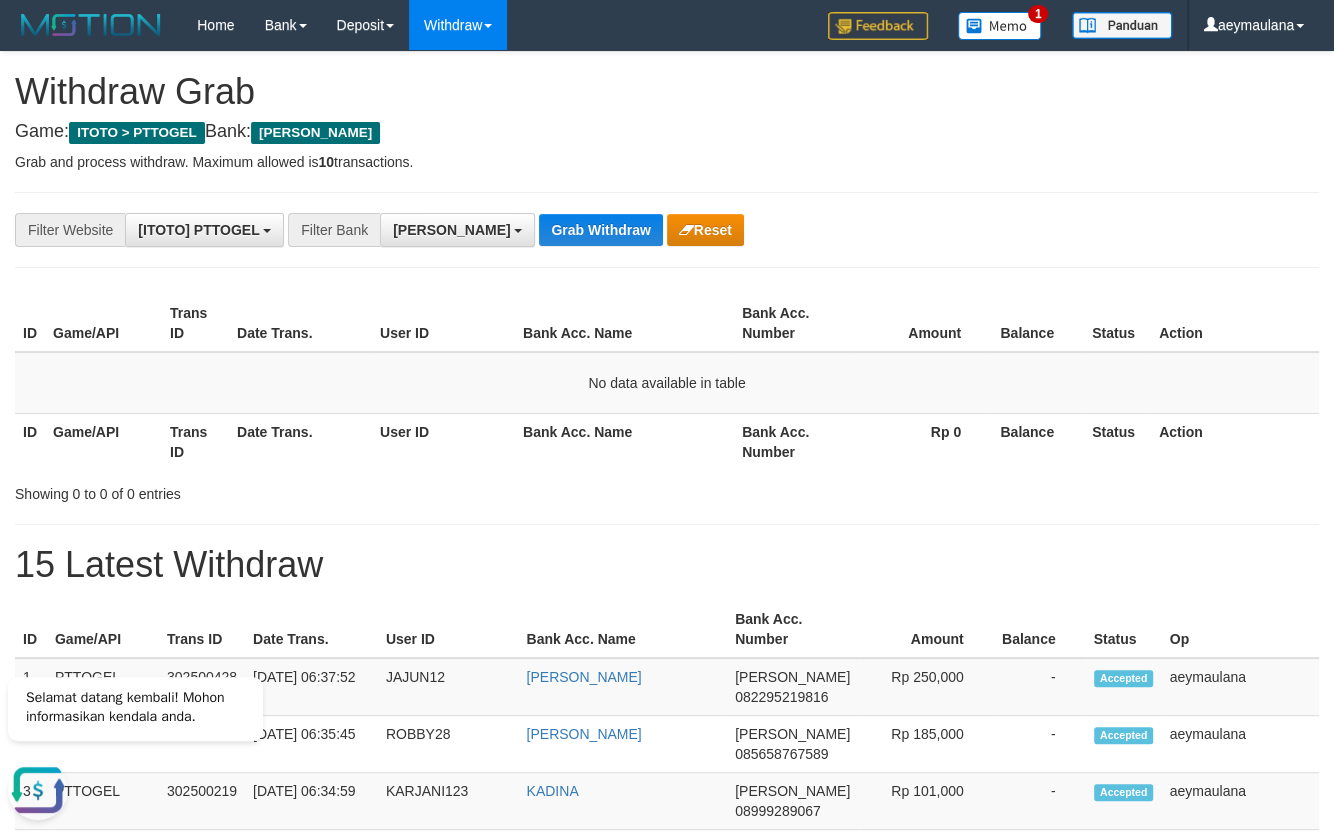 click on "**********" at bounding box center (667, 1093) 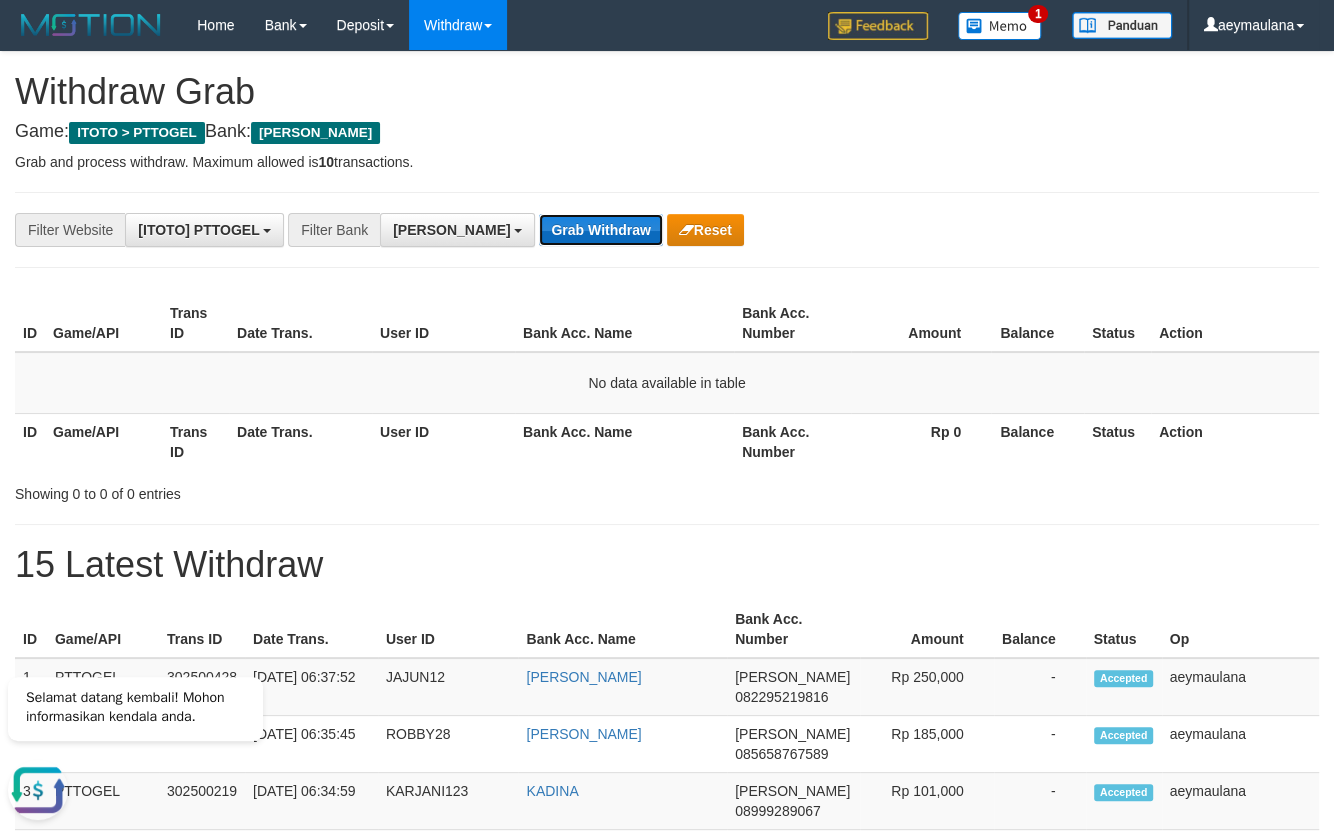 click on "Grab Withdraw" at bounding box center [600, 230] 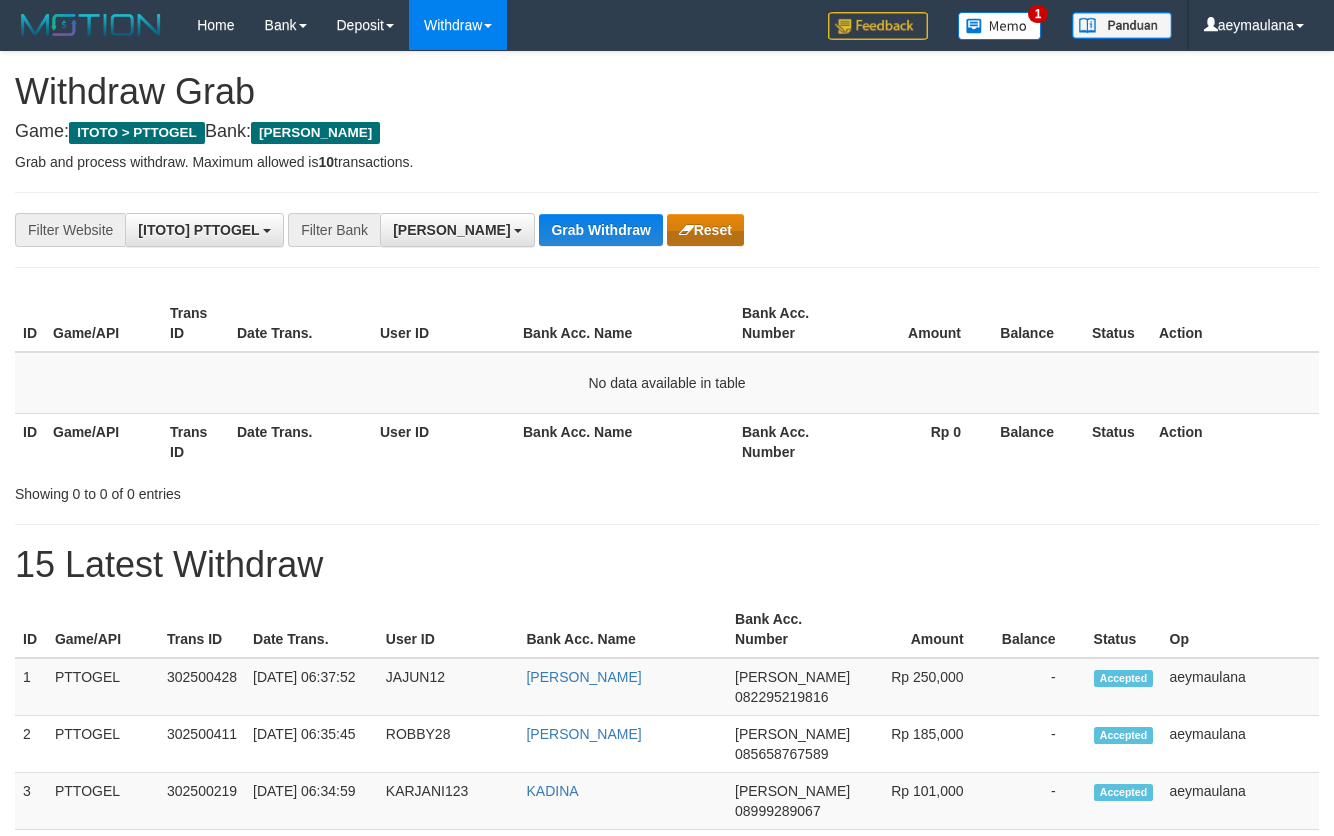 scroll, scrollTop: 0, scrollLeft: 0, axis: both 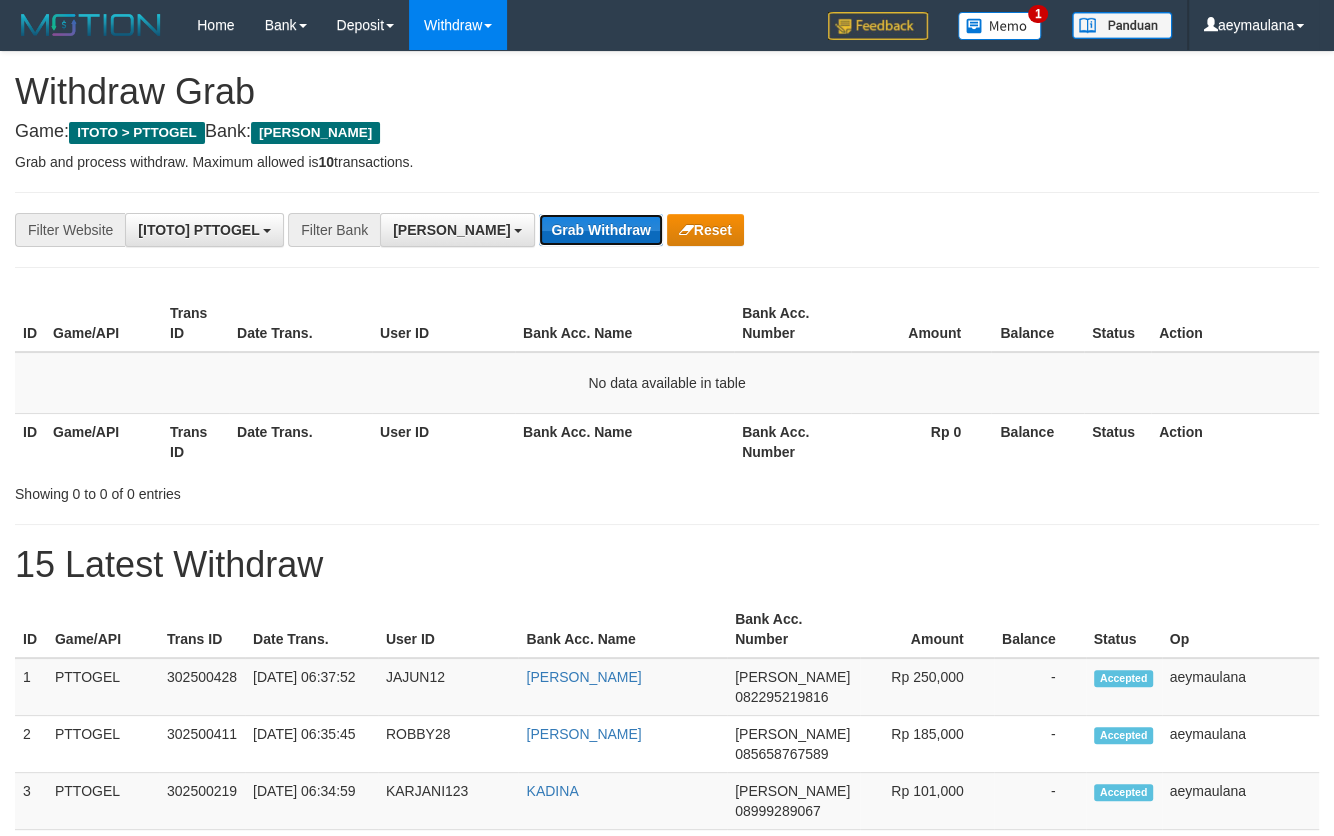 click on "Grab Withdraw" at bounding box center (600, 230) 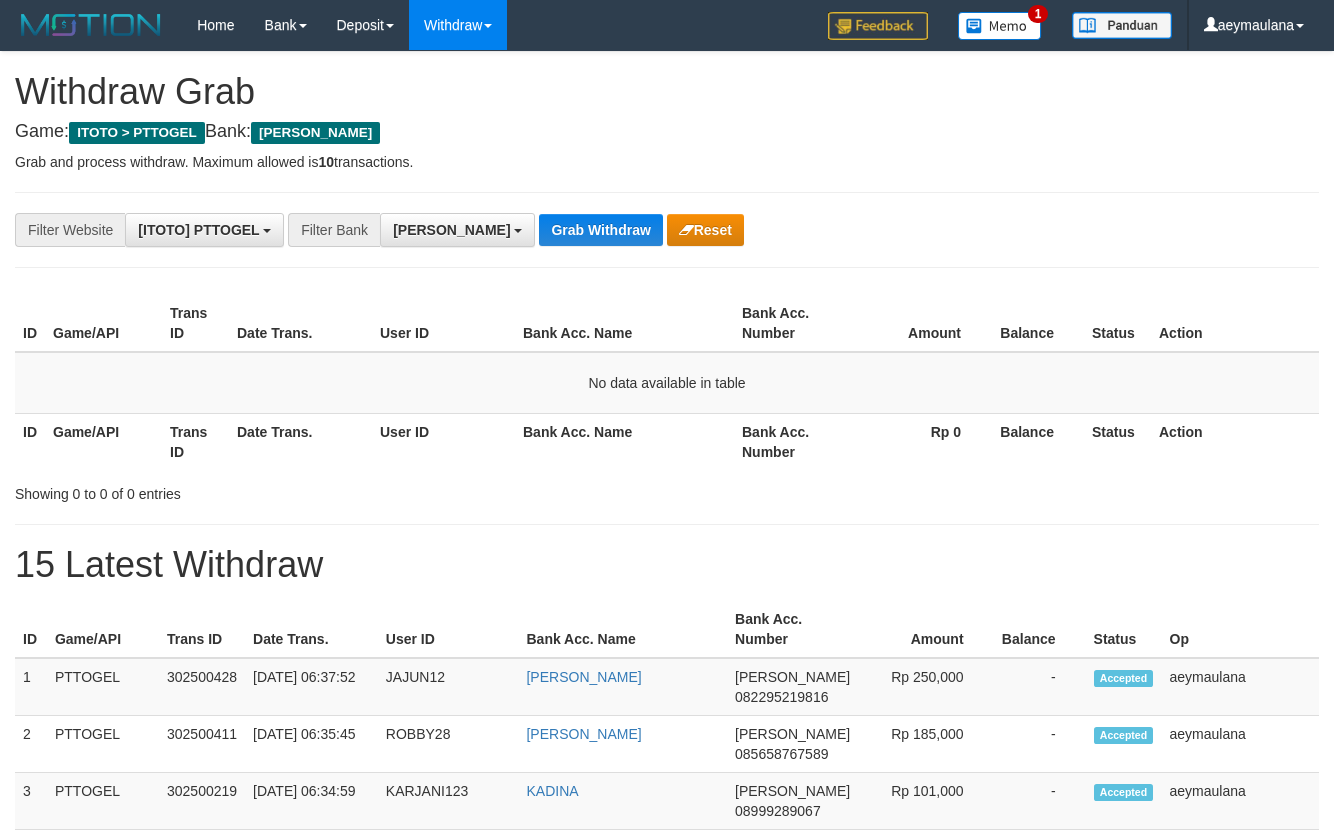 scroll, scrollTop: 0, scrollLeft: 0, axis: both 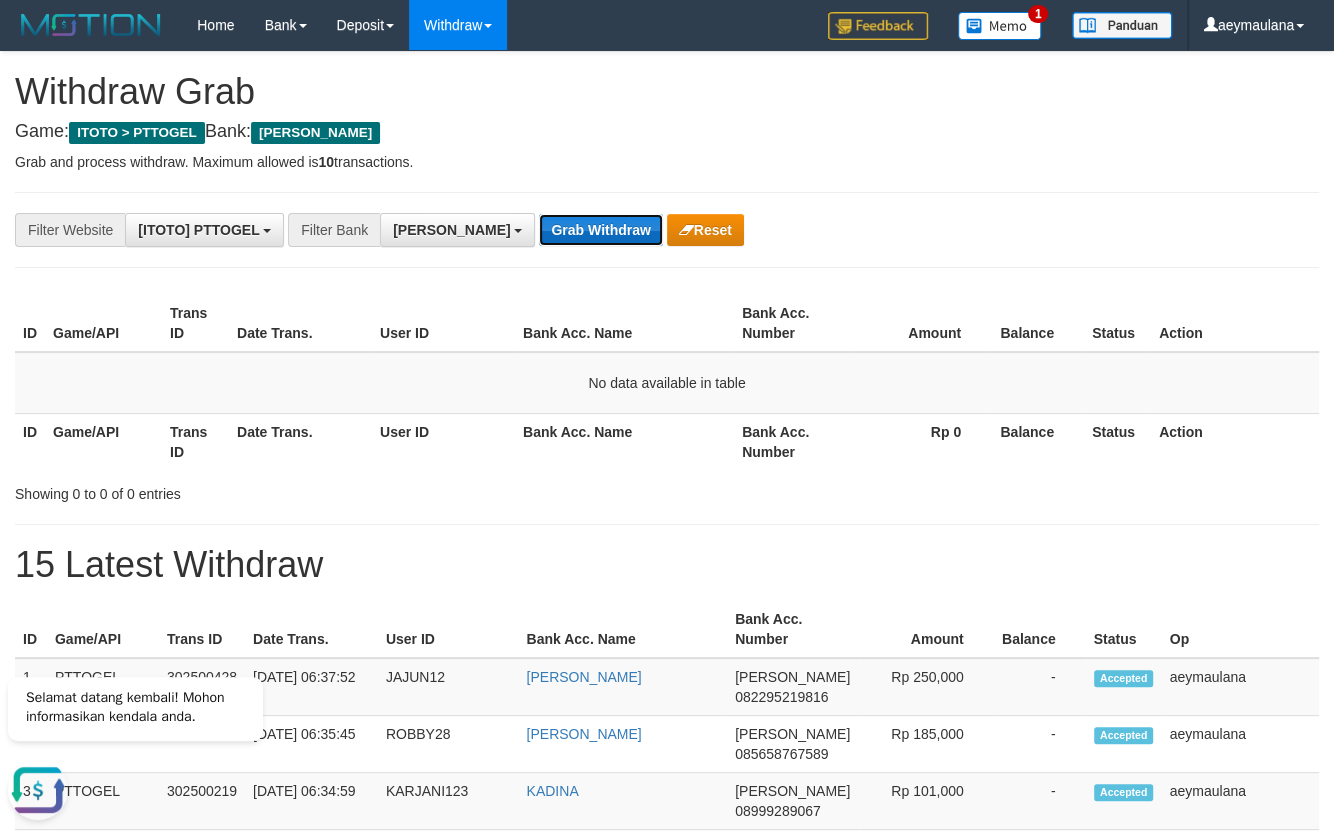 click on "Grab Withdraw" at bounding box center (600, 230) 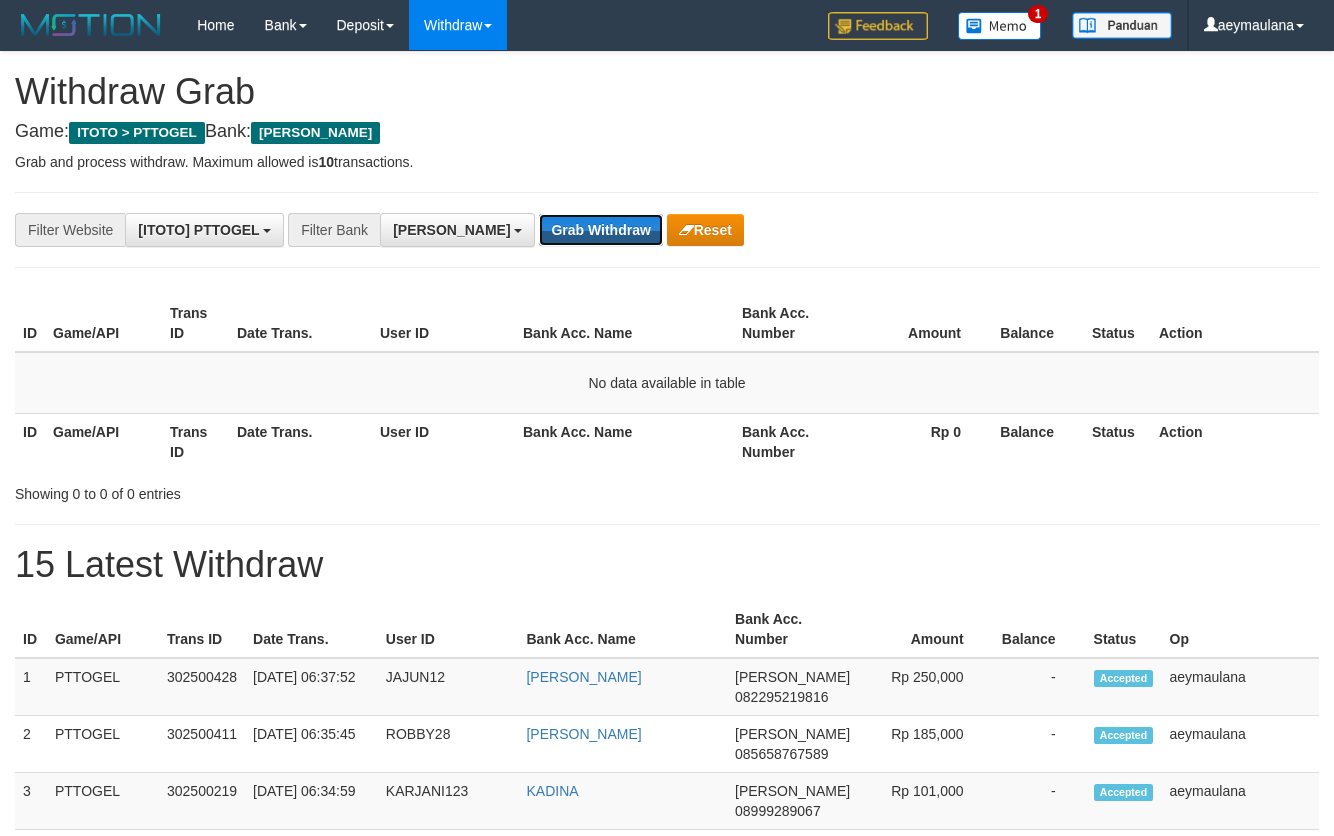 scroll, scrollTop: 0, scrollLeft: 0, axis: both 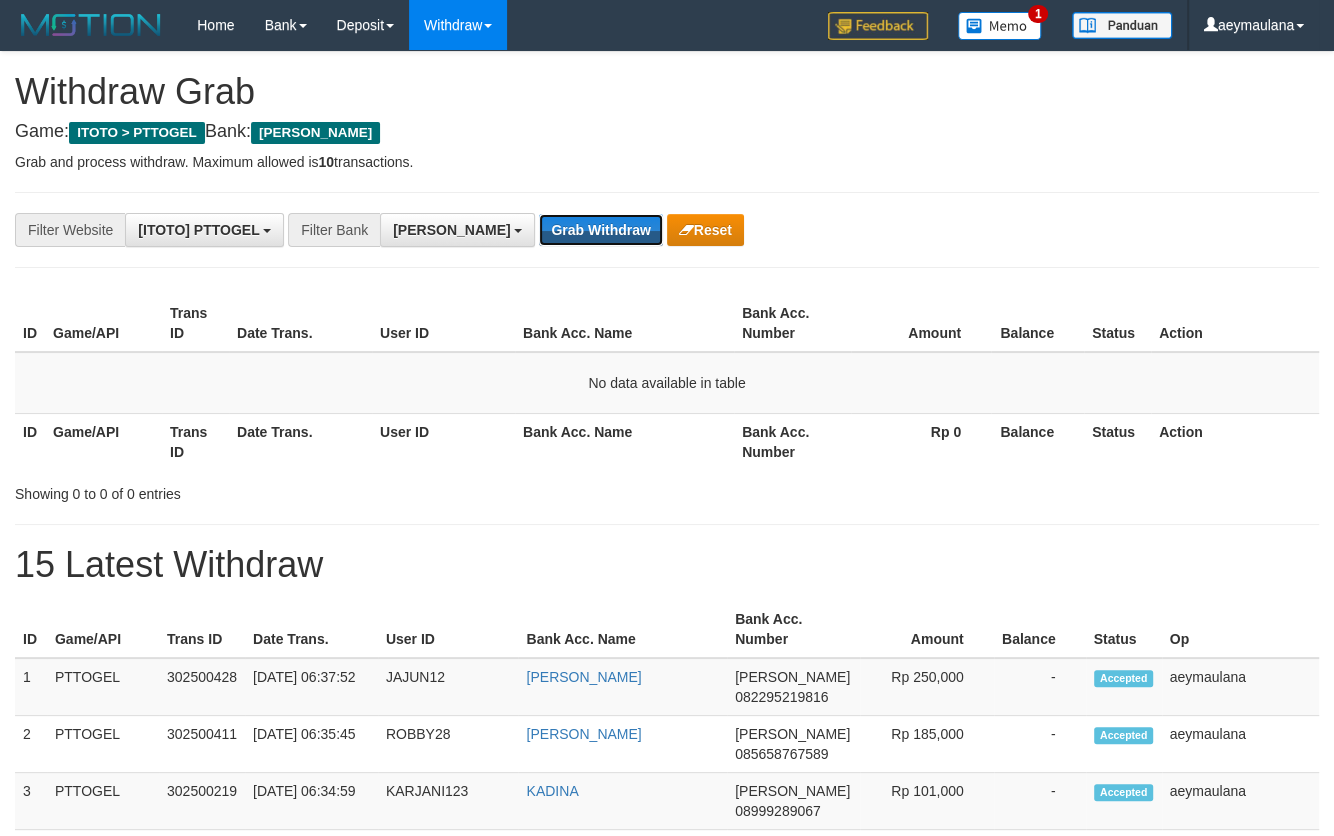 click on "Grab Withdraw" at bounding box center (600, 230) 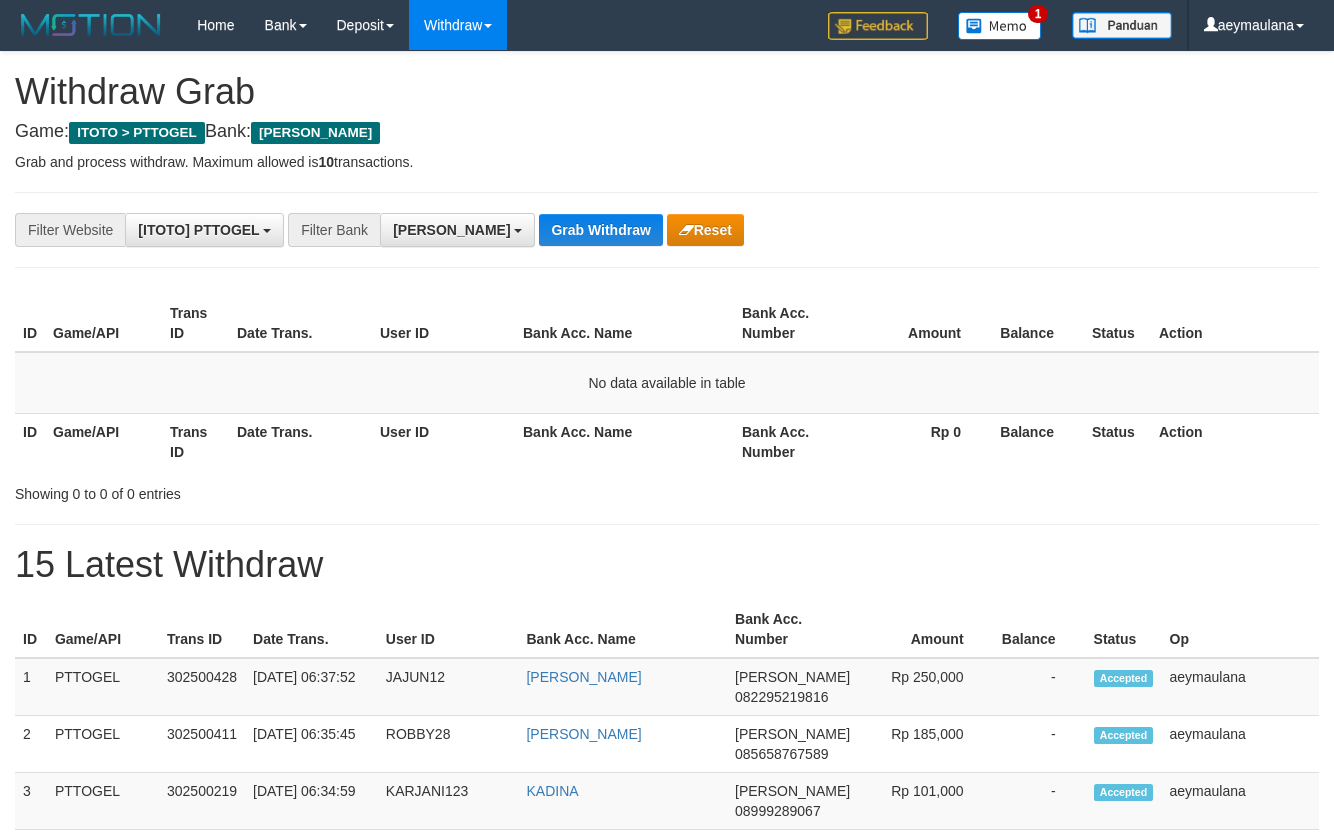 scroll, scrollTop: 0, scrollLeft: 0, axis: both 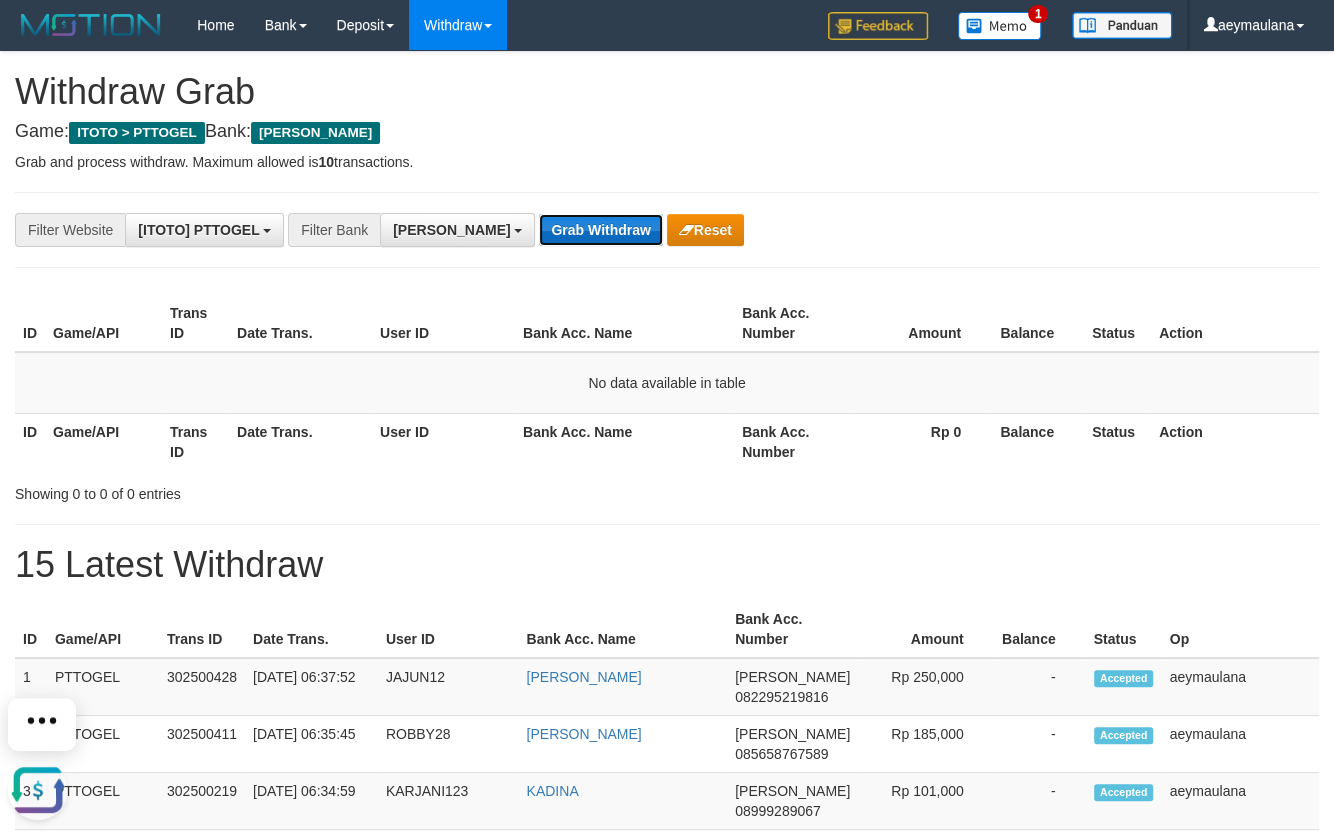 click on "Grab Withdraw" at bounding box center (600, 230) 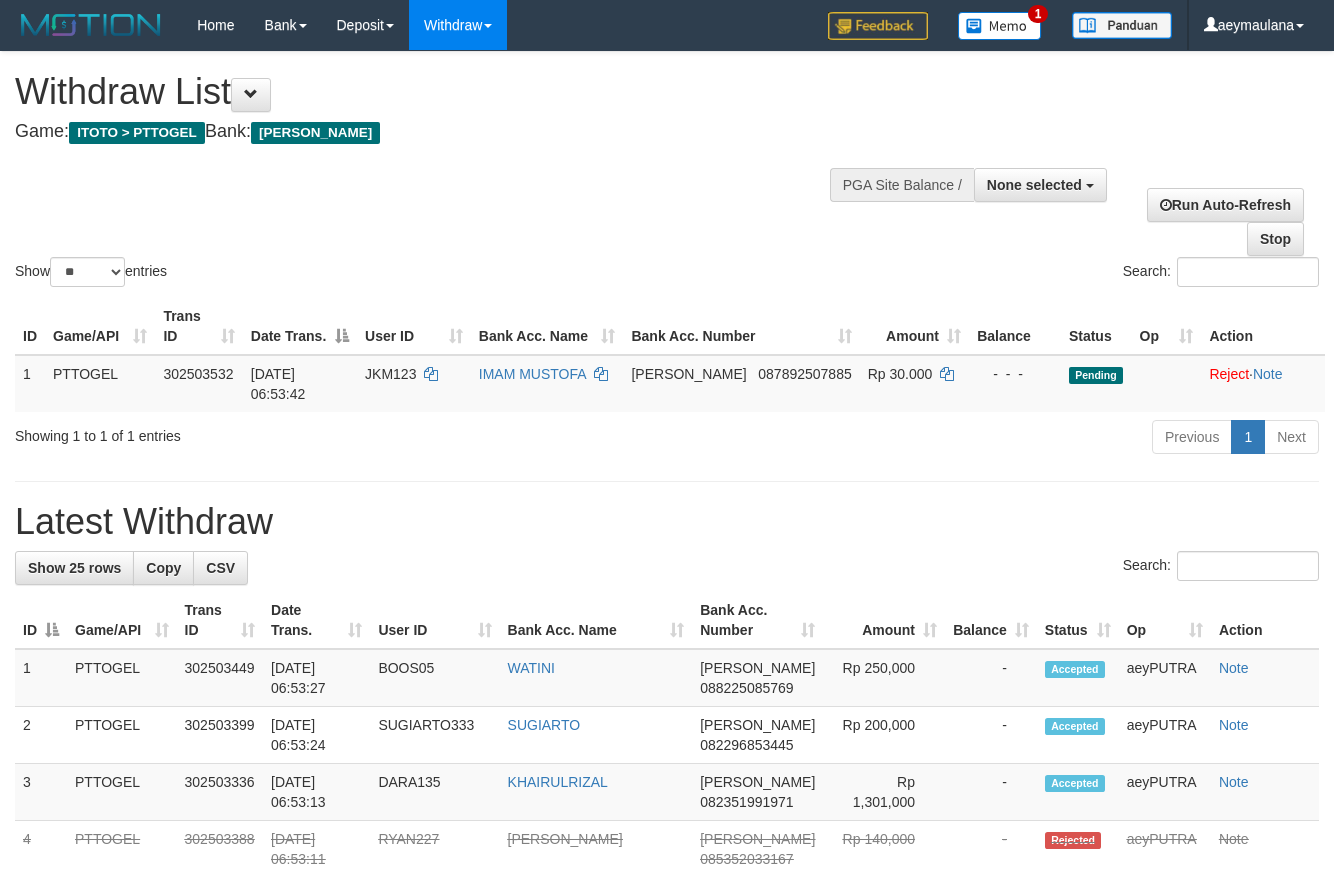 select 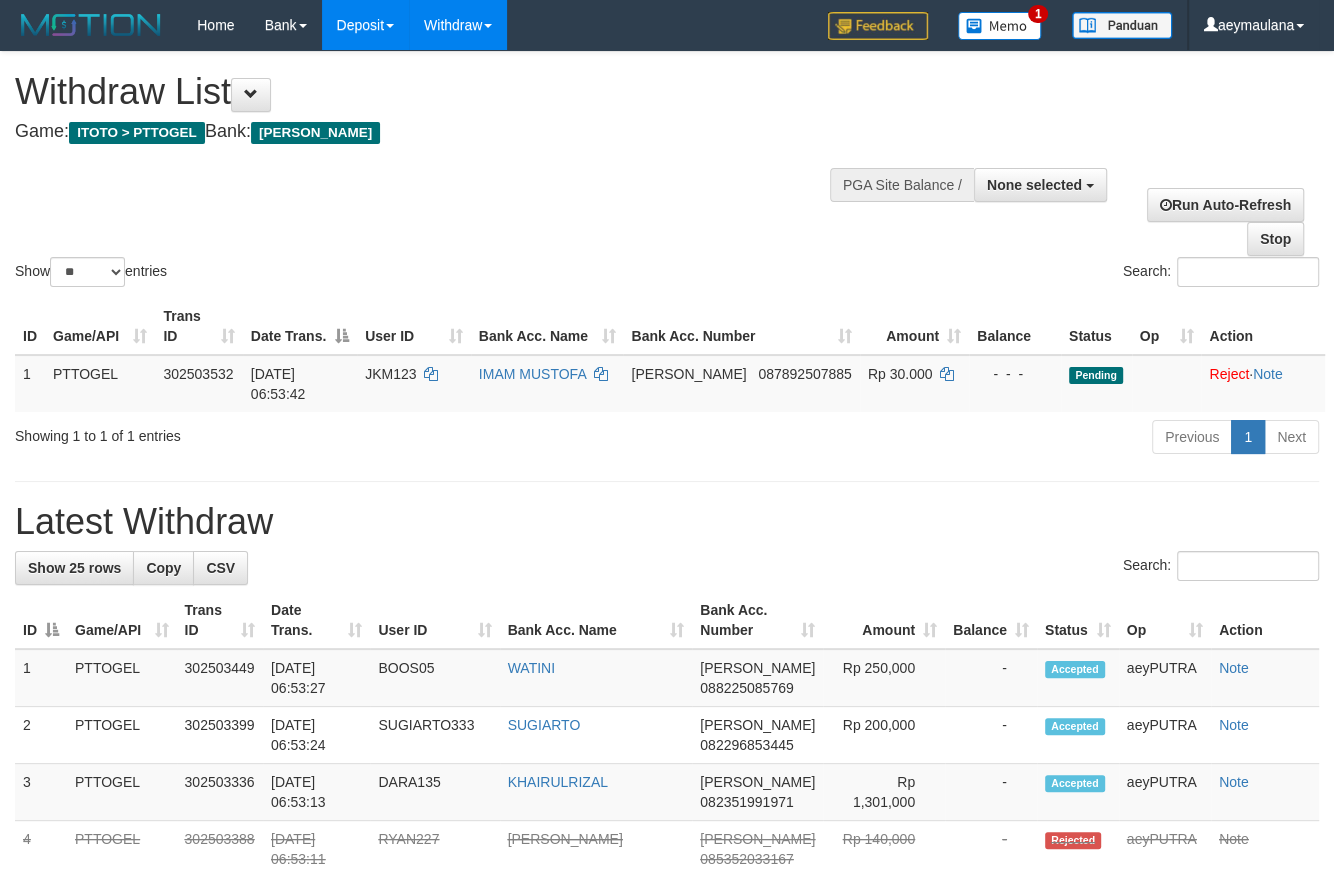 drag, startPoint x: 594, startPoint y: 132, endPoint x: 363, endPoint y: 17, distance: 258.04263 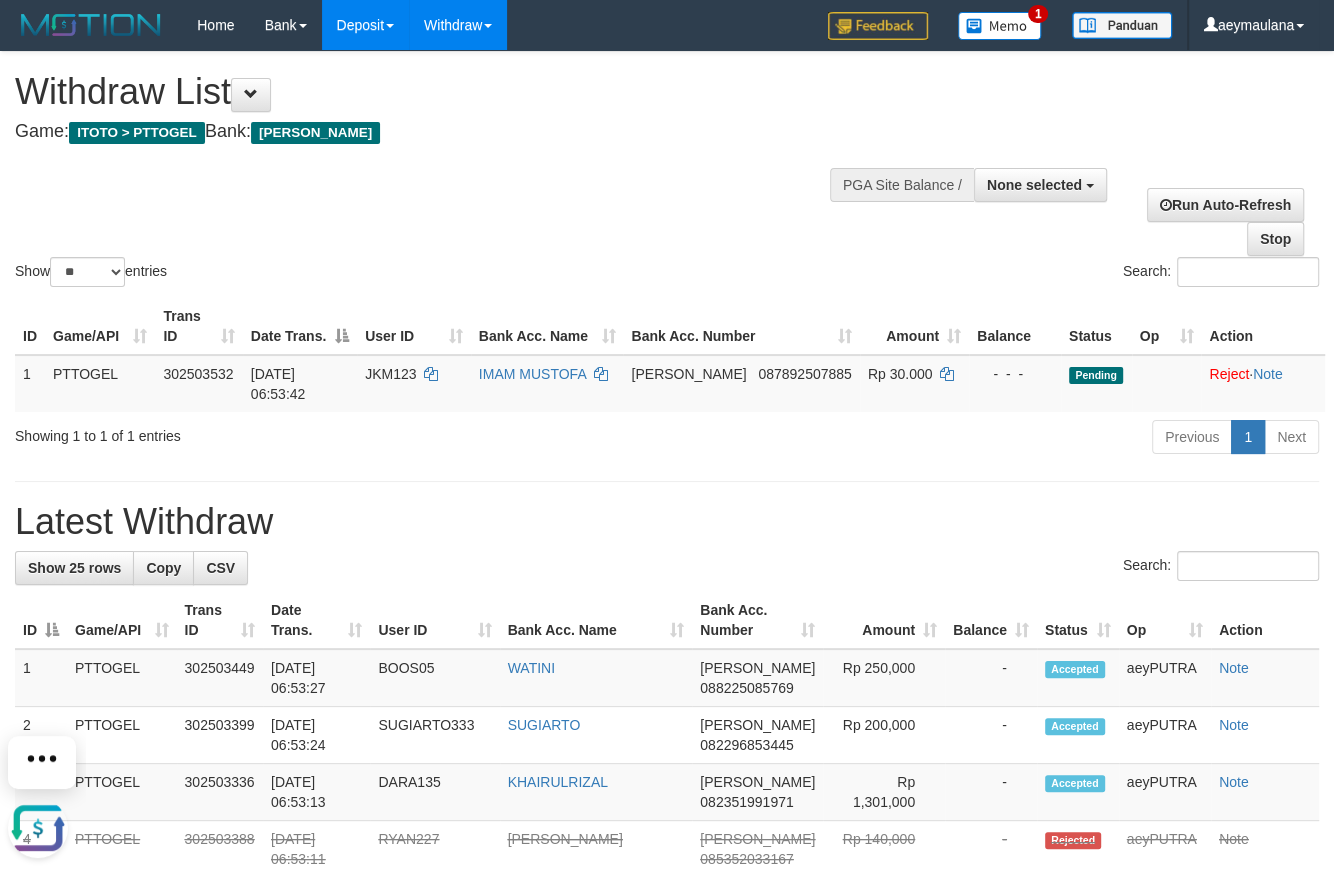 scroll, scrollTop: 0, scrollLeft: 0, axis: both 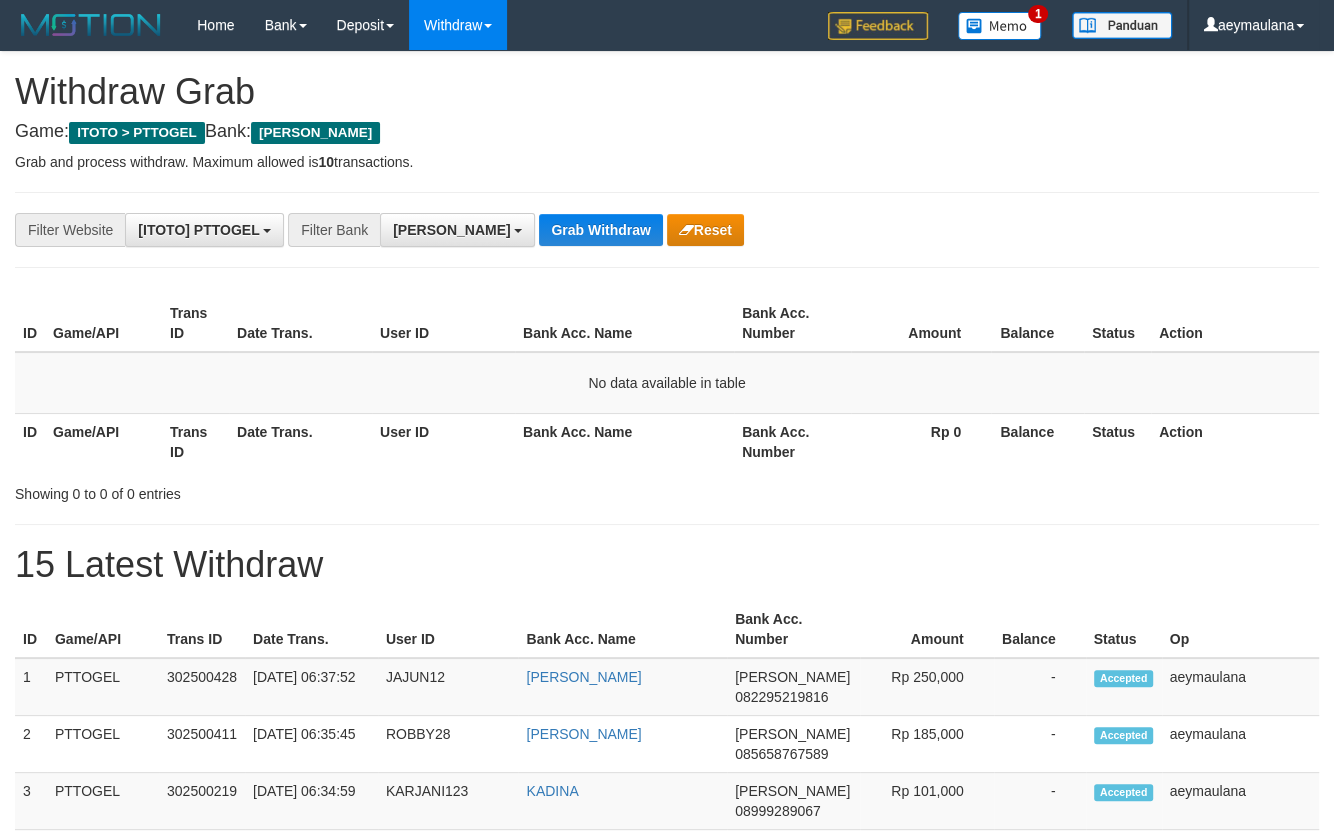 click on "**********" at bounding box center (667, 1093) 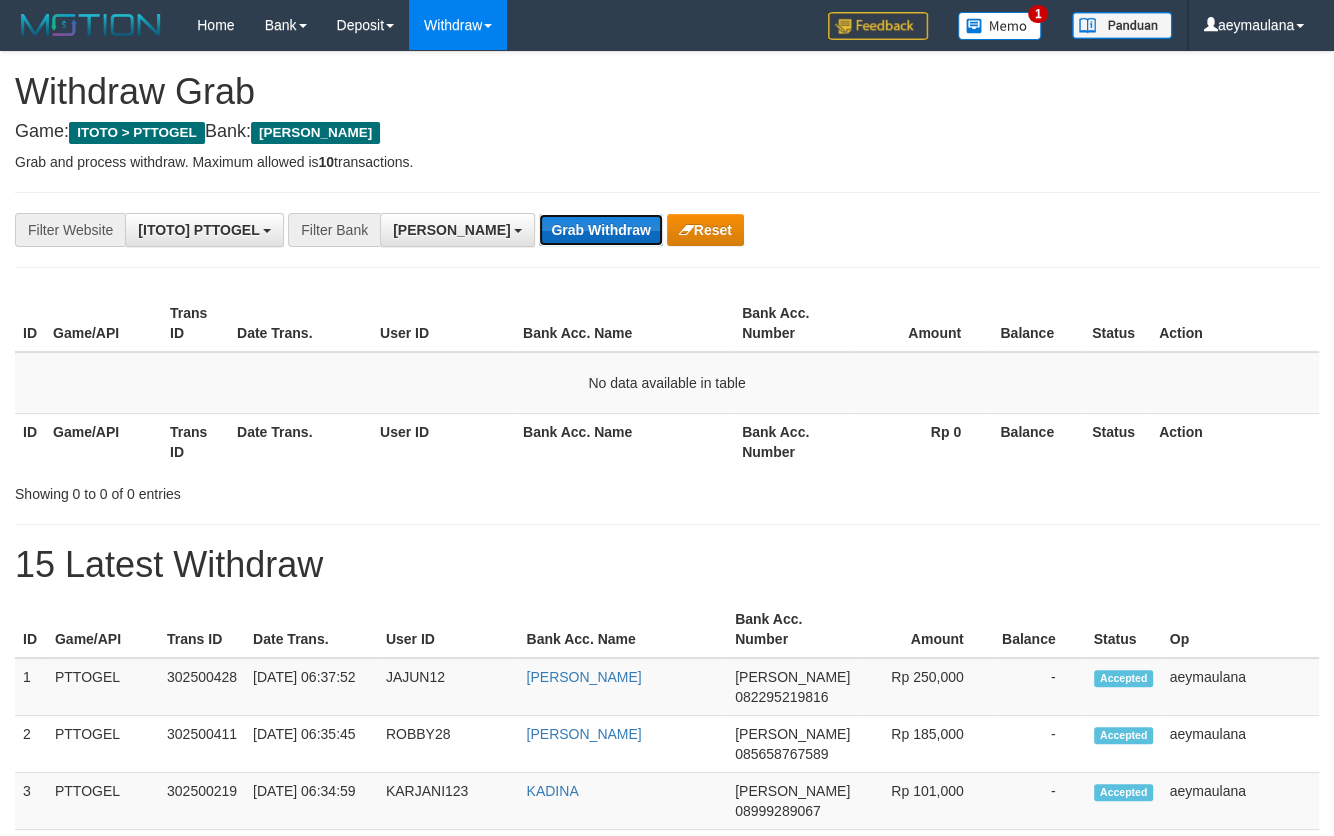 click on "Grab Withdraw" at bounding box center (600, 230) 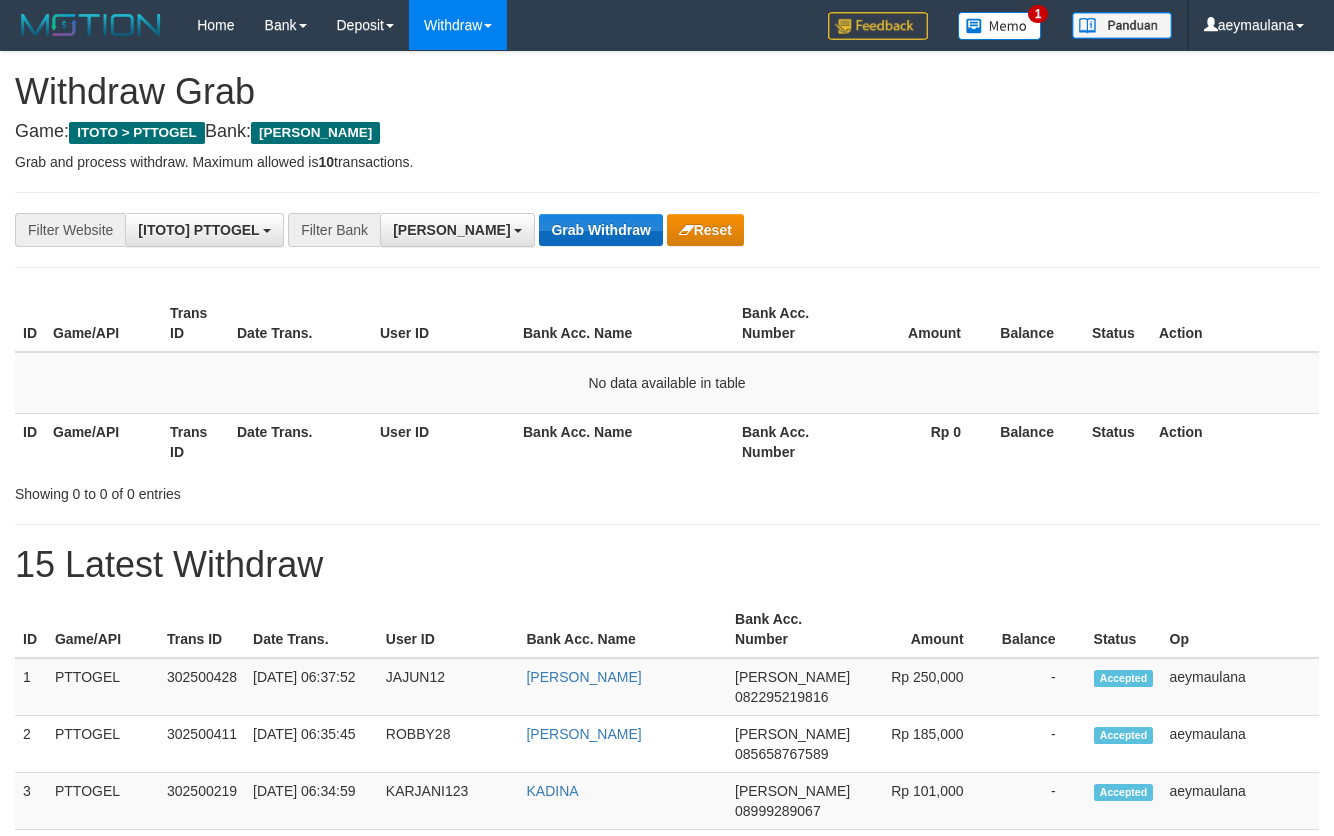 scroll, scrollTop: 0, scrollLeft: 0, axis: both 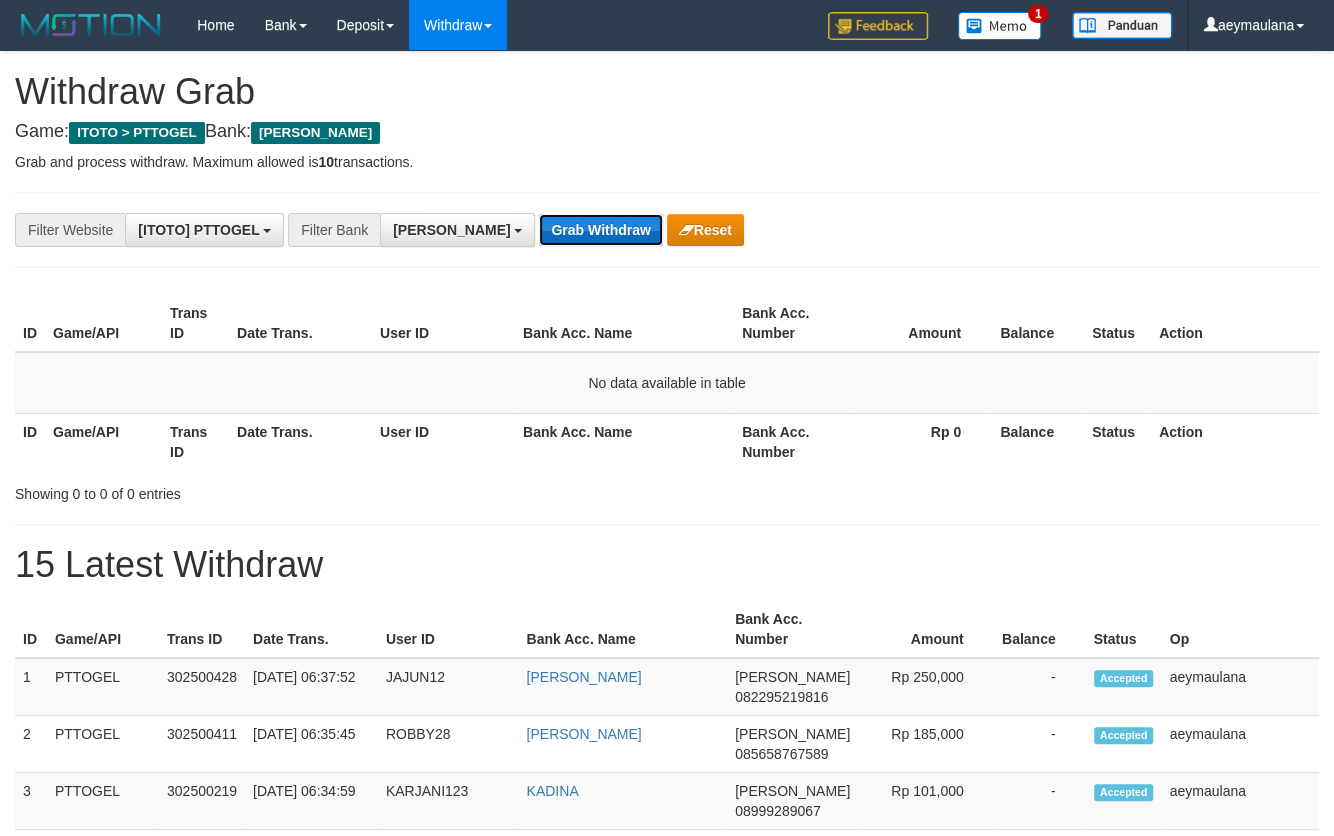 click on "Grab Withdraw" at bounding box center [600, 230] 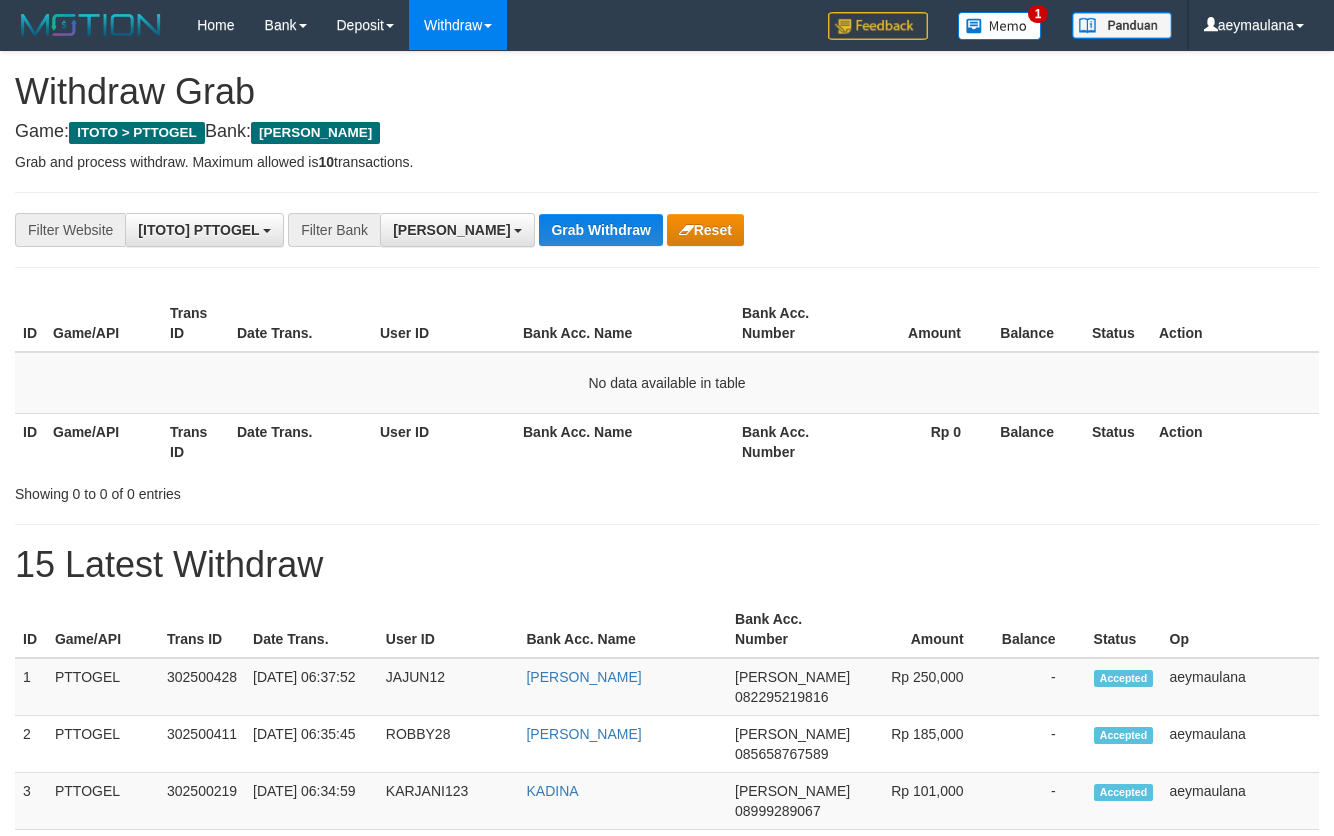scroll, scrollTop: 0, scrollLeft: 0, axis: both 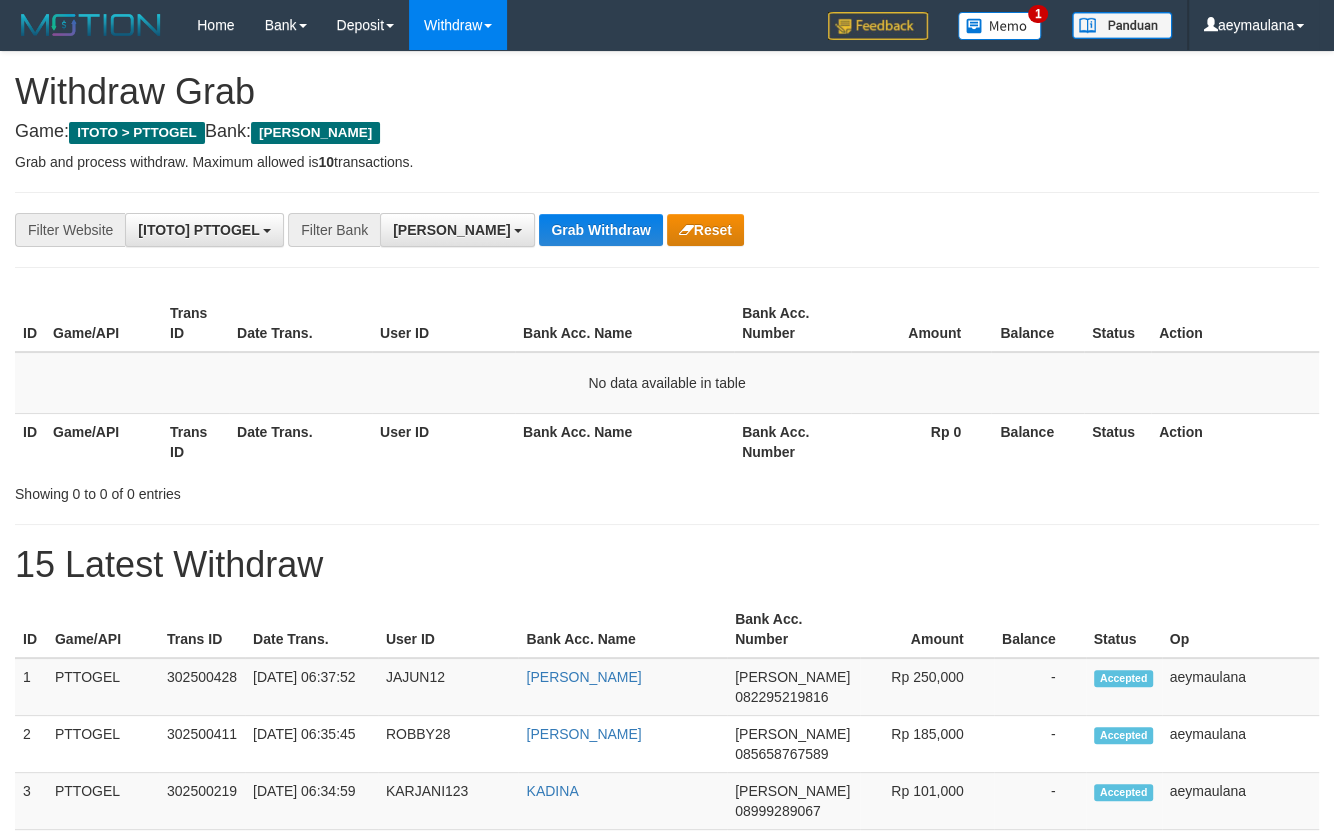 click on "**********" at bounding box center [667, 1093] 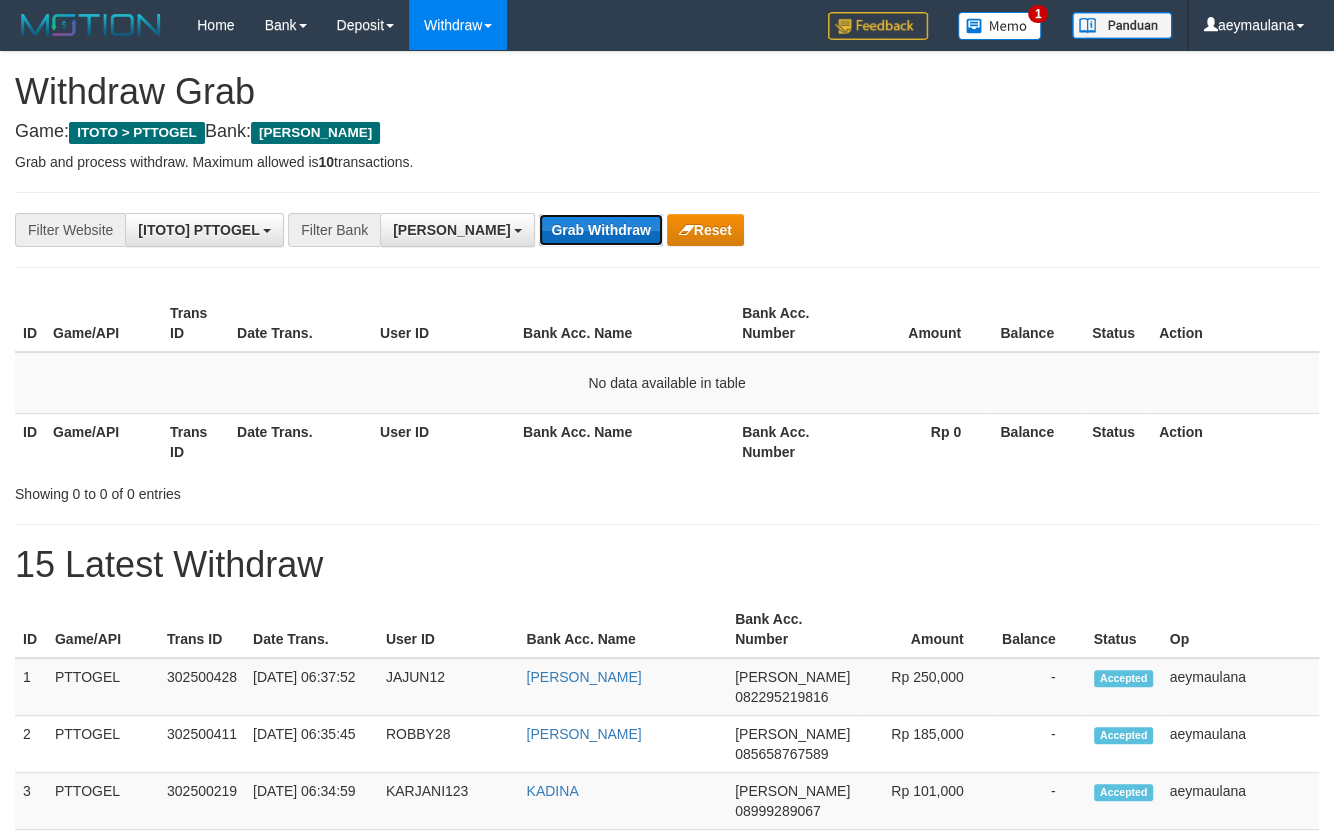 click on "Grab Withdraw" at bounding box center [600, 230] 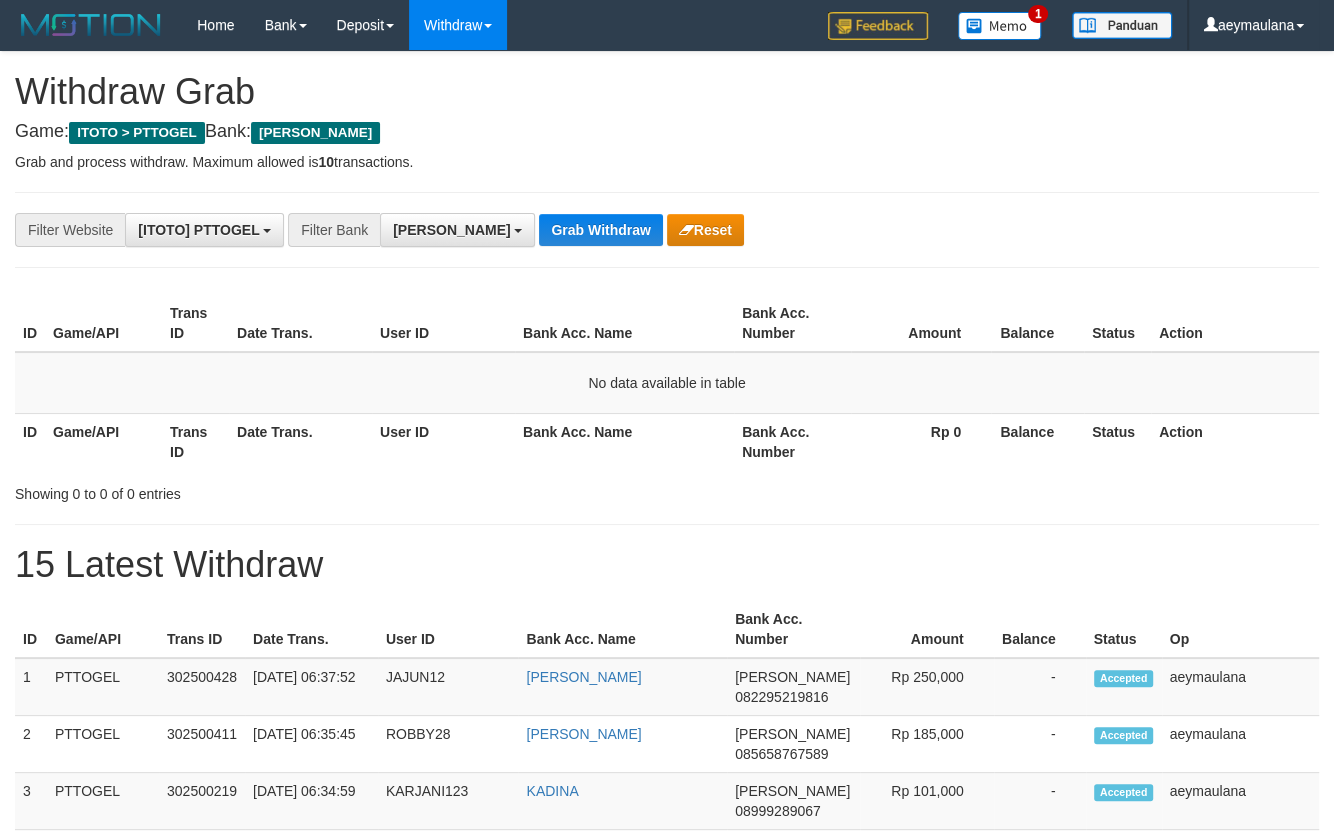 click on "Game:   ITOTO > PTTOGEL    		Bank:   DANA" at bounding box center (667, 132) 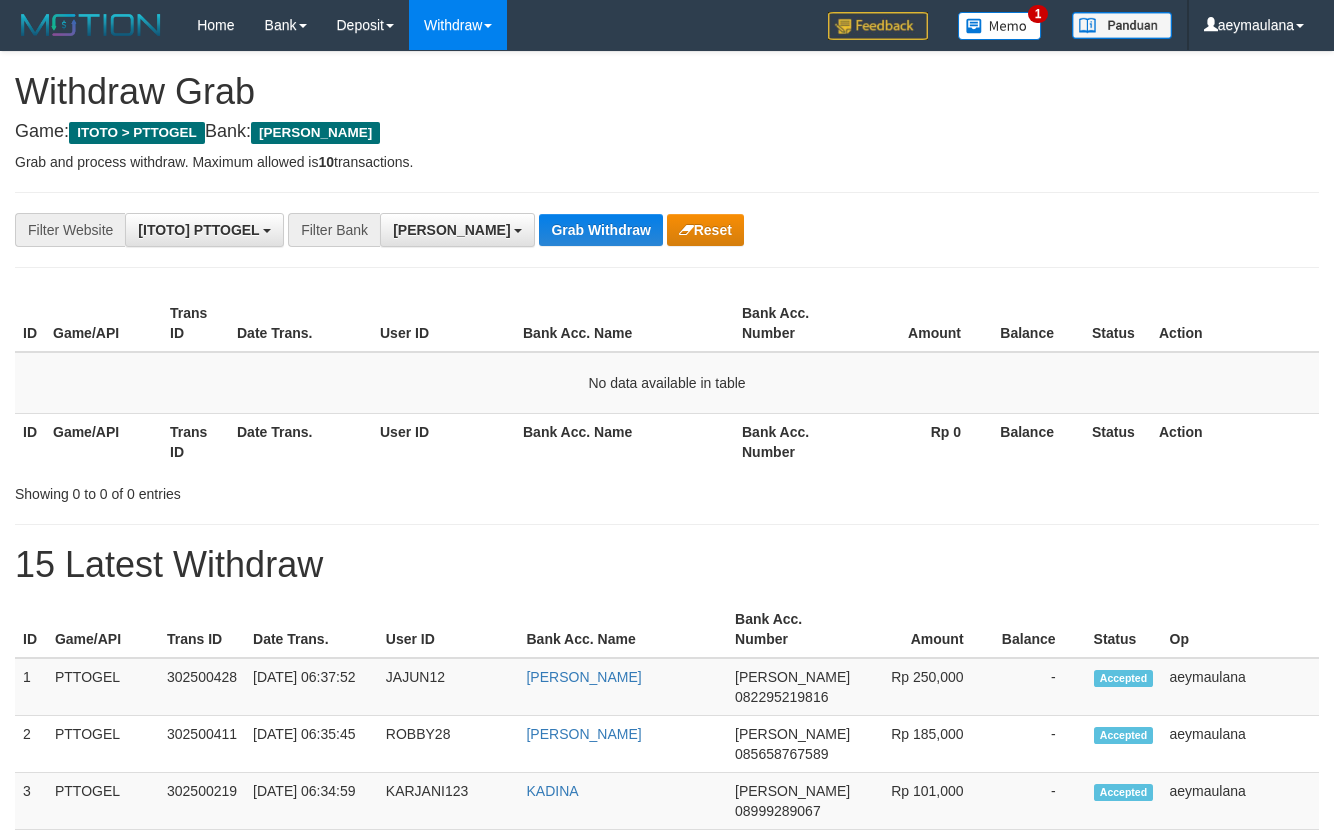 scroll, scrollTop: 0, scrollLeft: 0, axis: both 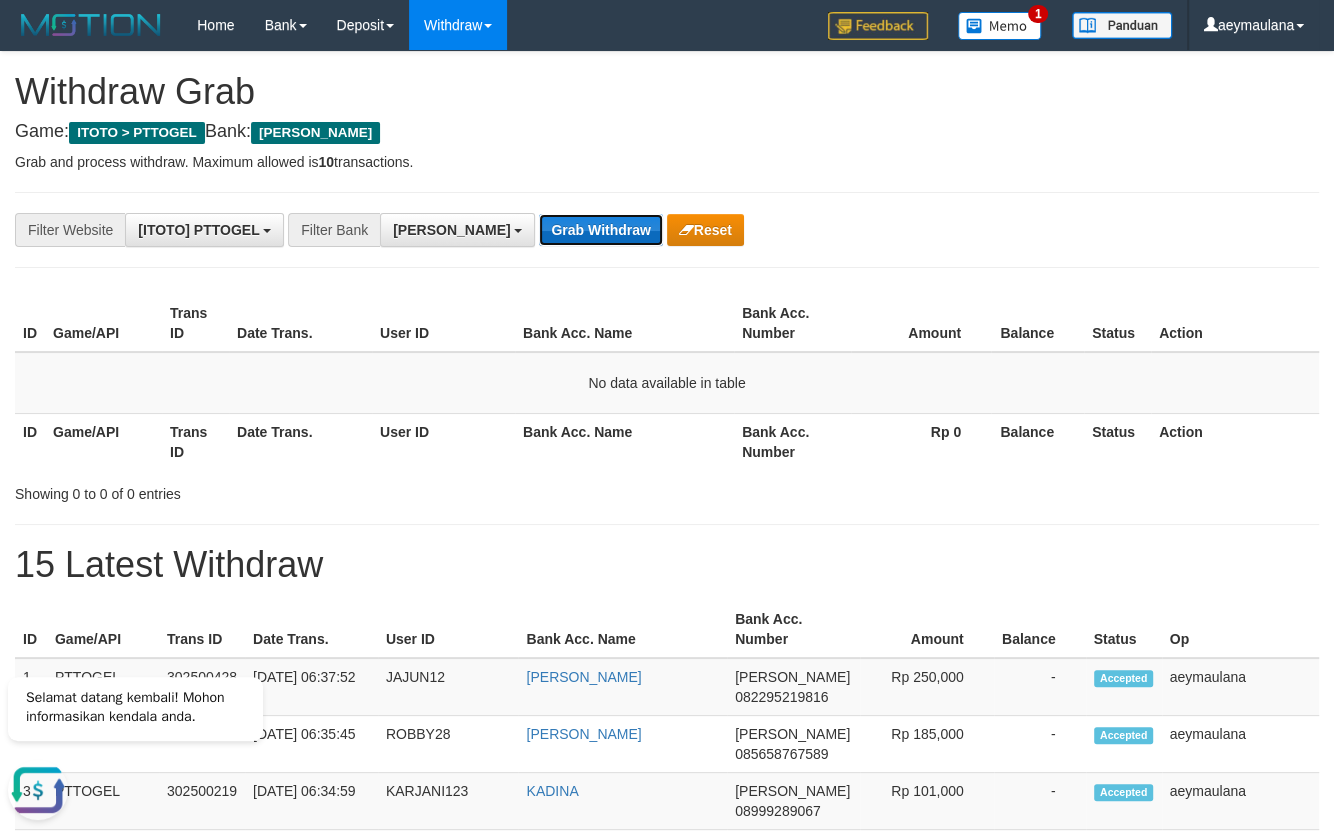 click on "Grab Withdraw" at bounding box center [600, 230] 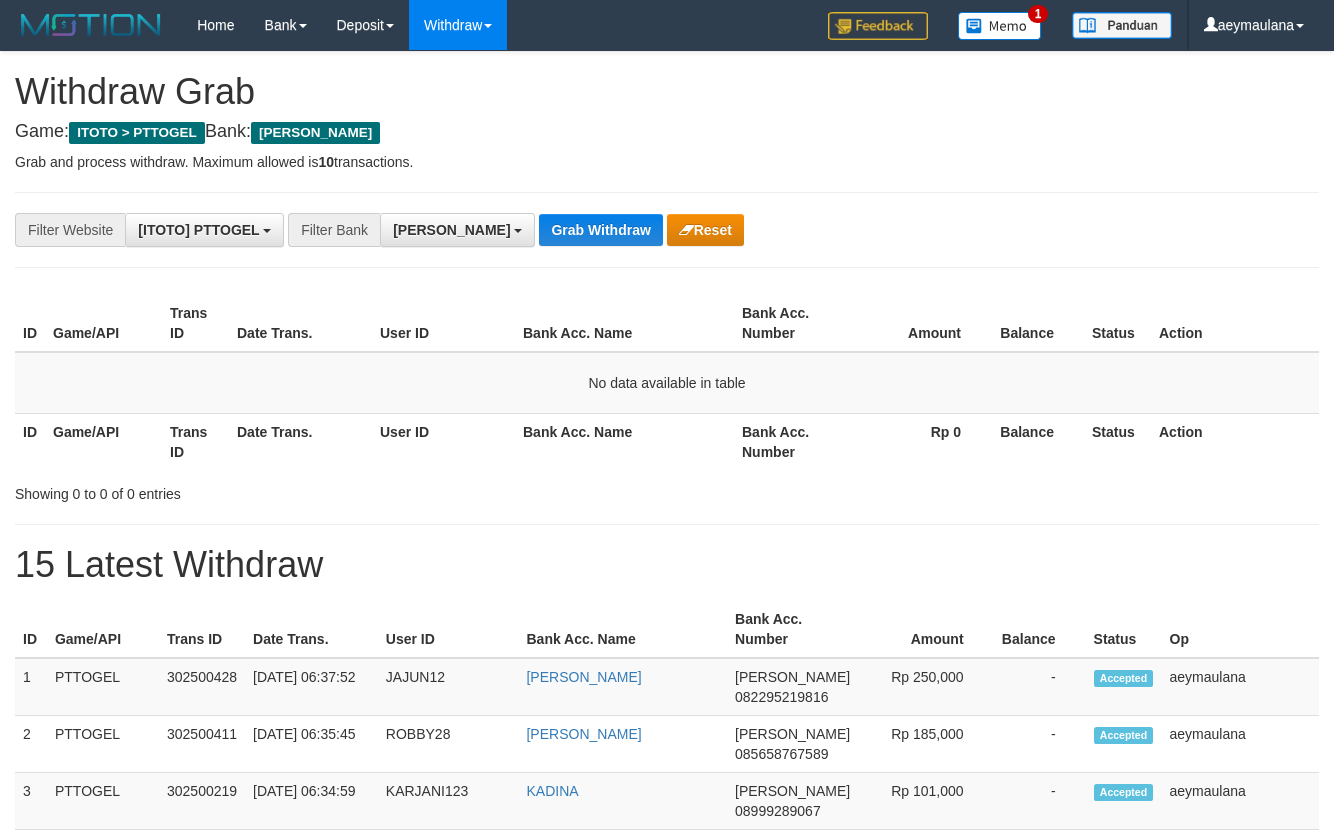 scroll, scrollTop: 0, scrollLeft: 0, axis: both 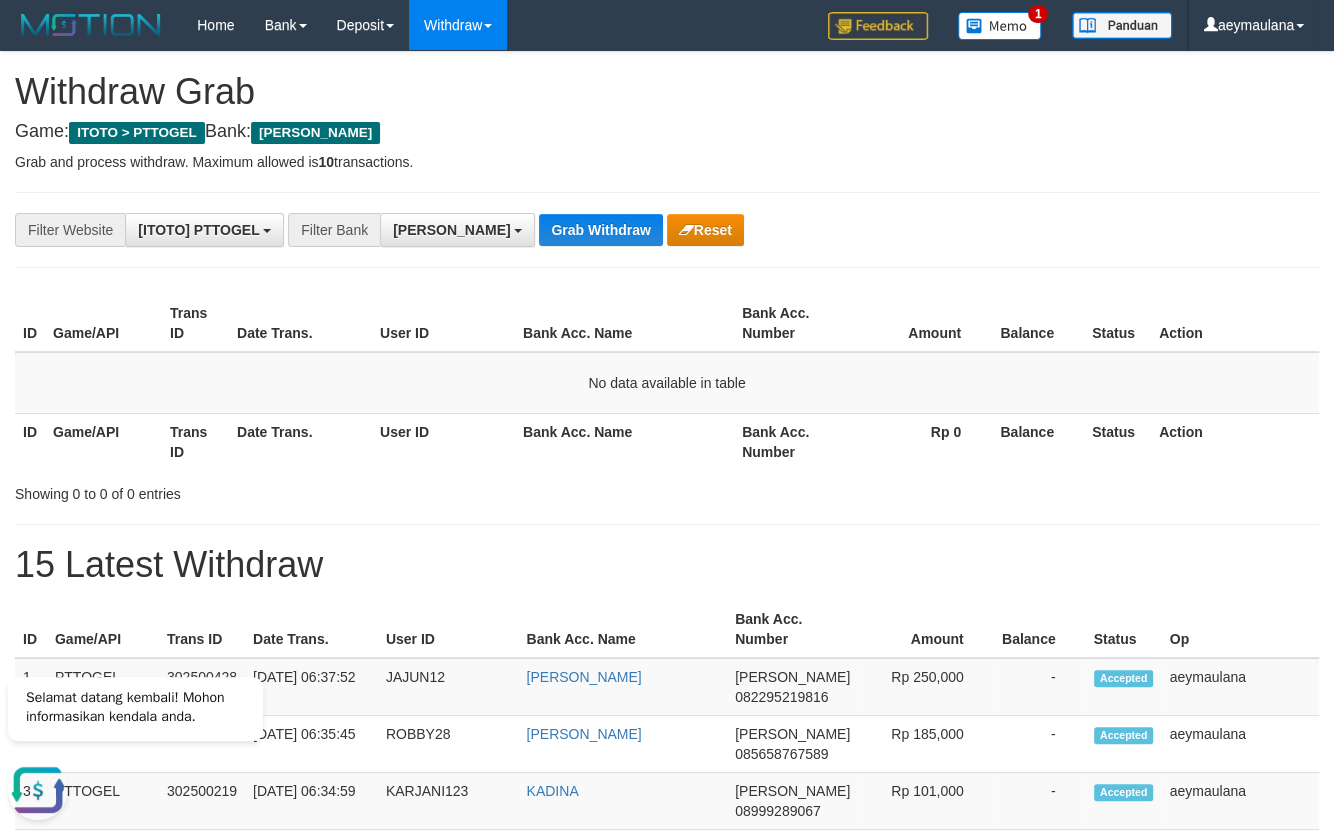 click on "**********" at bounding box center (667, 1093) 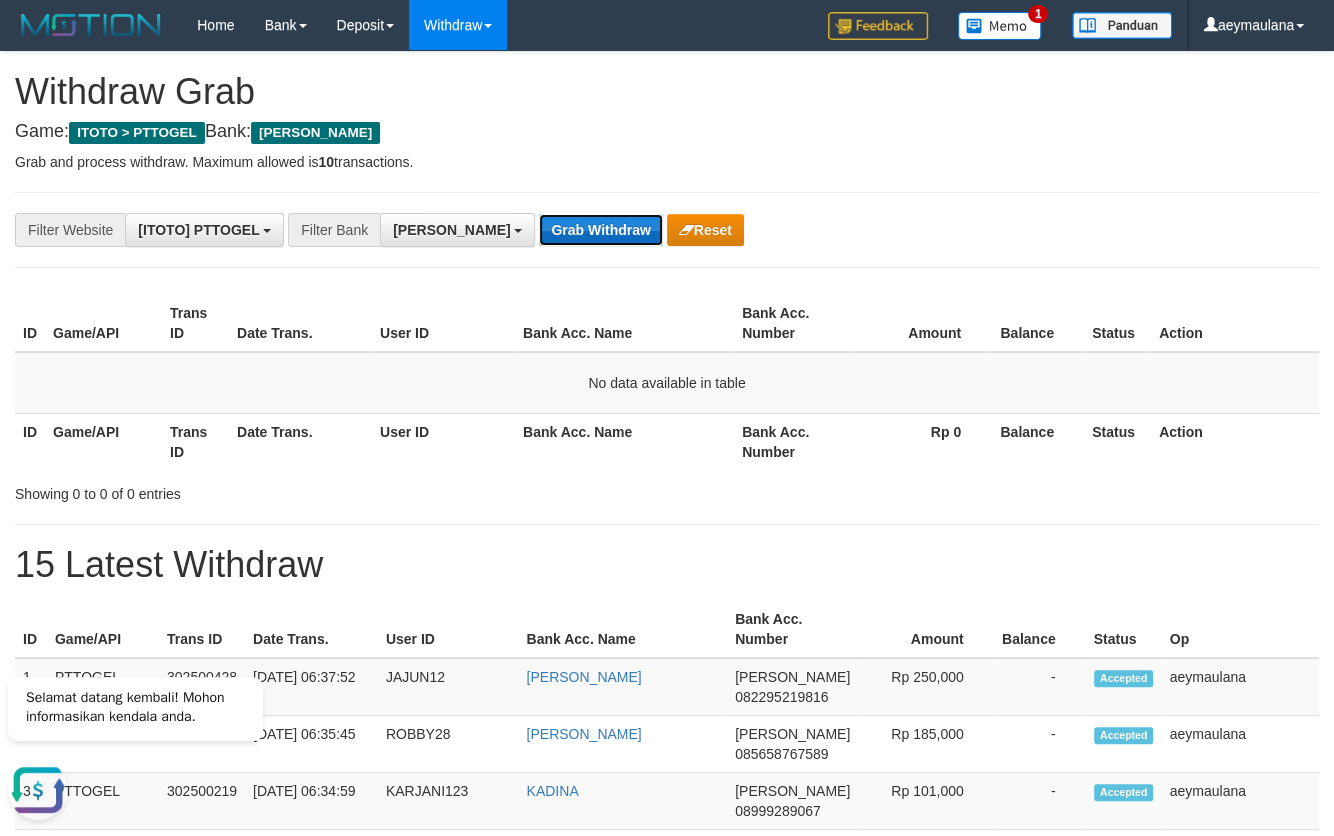 click on "Grab Withdraw" at bounding box center [600, 230] 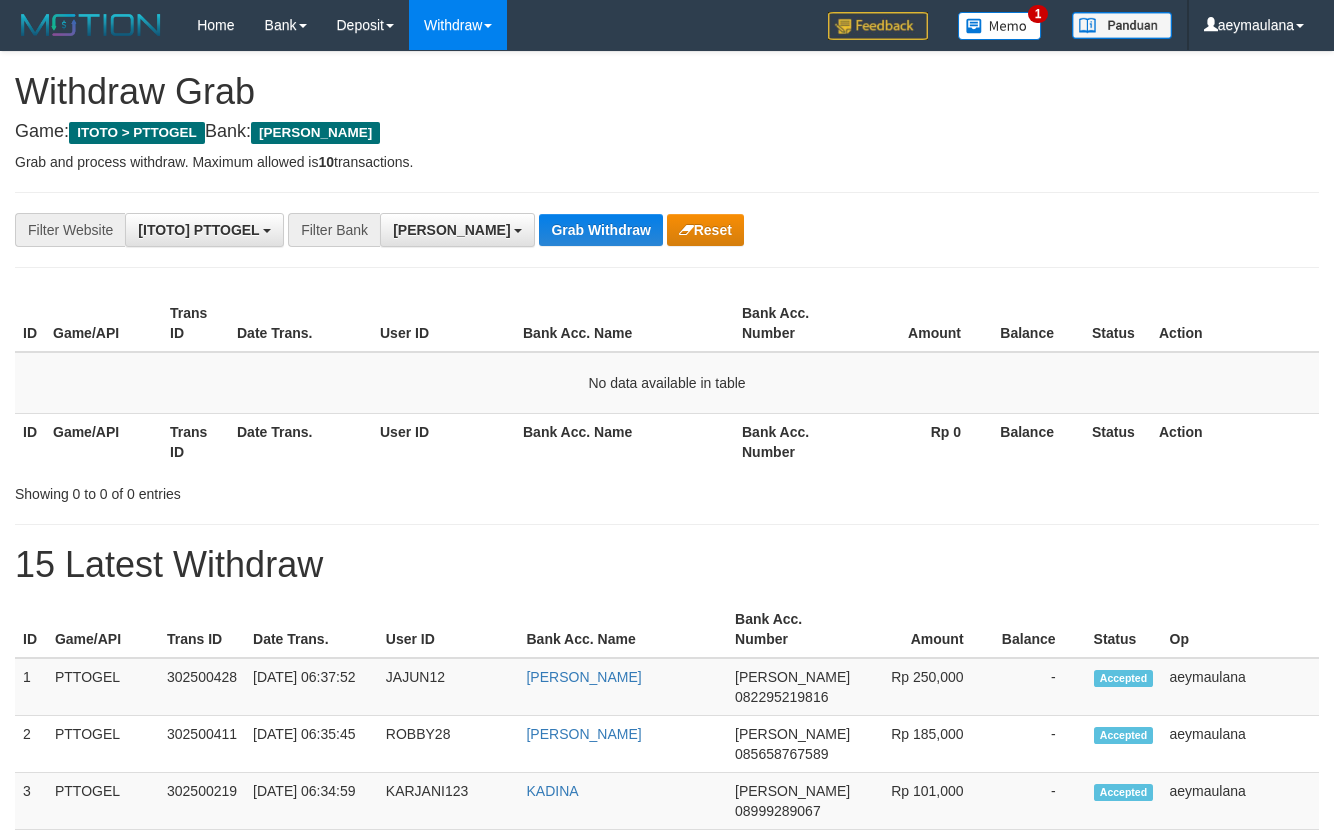 scroll, scrollTop: 0, scrollLeft: 0, axis: both 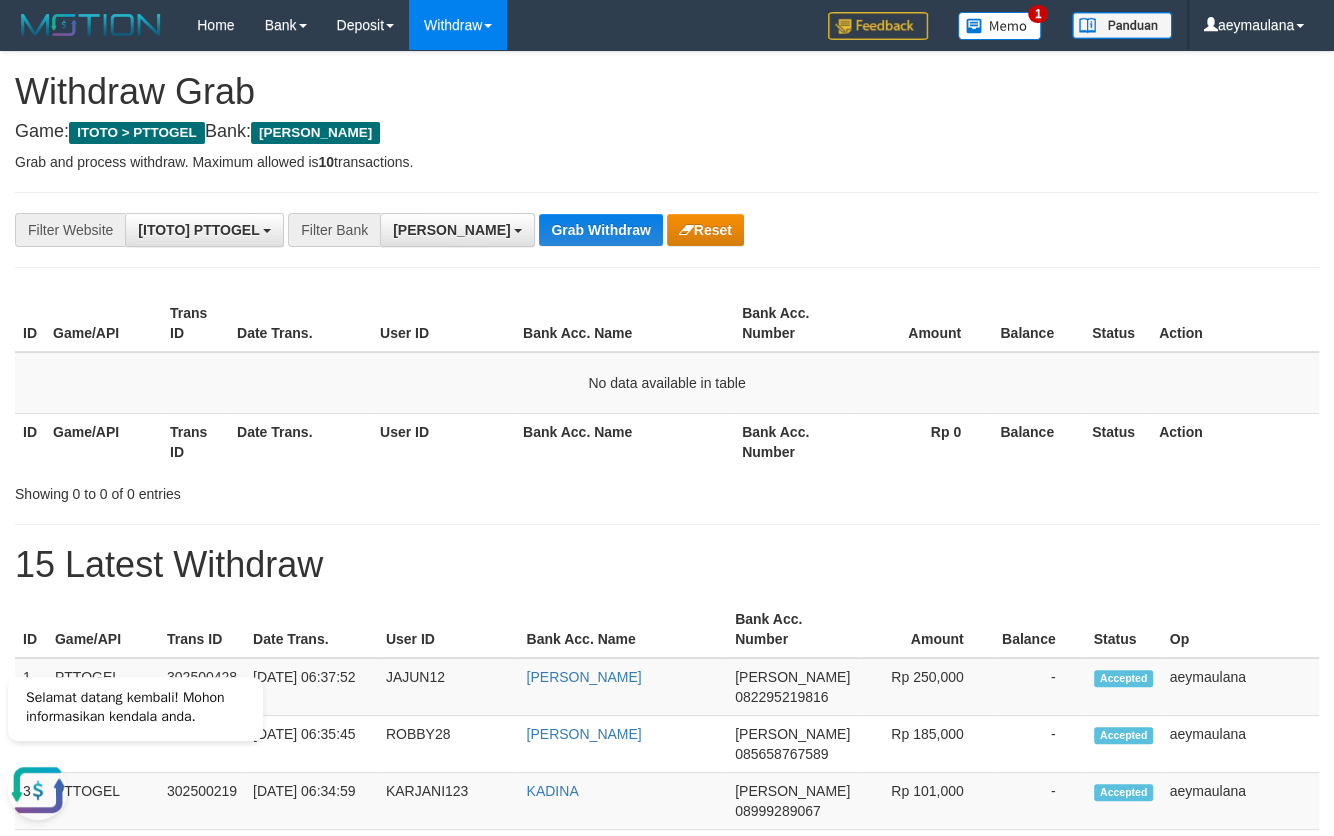 click on "**********" at bounding box center [667, 1093] 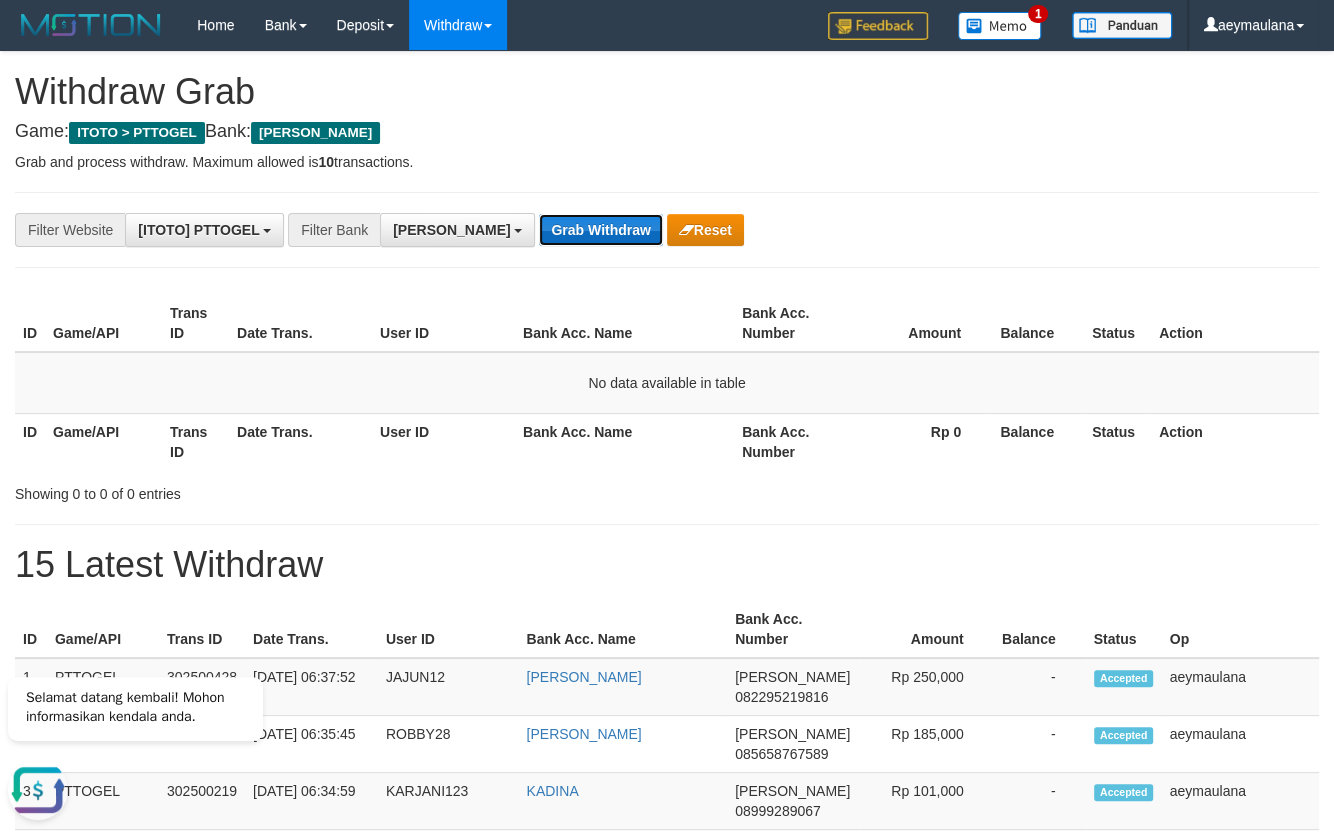 click on "Grab Withdraw" at bounding box center (600, 230) 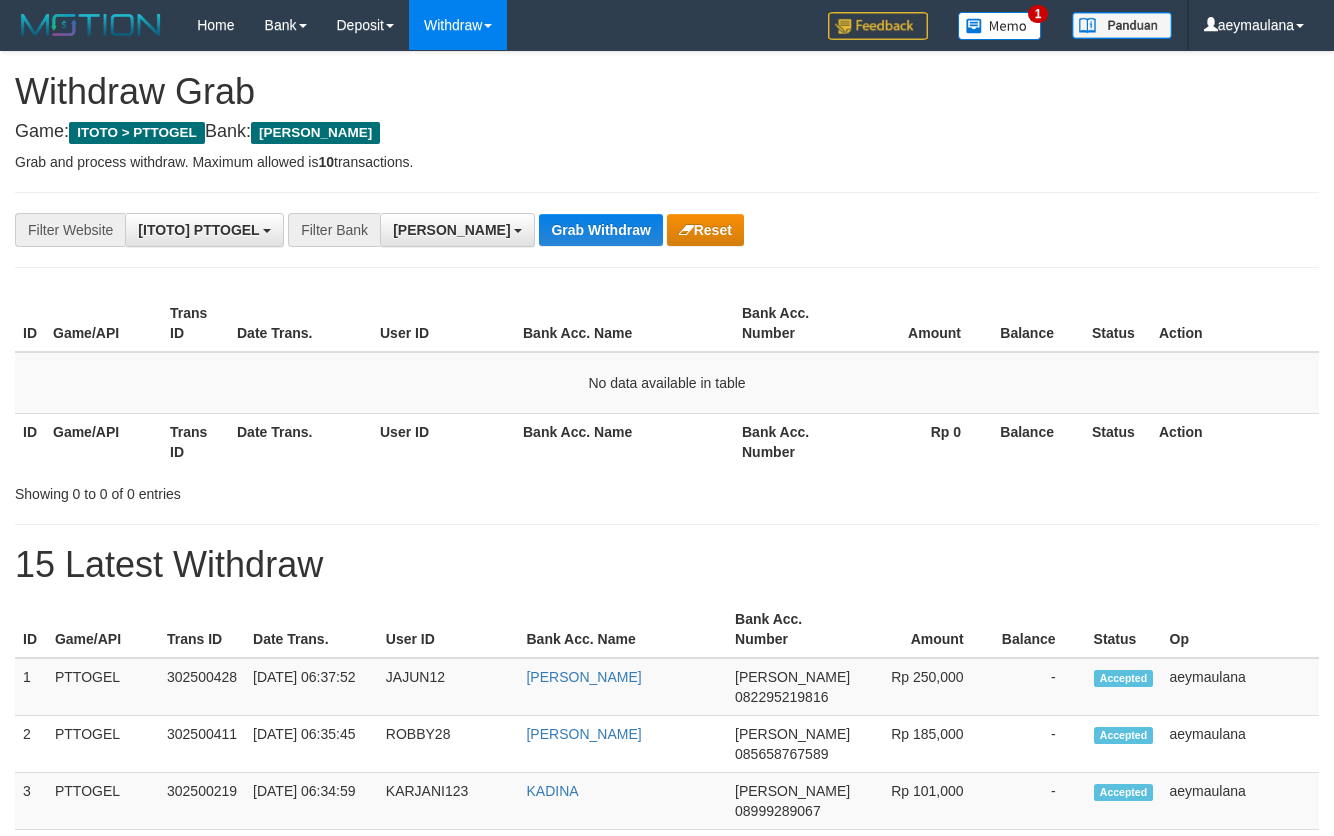scroll, scrollTop: 0, scrollLeft: 0, axis: both 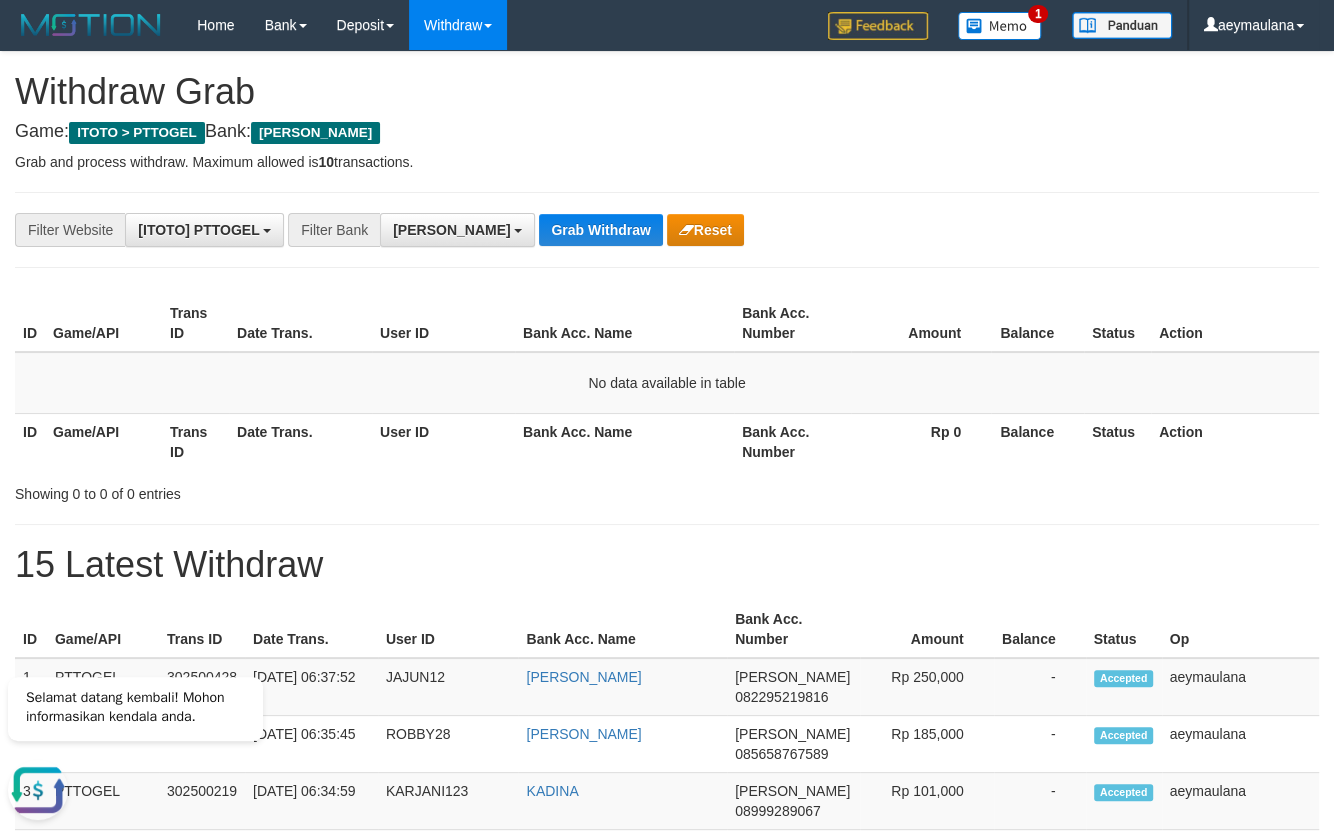 click on "Game:   ITOTO > PTTOGEL    		Bank:   DANA" at bounding box center (667, 132) 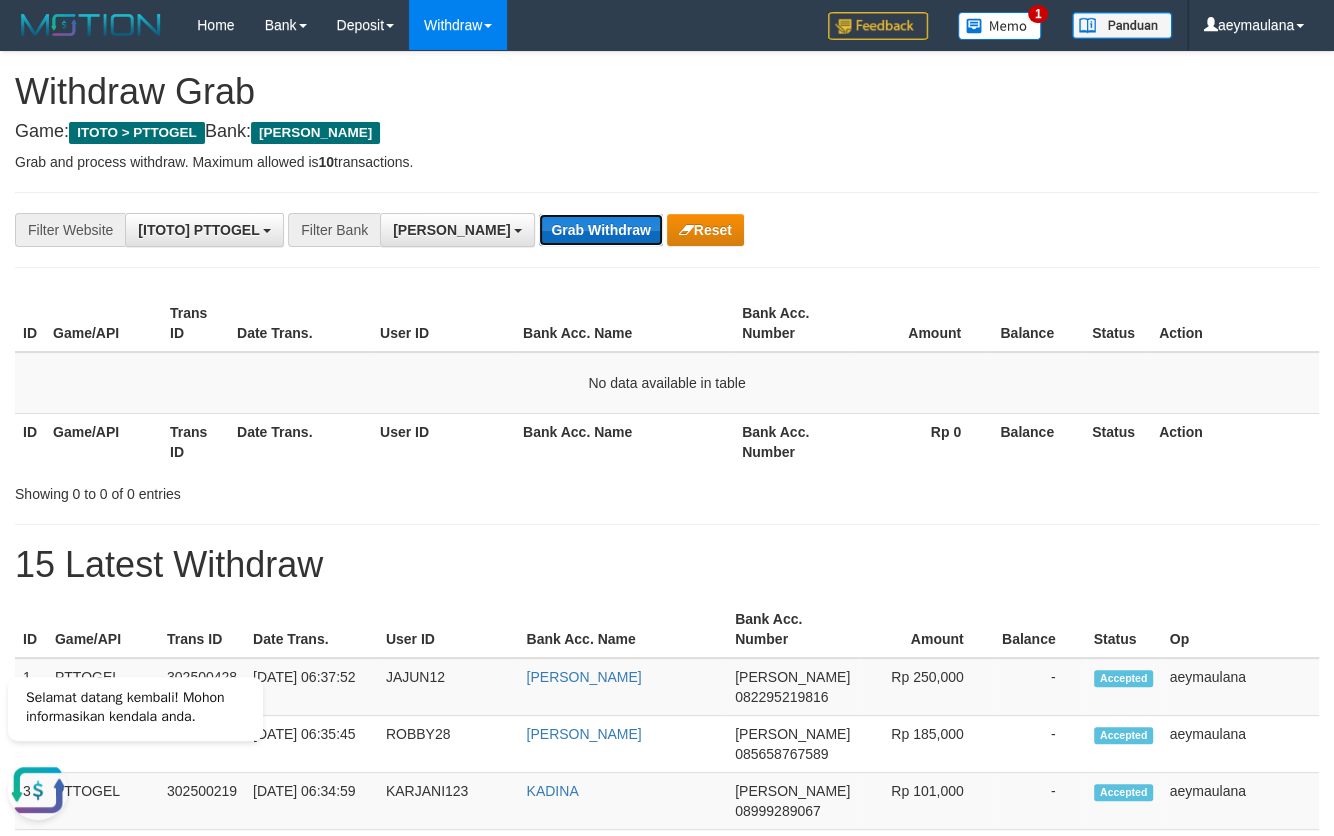 click on "Grab Withdraw" at bounding box center [600, 230] 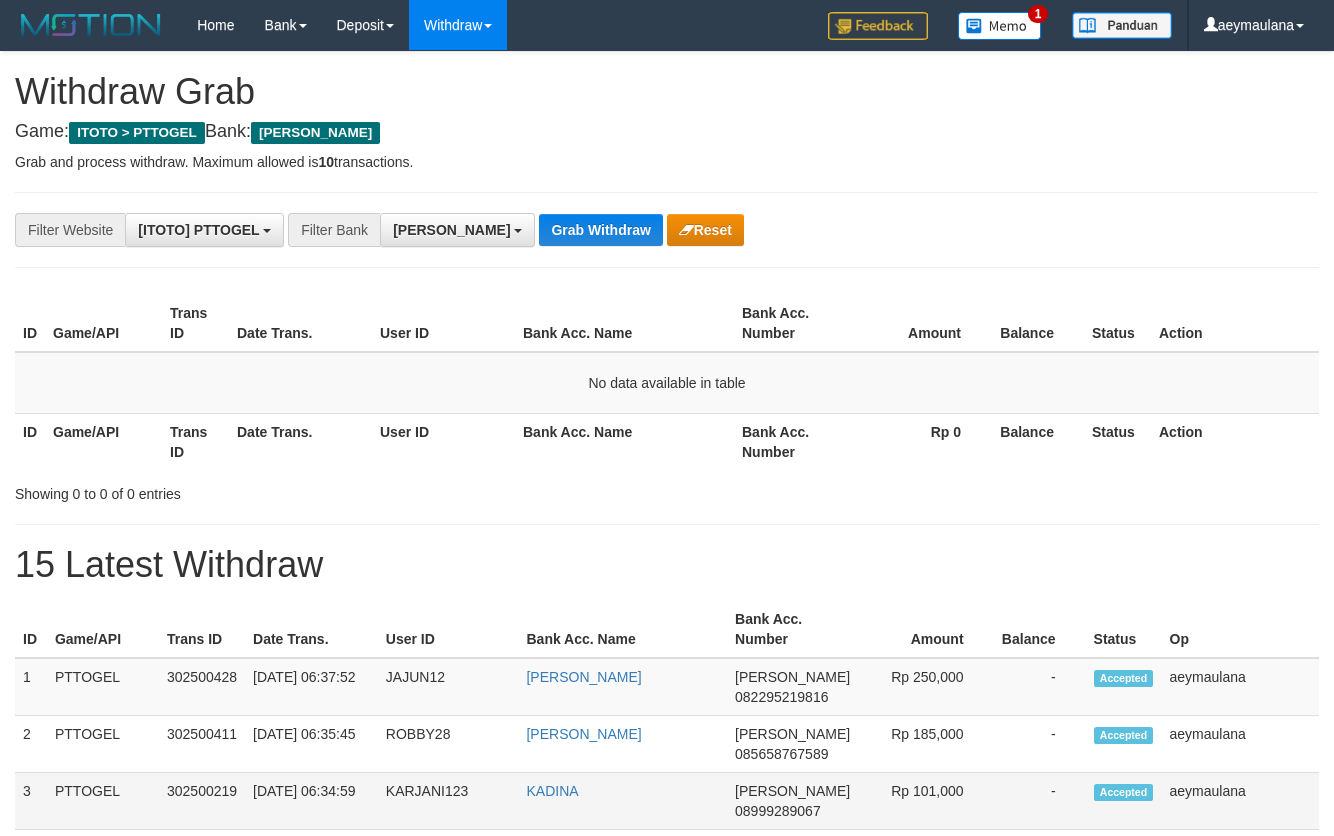 scroll, scrollTop: 0, scrollLeft: 0, axis: both 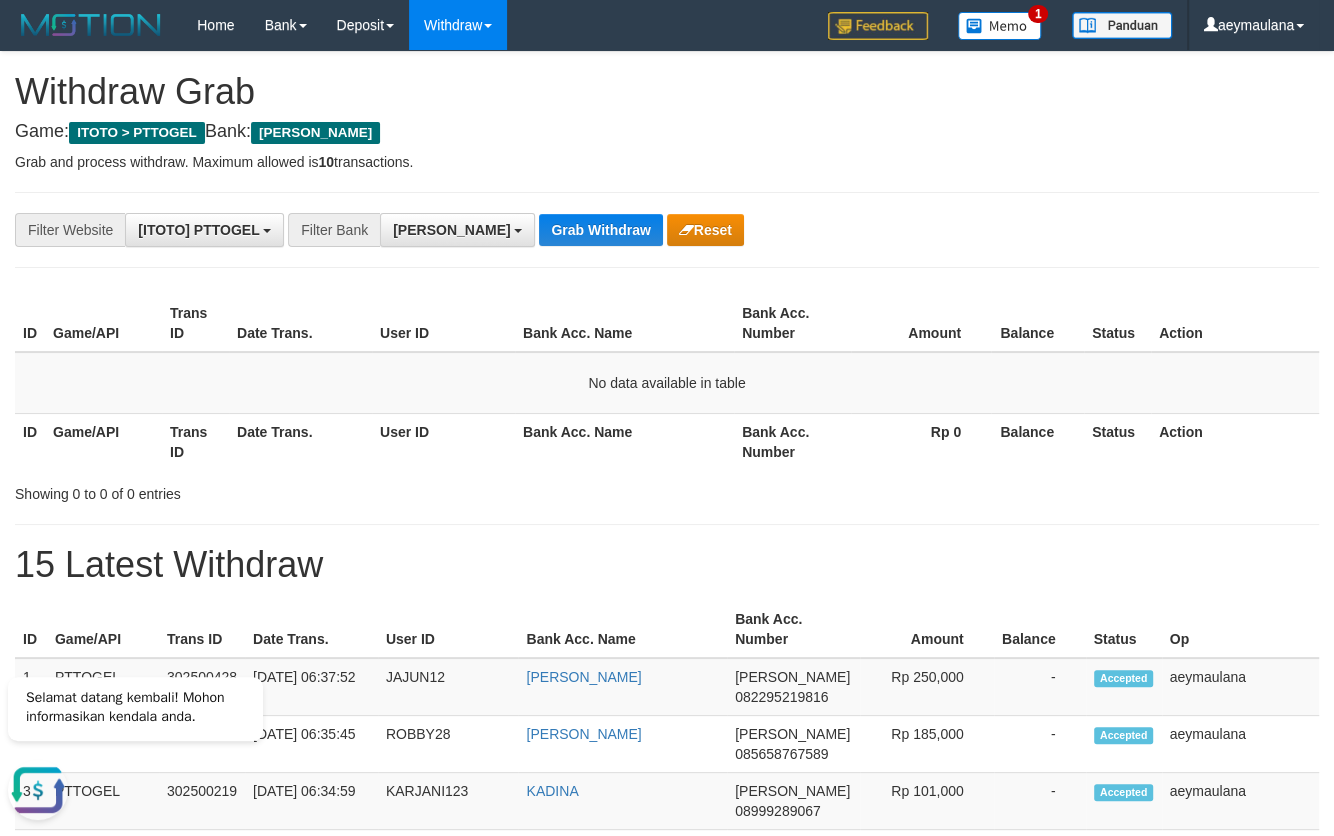 click on "Showing 0 to 0 of 0 entries" at bounding box center [278, 490] 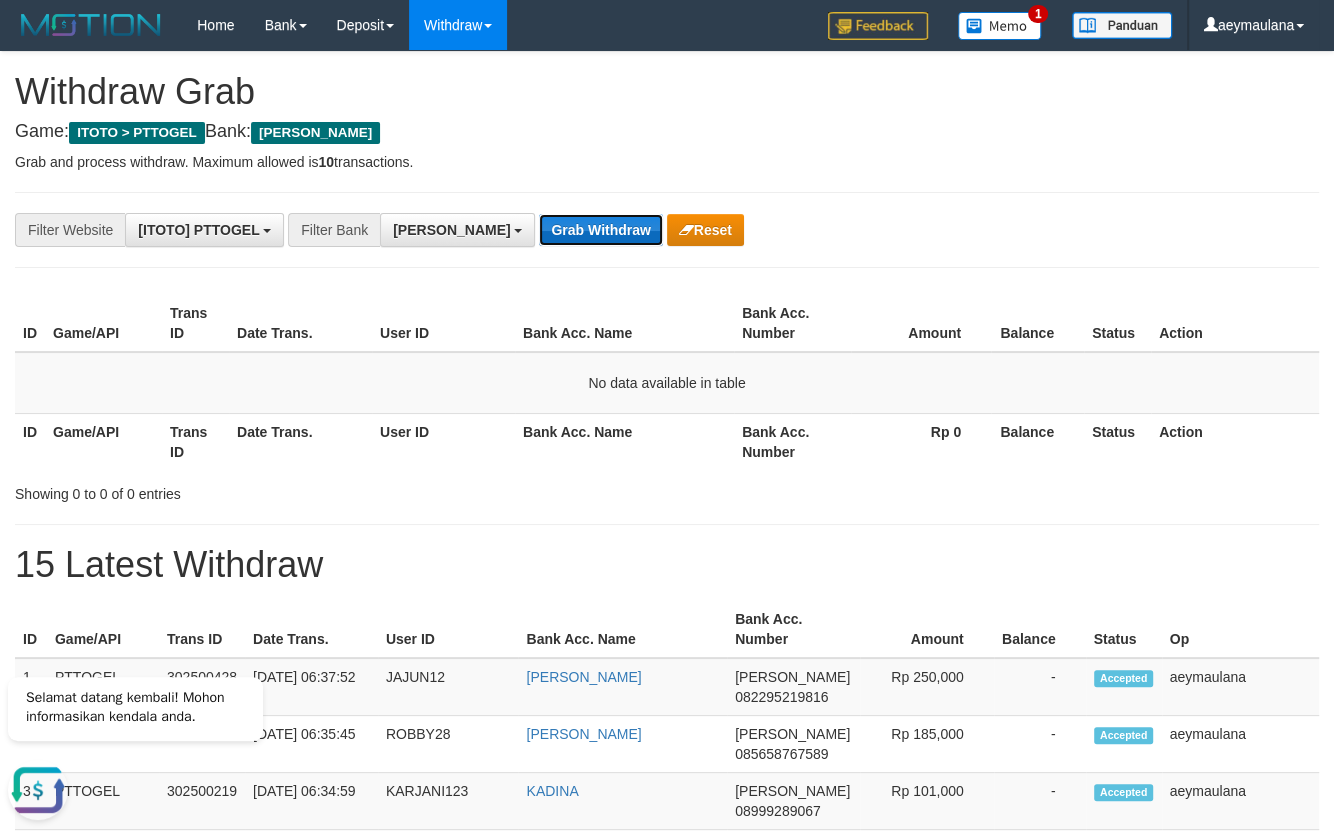 click on "Grab Withdraw" at bounding box center [600, 230] 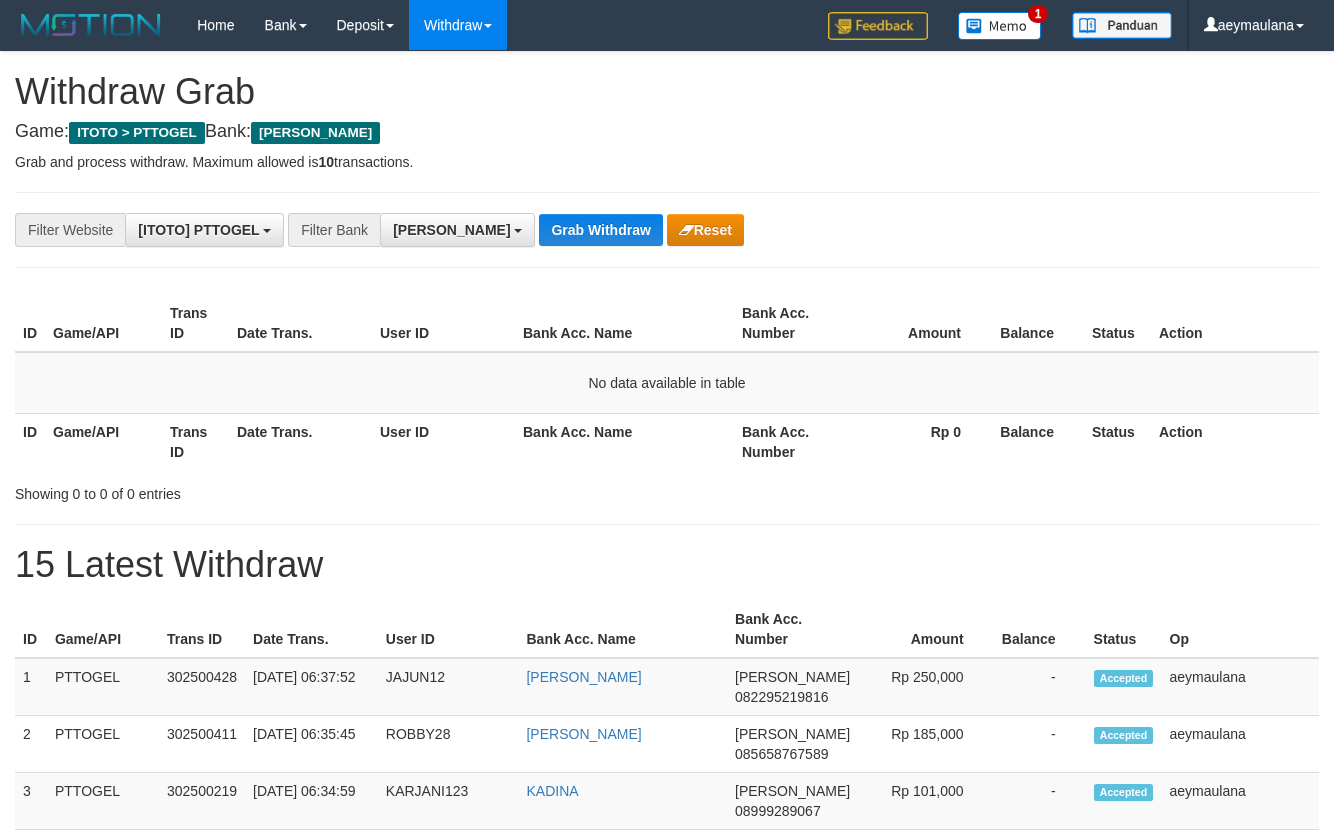 scroll, scrollTop: 0, scrollLeft: 0, axis: both 